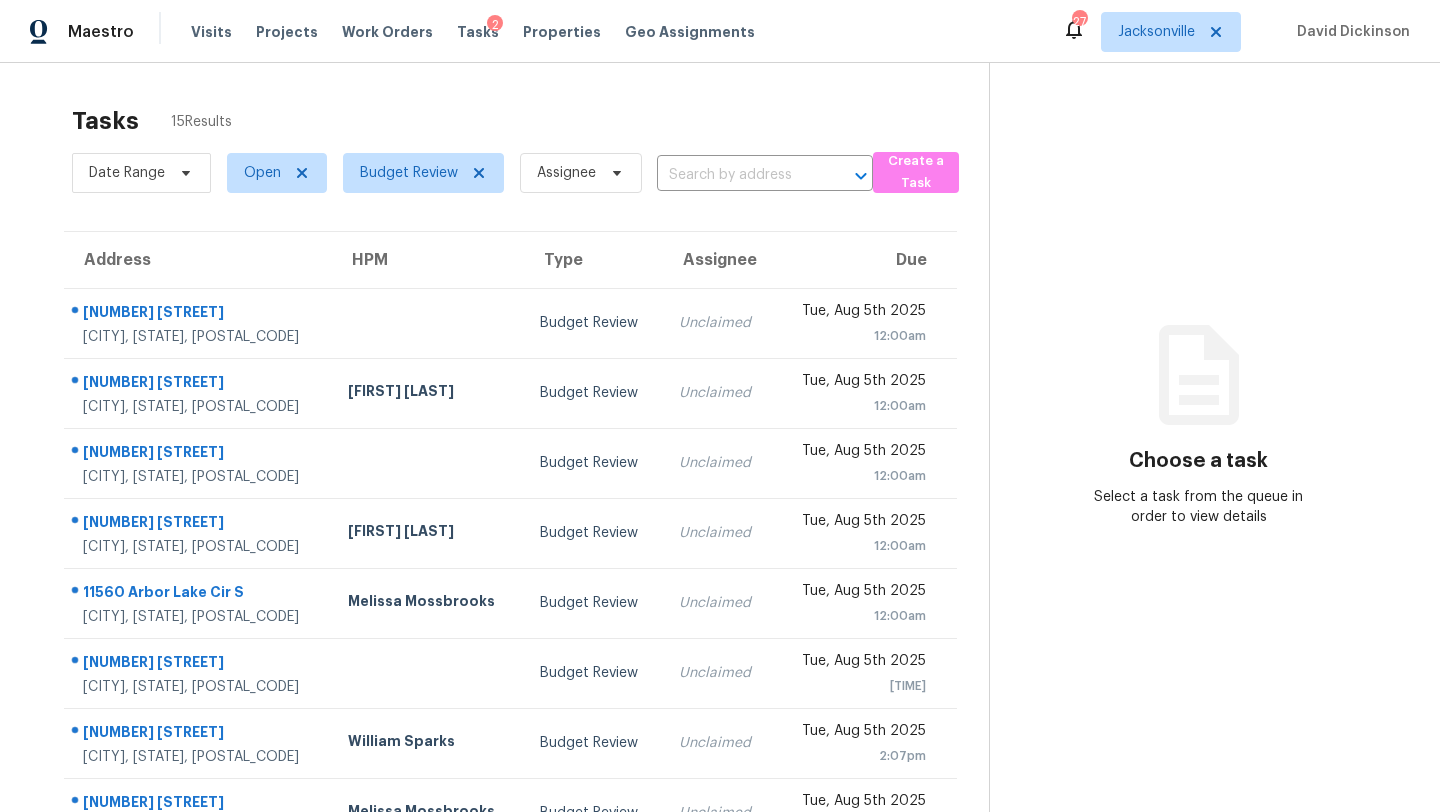 scroll, scrollTop: 0, scrollLeft: 0, axis: both 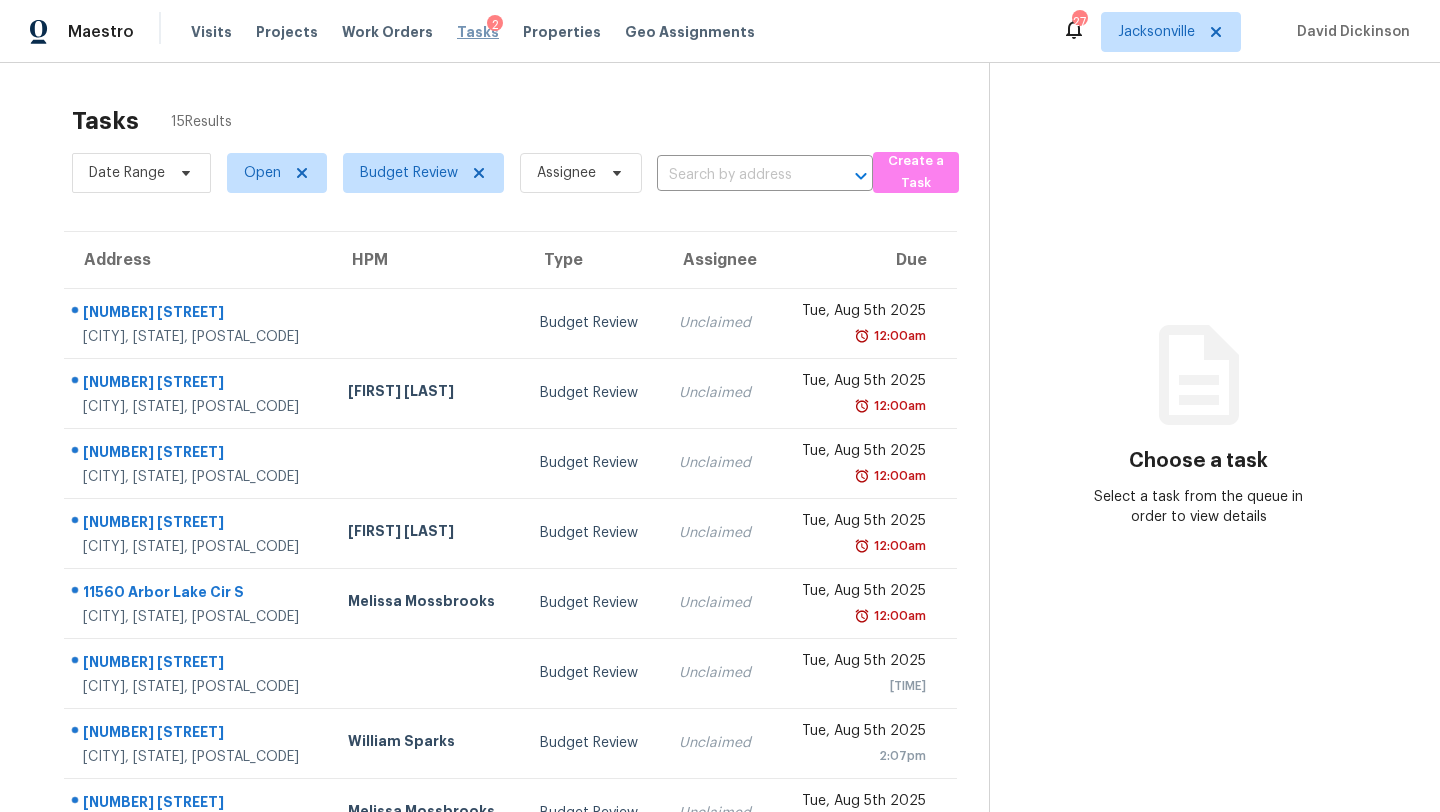 click on "Tasks" at bounding box center [478, 32] 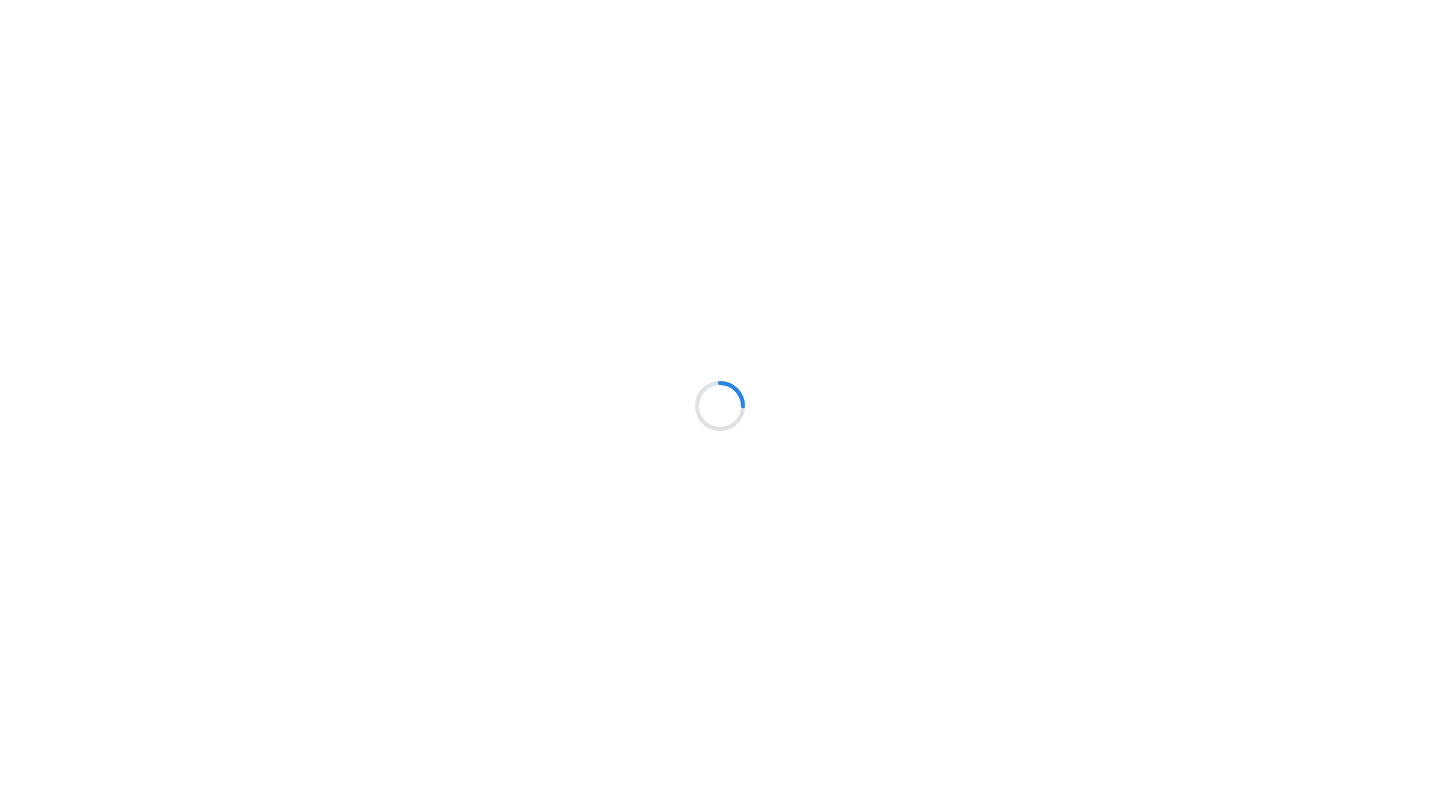 scroll, scrollTop: 0, scrollLeft: 0, axis: both 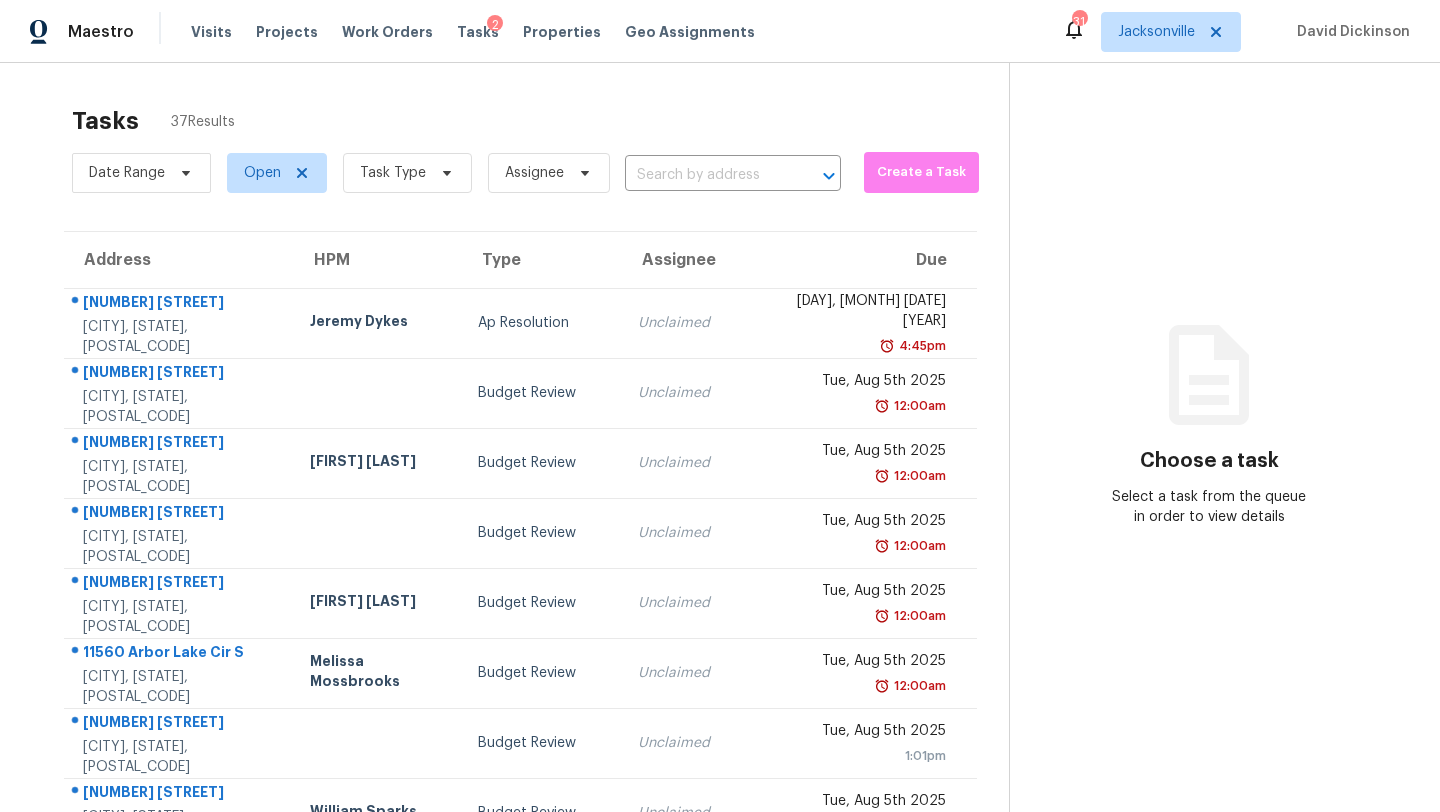 click on "Task Type" at bounding box center [399, 173] 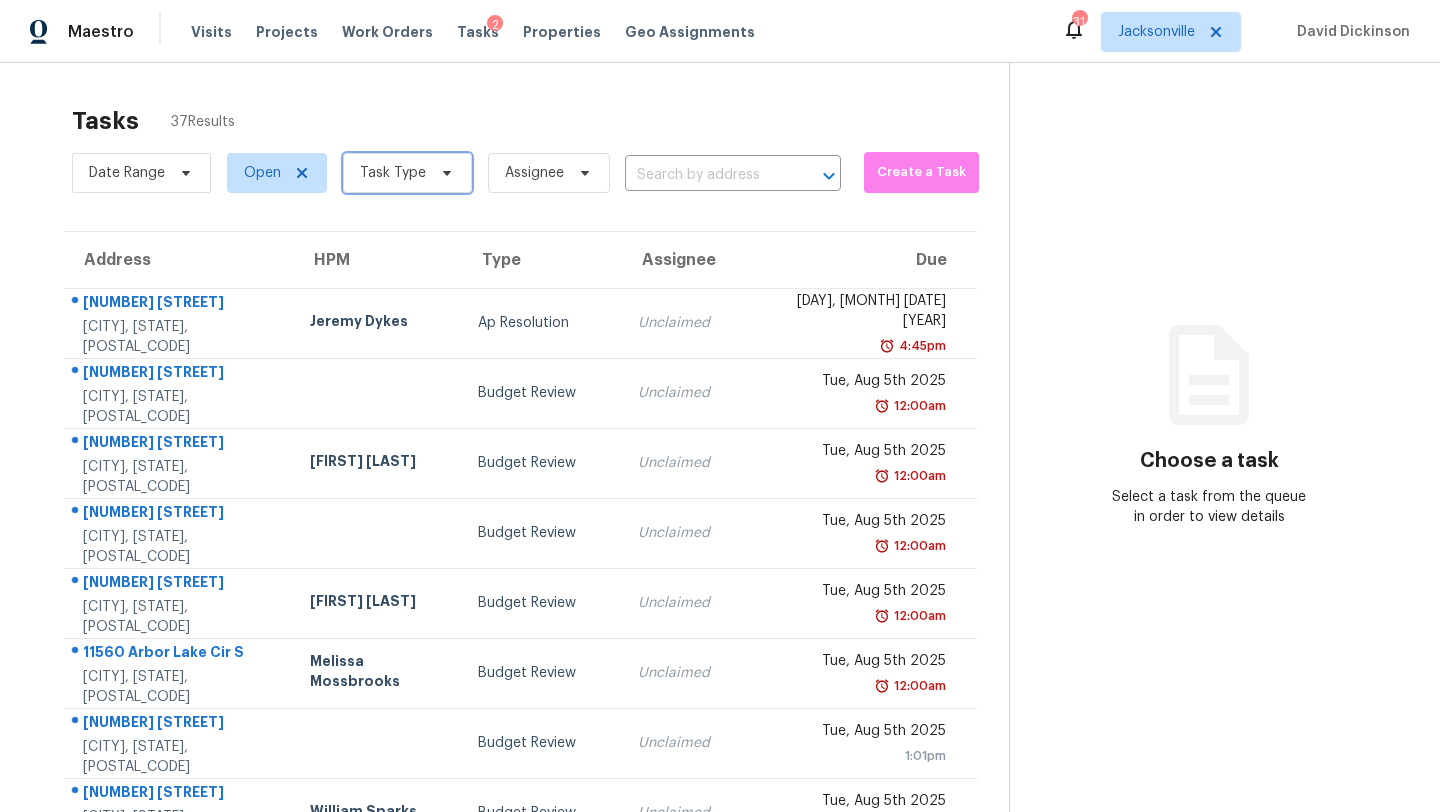 click on "Task Type" at bounding box center [393, 173] 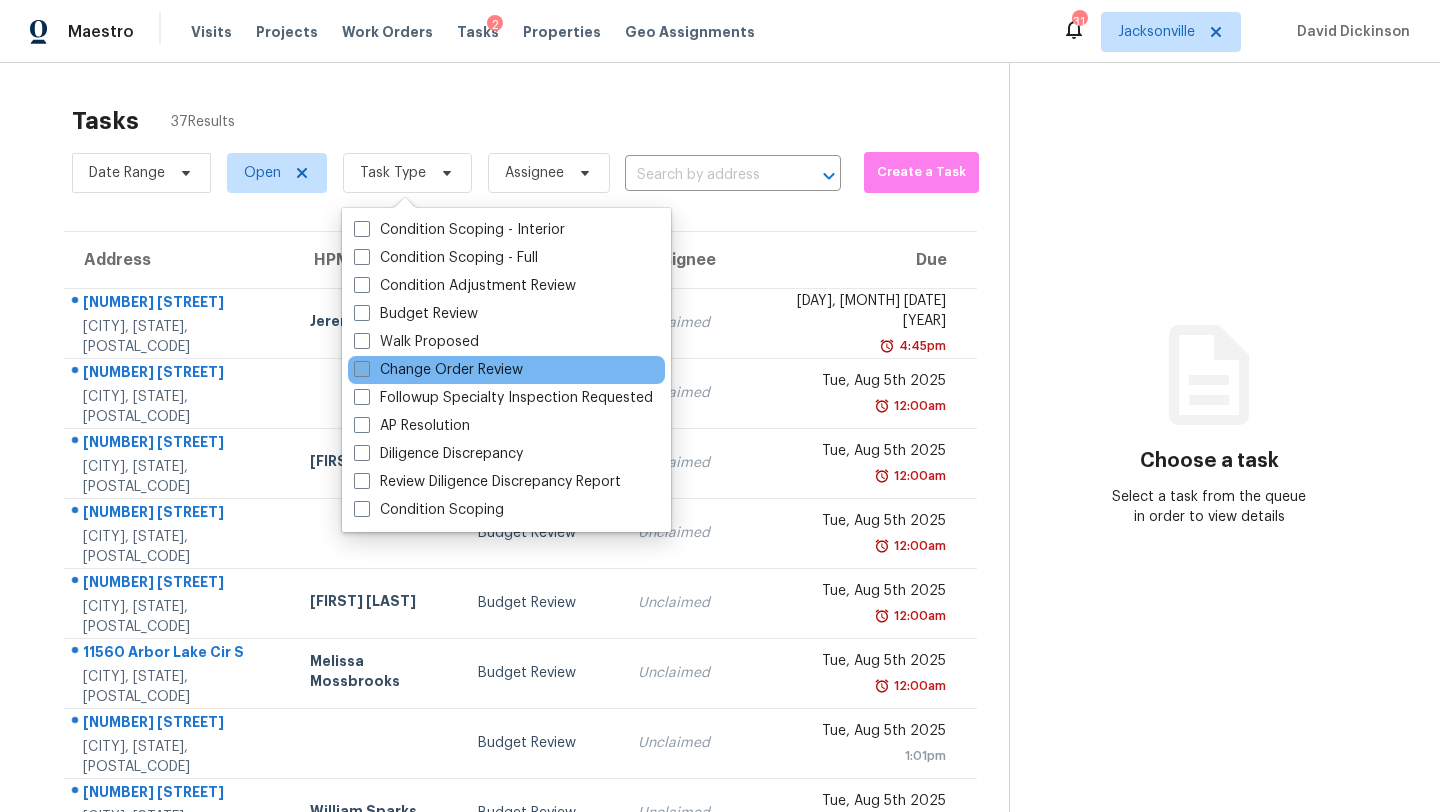 click on "Change Order Review" at bounding box center (438, 370) 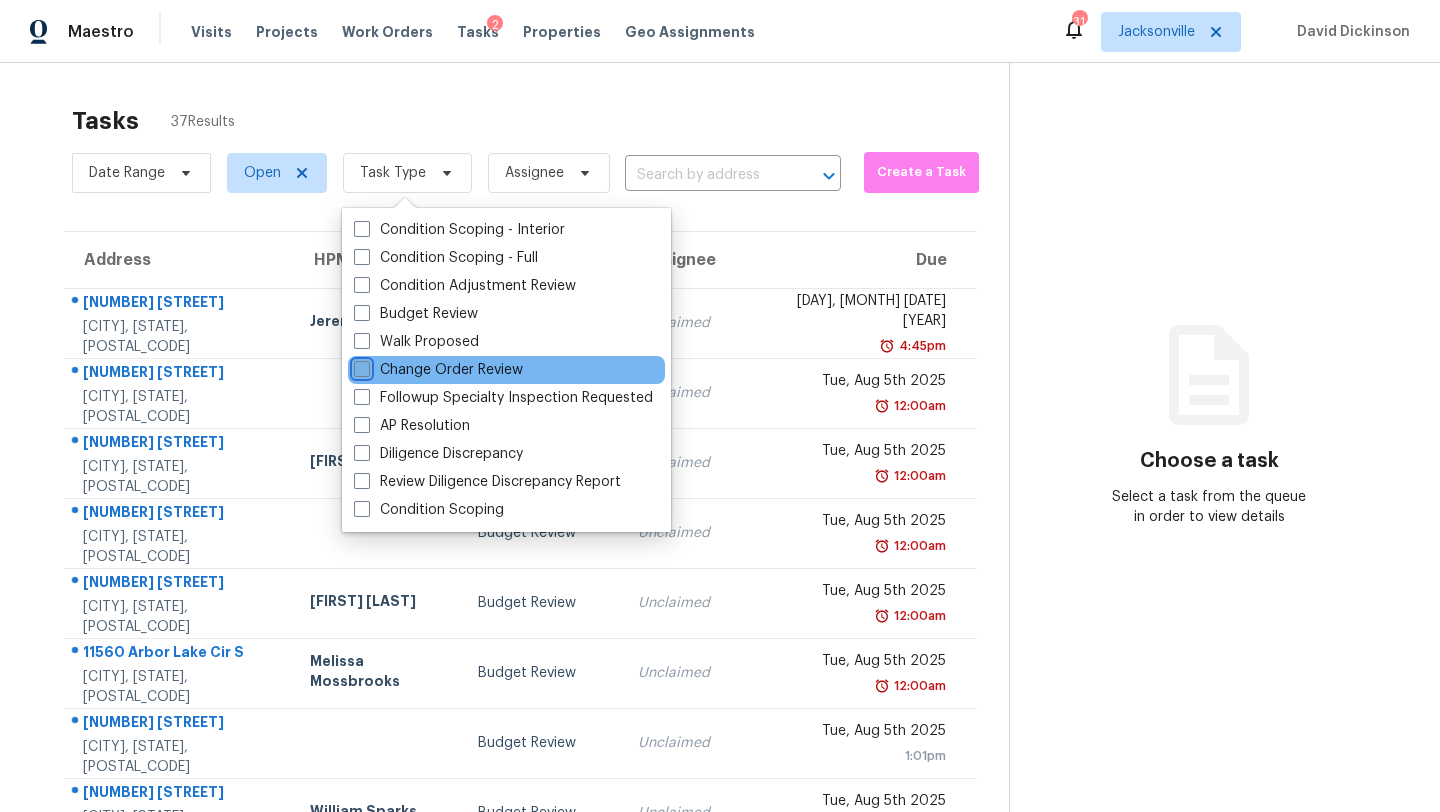click on "Change Order Review" at bounding box center (360, 366) 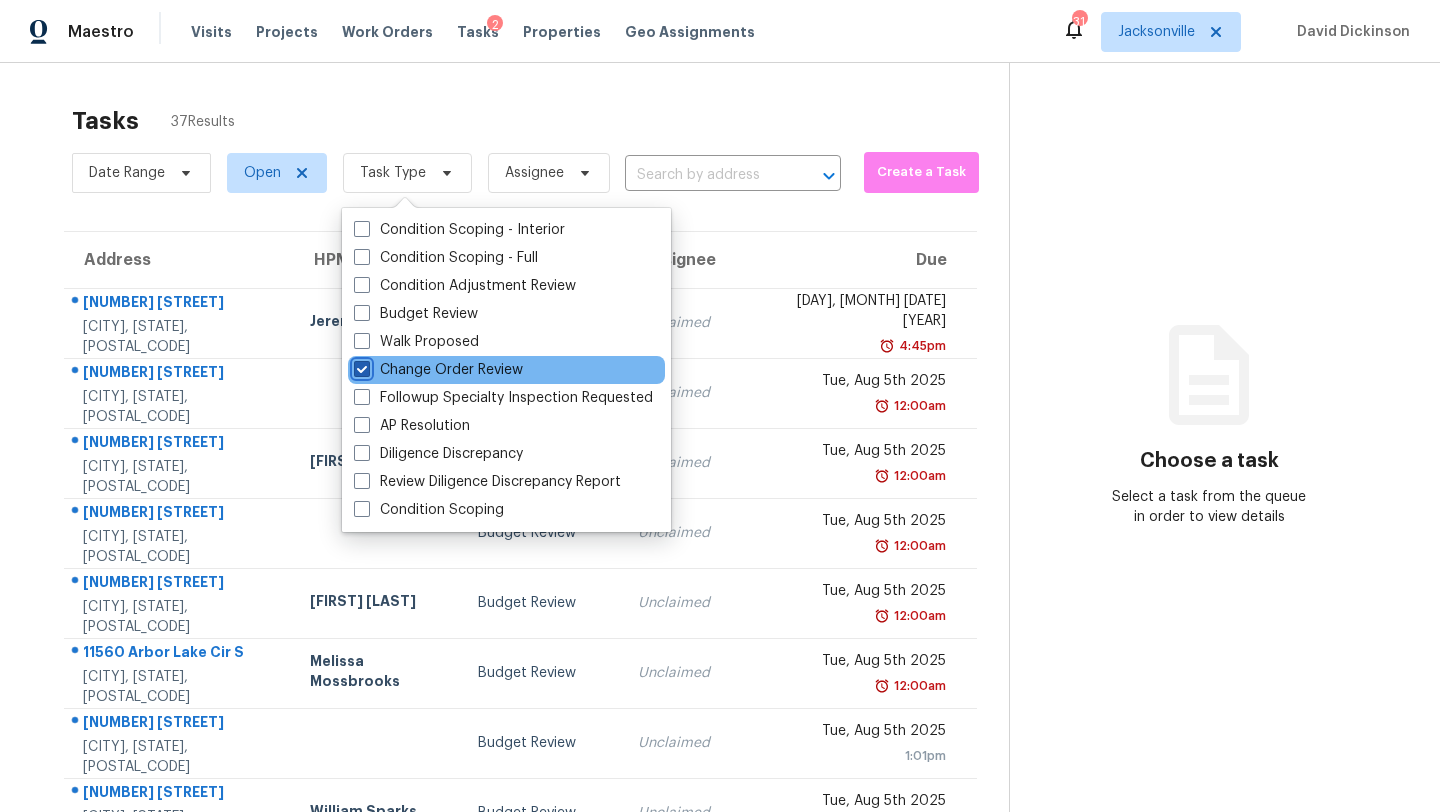 checkbox on "true" 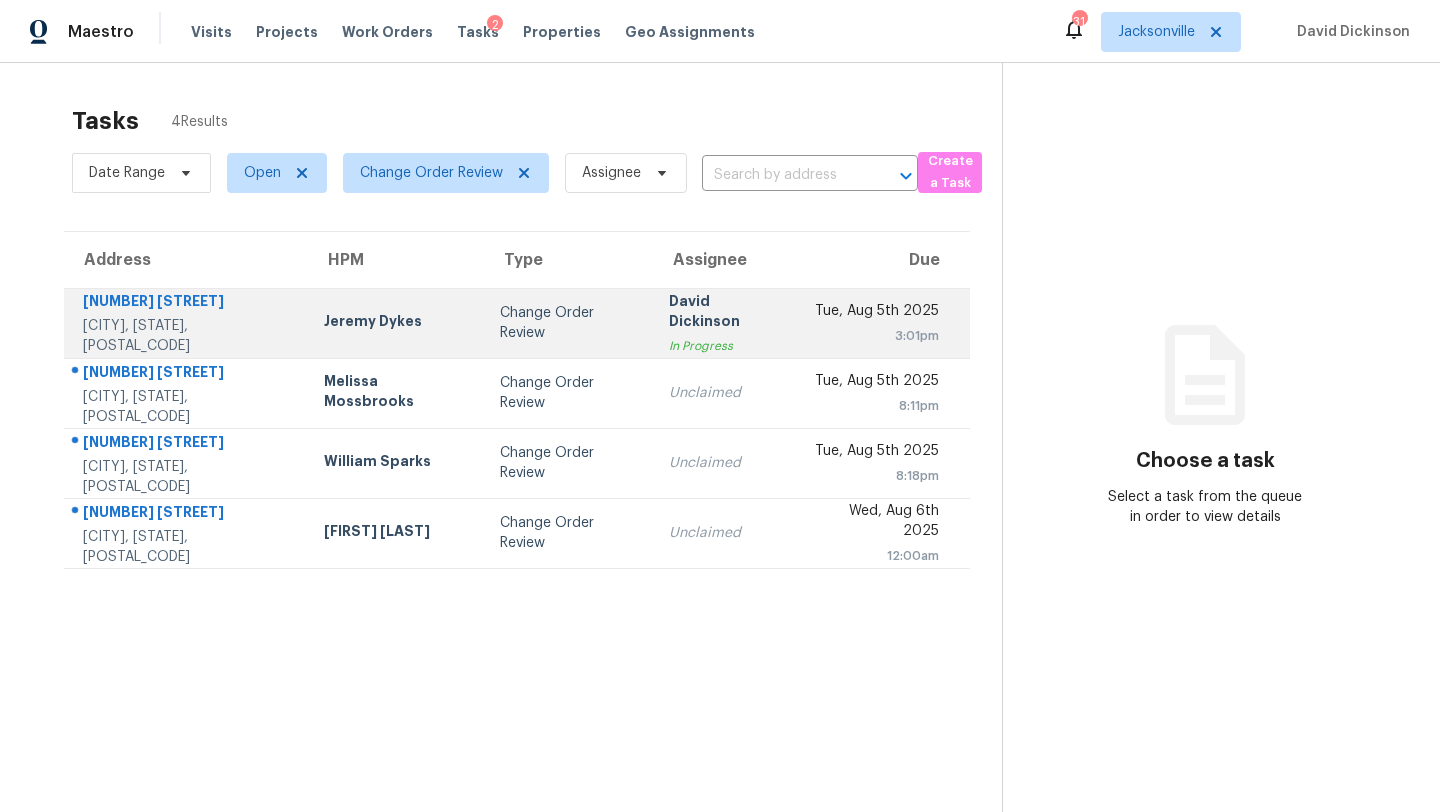 click on "Change Order Review" at bounding box center (568, 323) 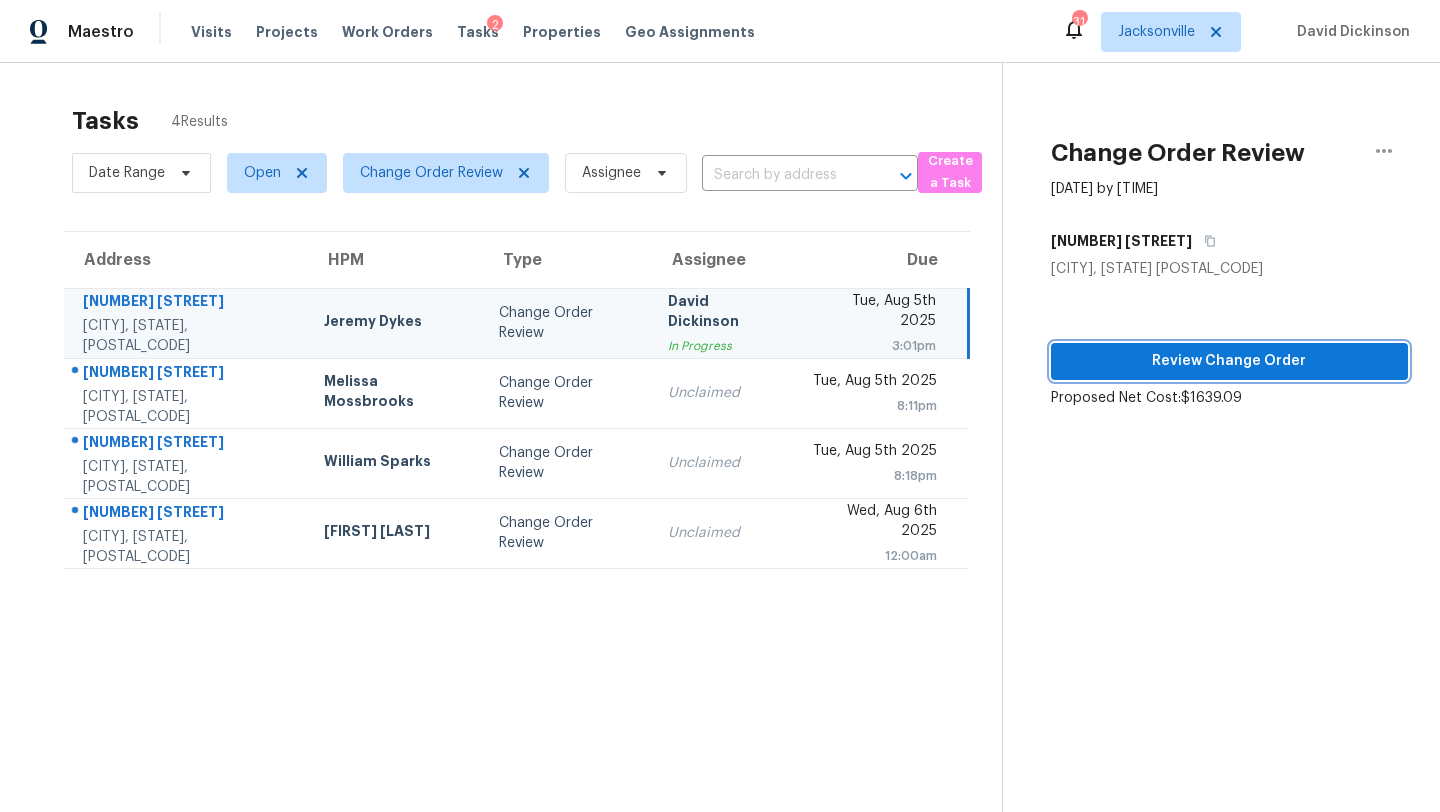 click on "Review Change Order" at bounding box center (1229, 361) 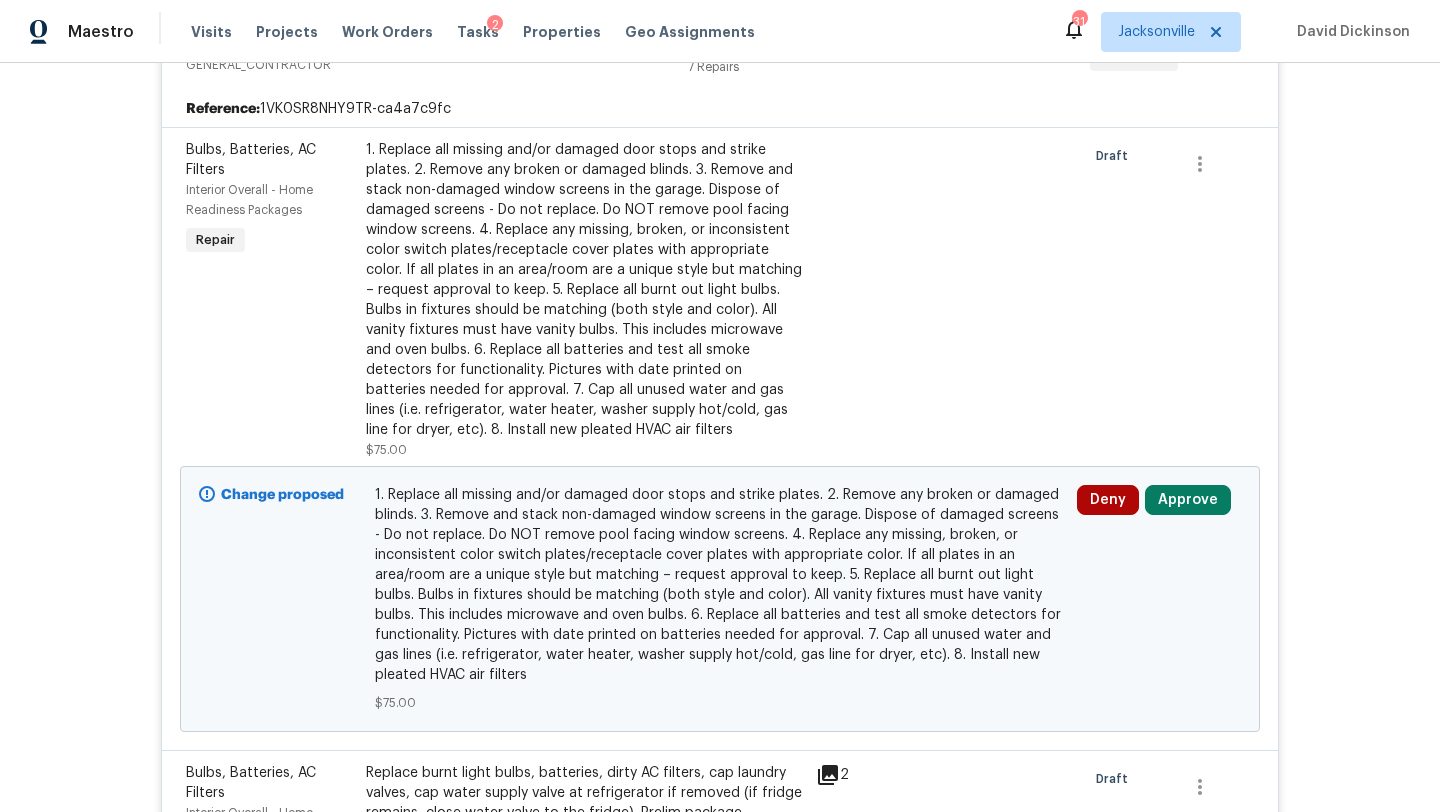 scroll, scrollTop: 465, scrollLeft: 0, axis: vertical 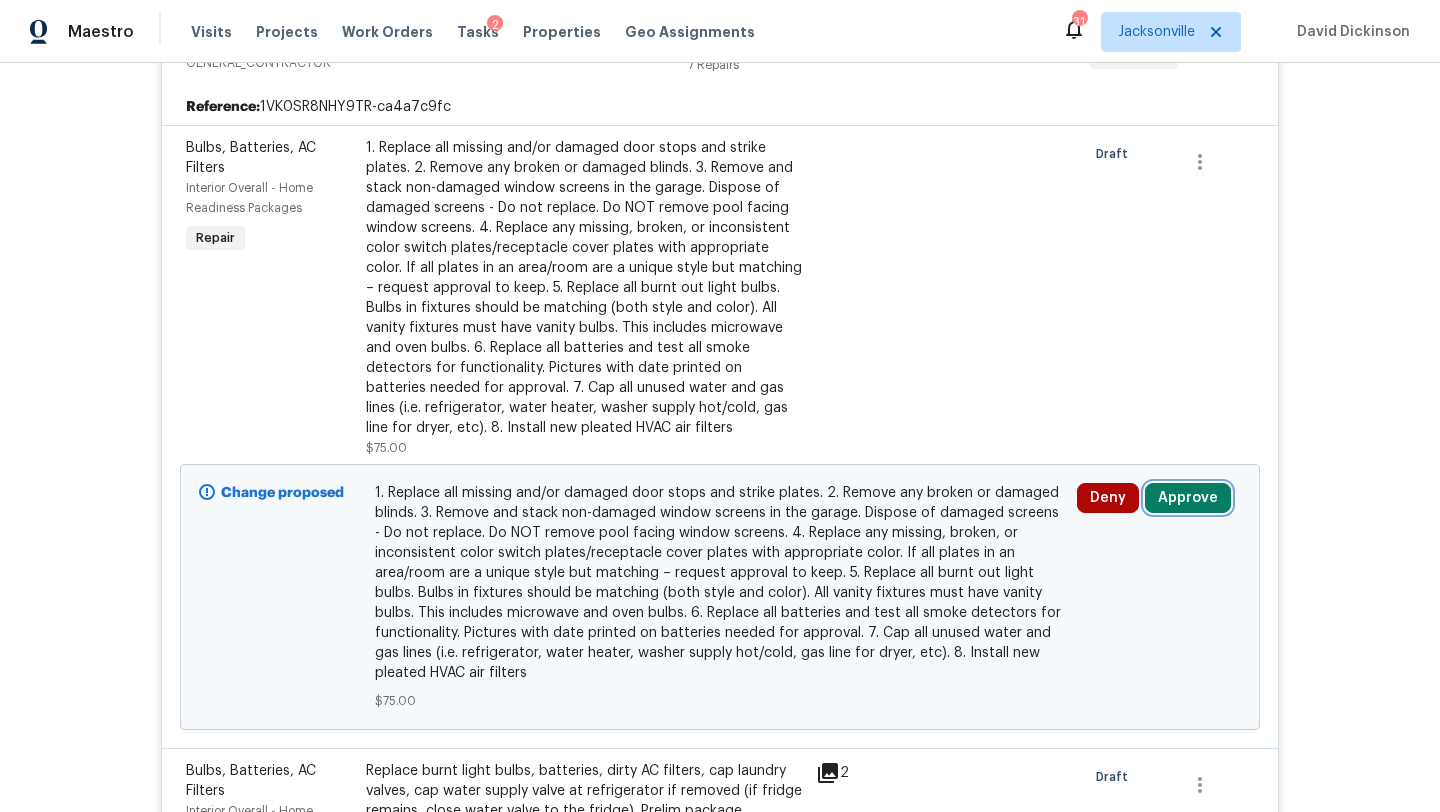 click on "Approve" at bounding box center (1188, 498) 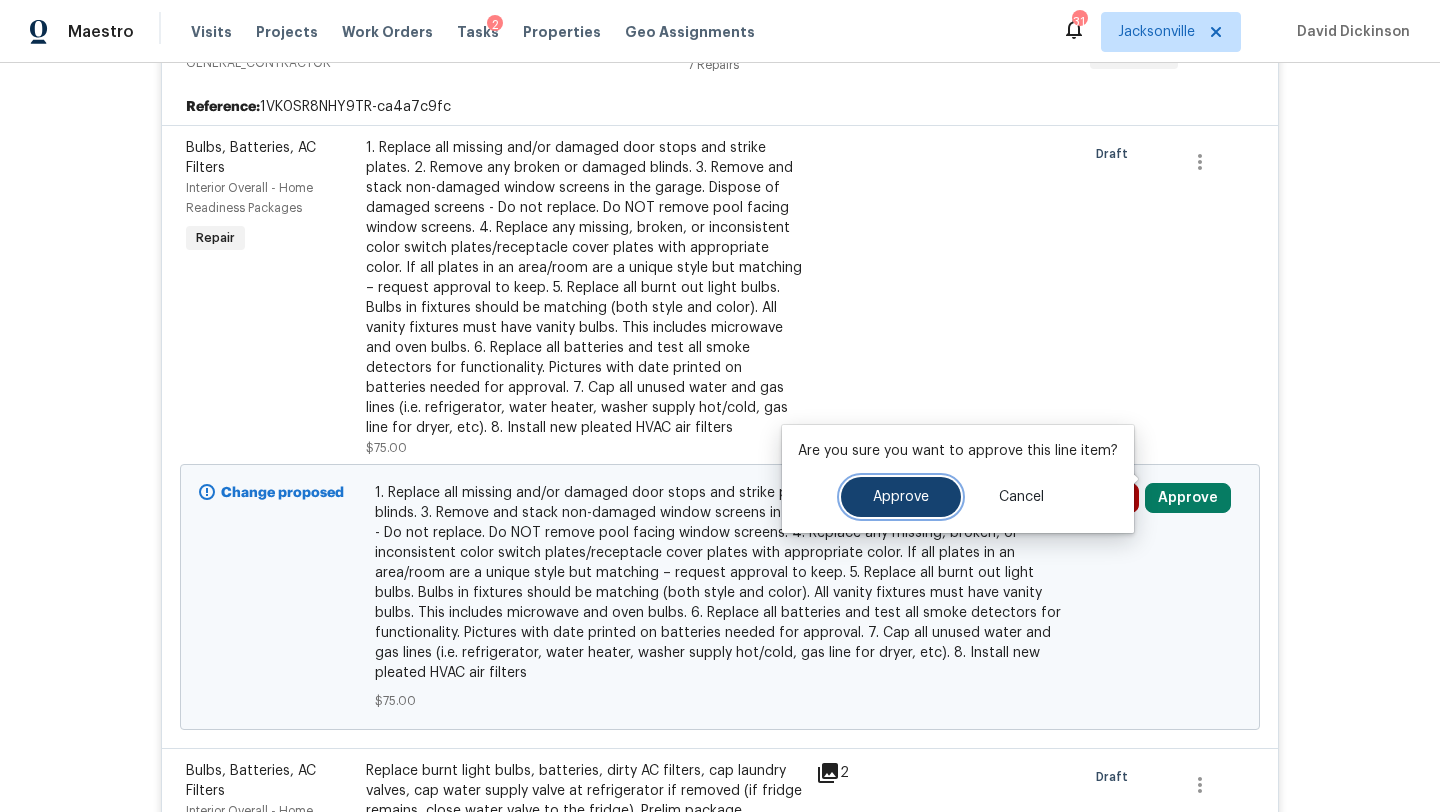 click on "Approve" at bounding box center [901, 497] 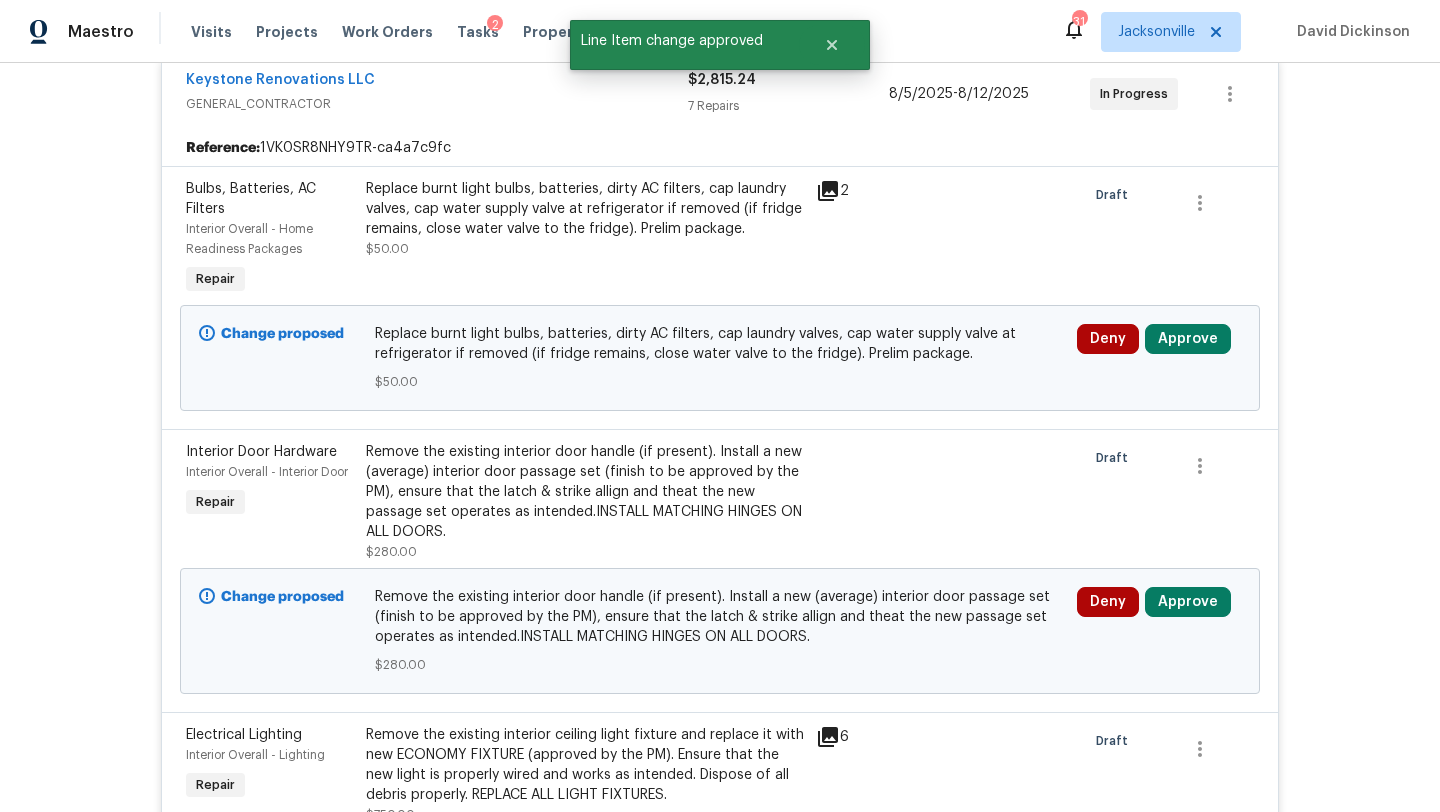scroll, scrollTop: 540, scrollLeft: 0, axis: vertical 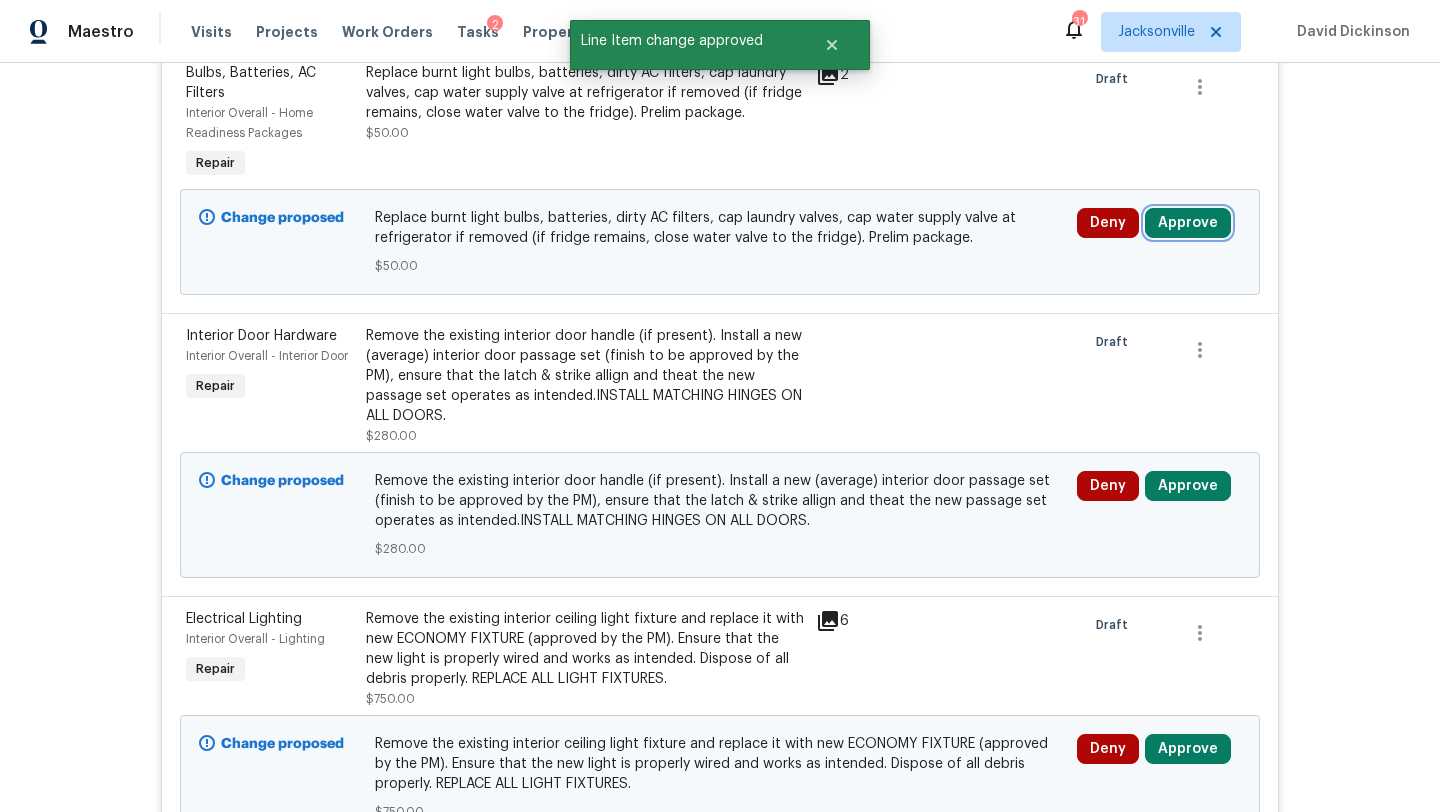 click on "Approve" at bounding box center (1188, 223) 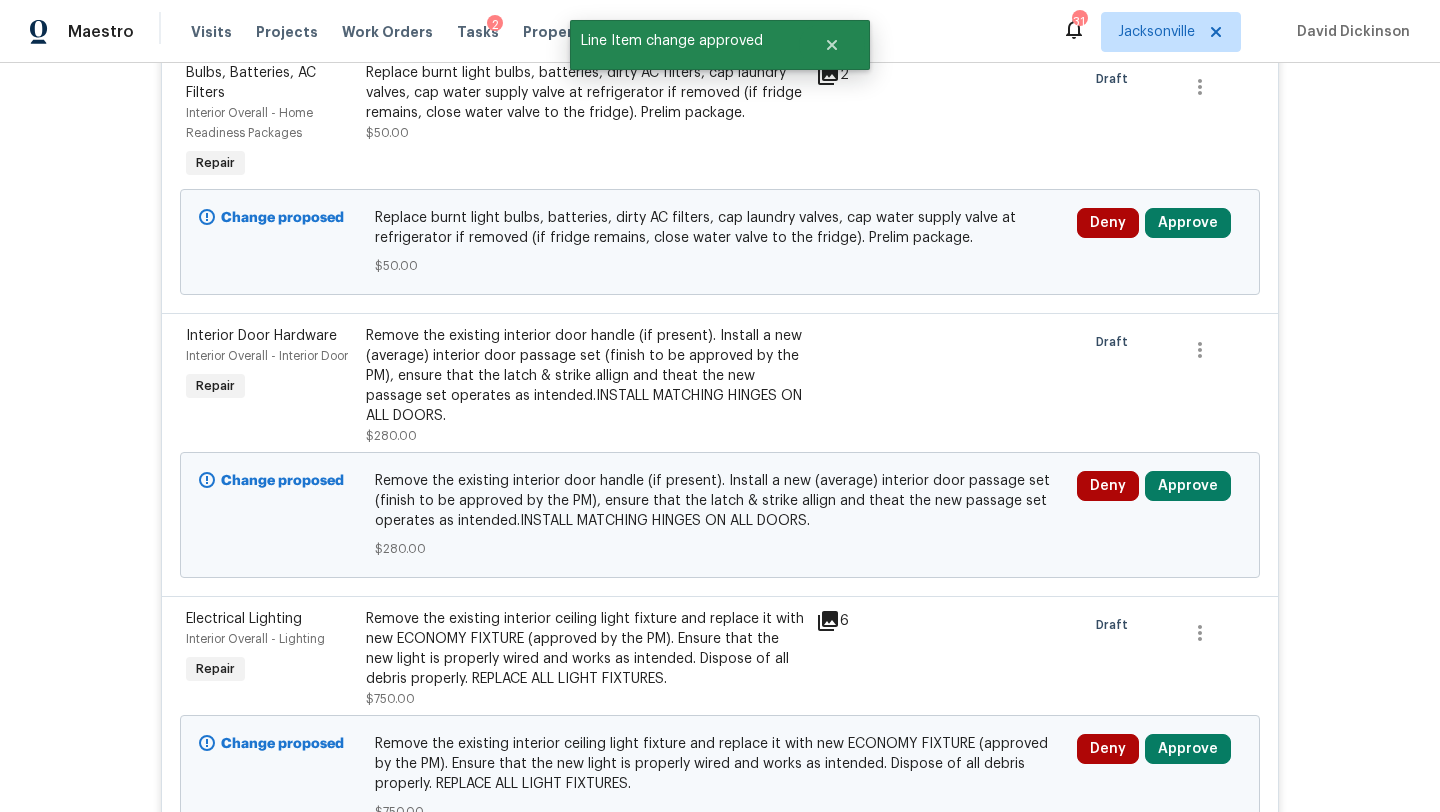 click at bounding box center [990, 386] 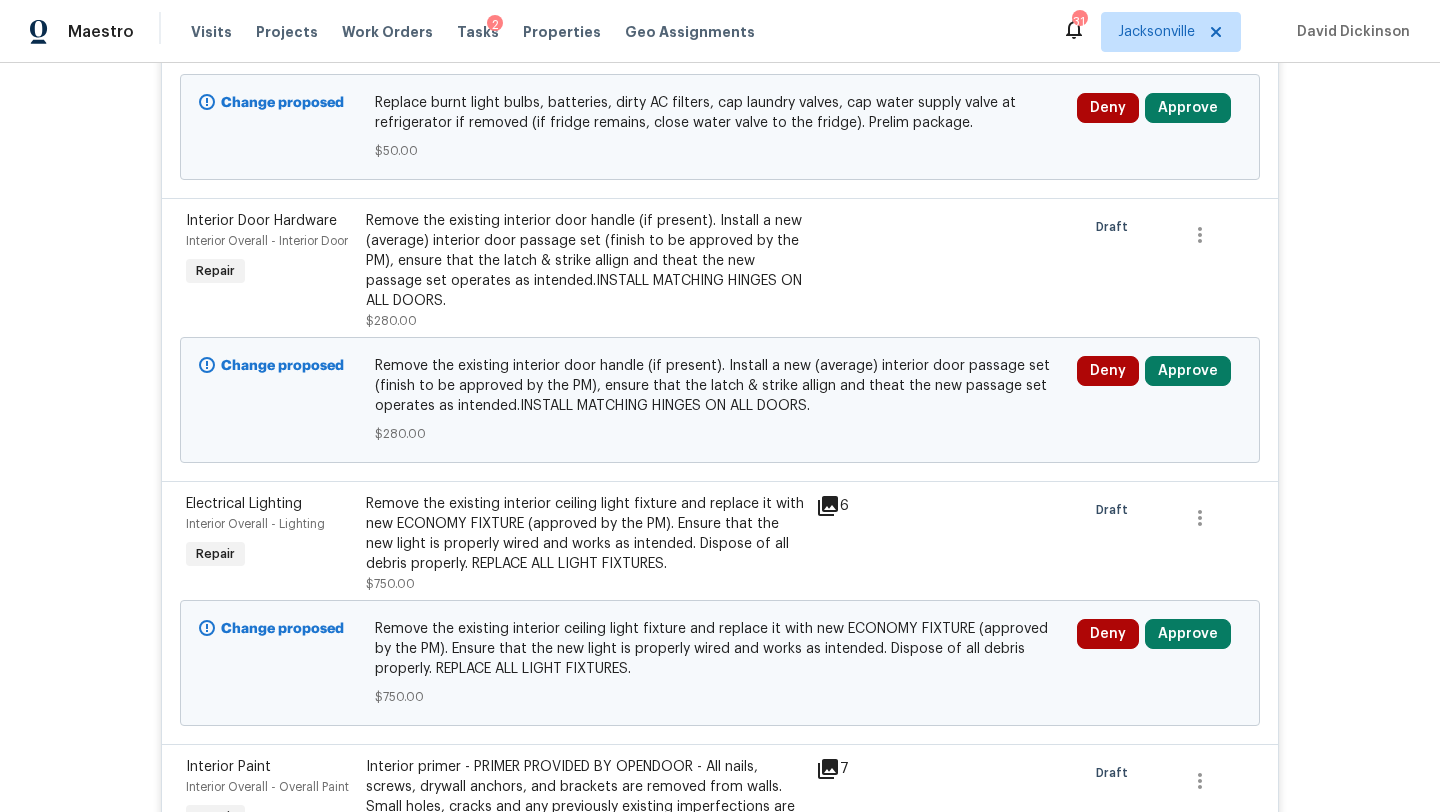 scroll, scrollTop: 656, scrollLeft: 0, axis: vertical 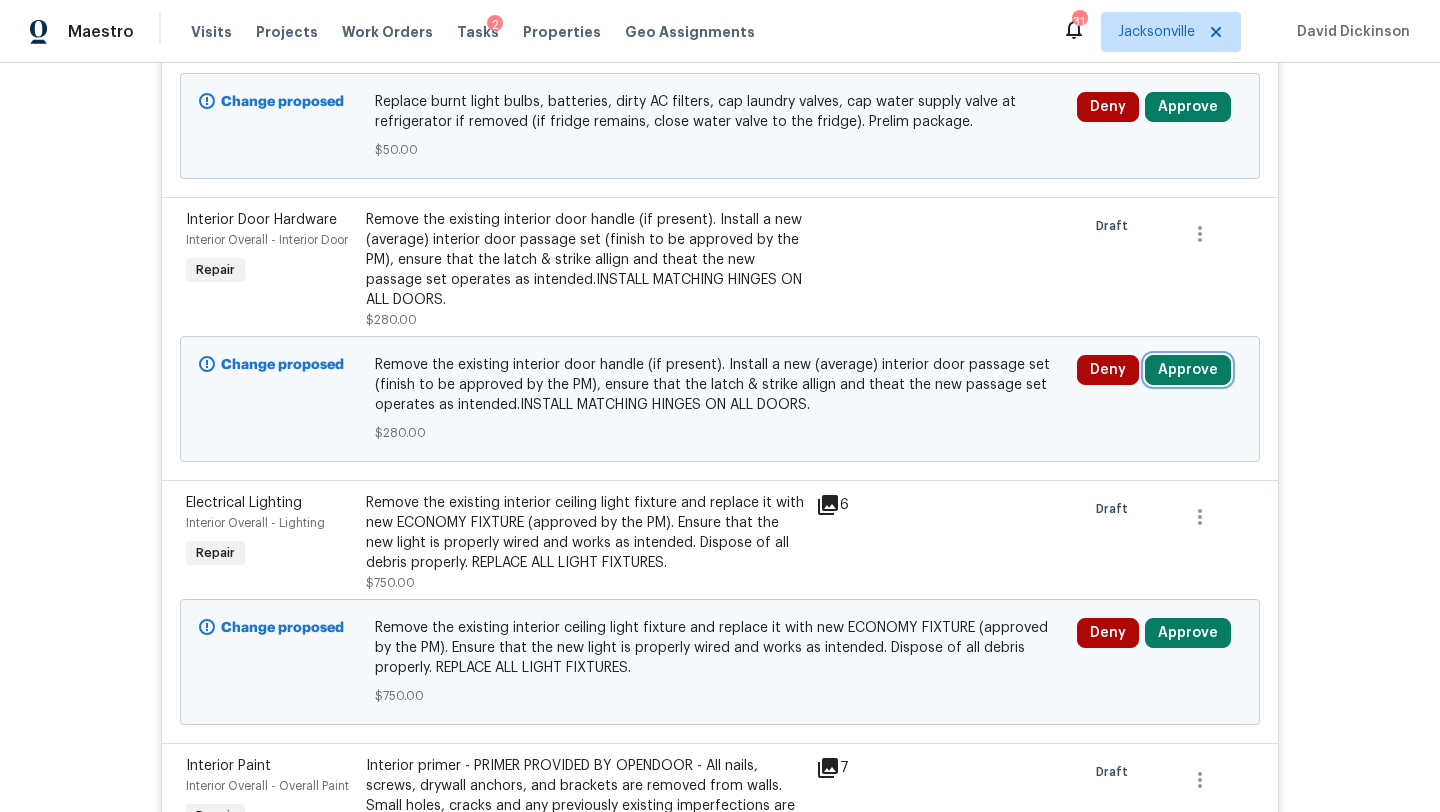 click on "Approve" at bounding box center [1188, 370] 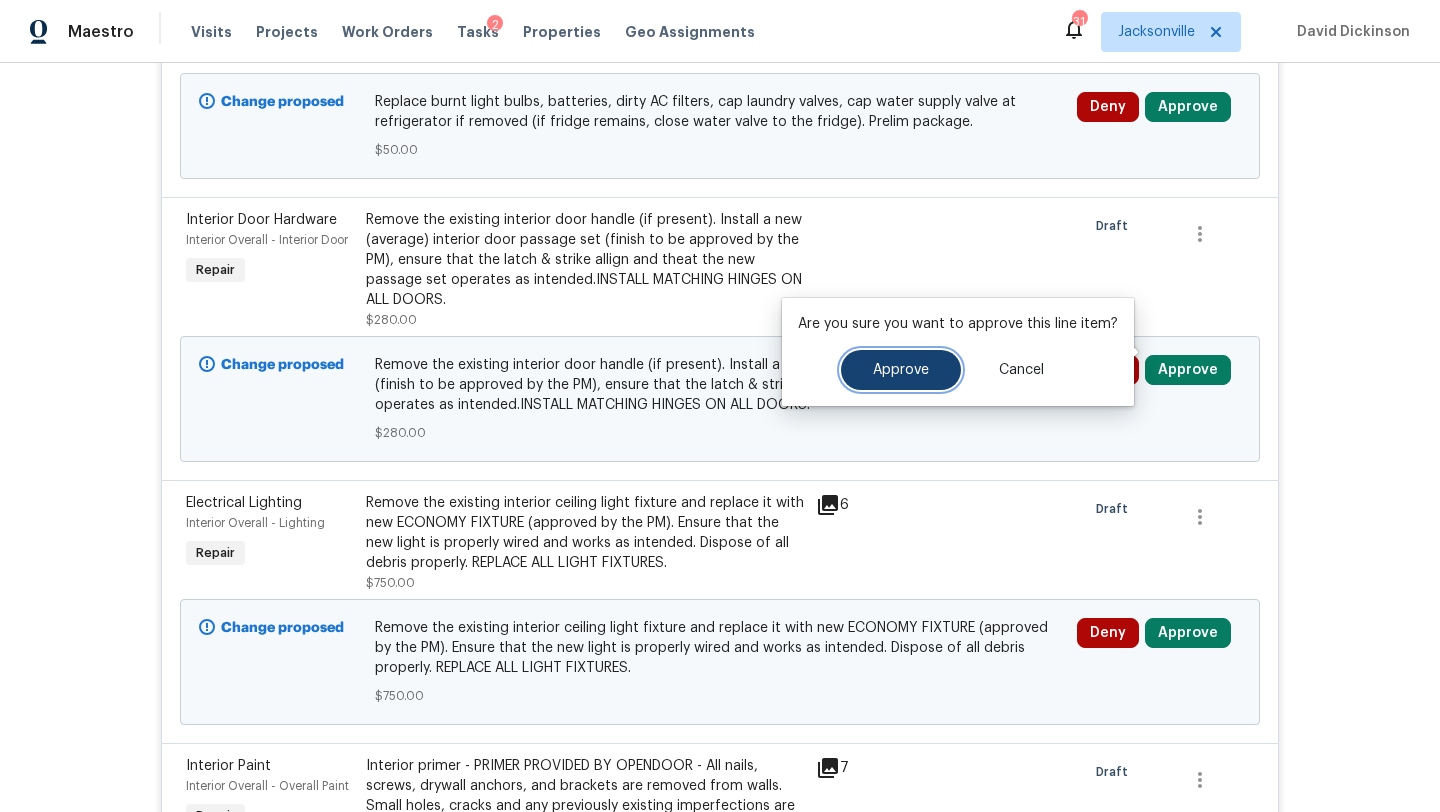 click on "Approve" at bounding box center (901, 370) 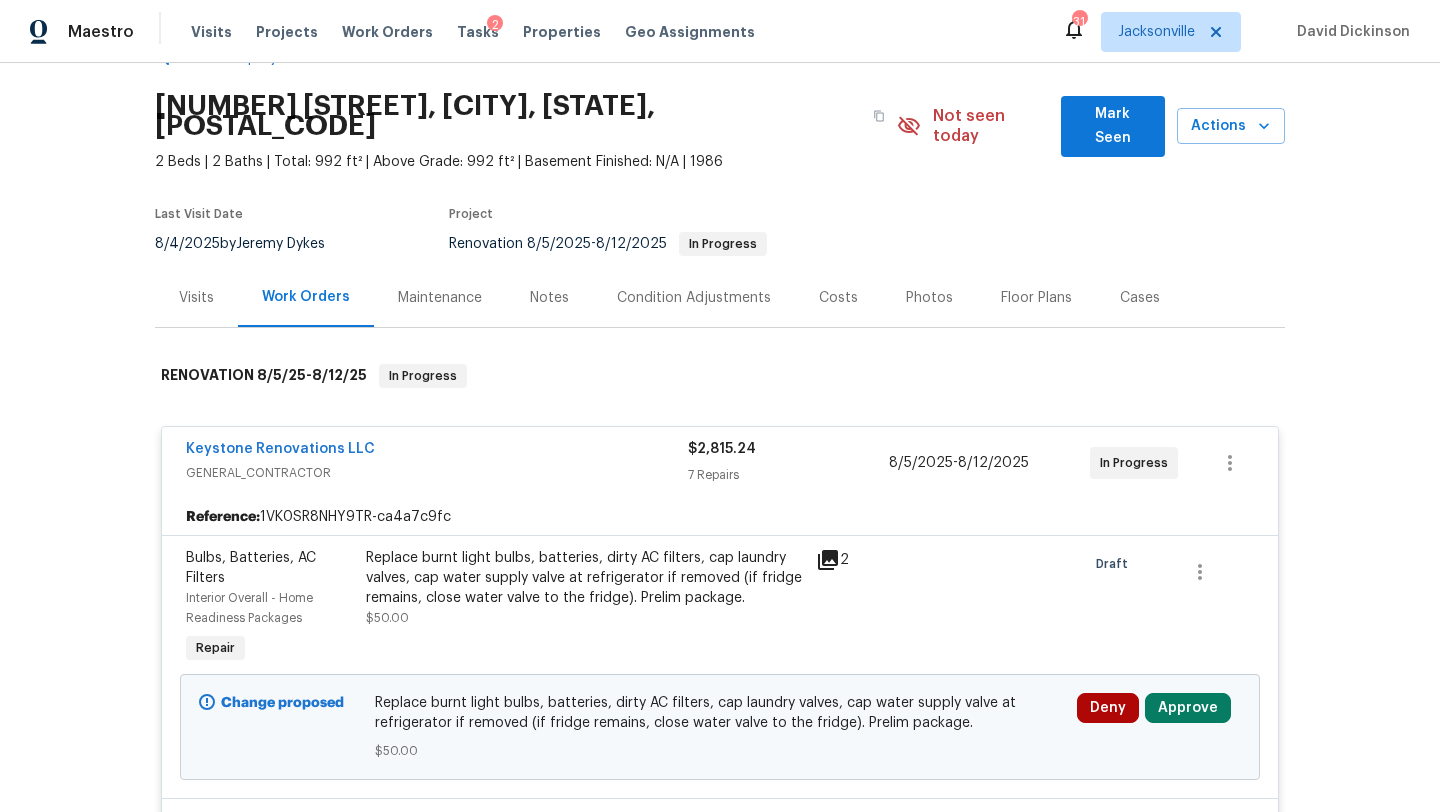 scroll, scrollTop: 94, scrollLeft: 0, axis: vertical 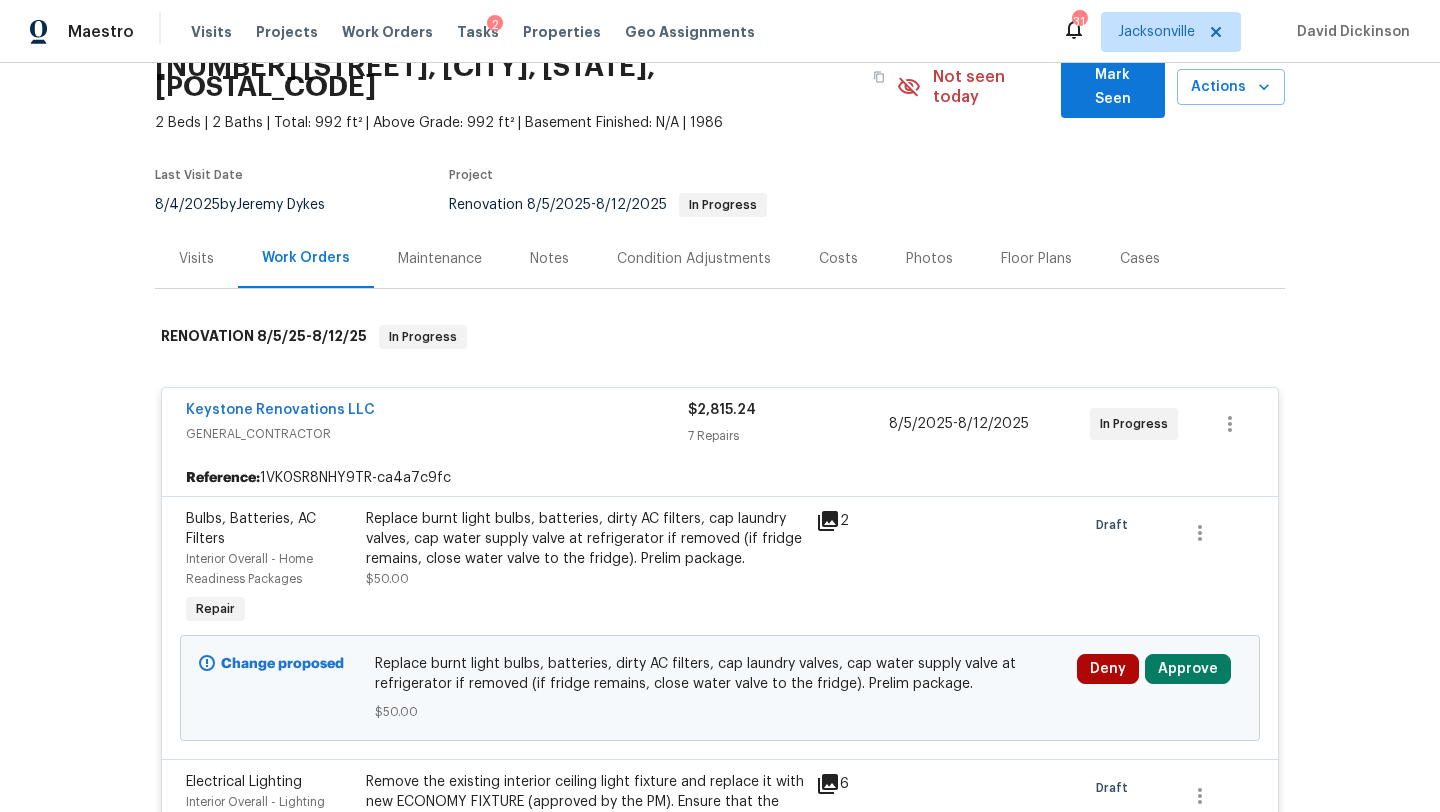 click on "Notes" at bounding box center [549, 258] 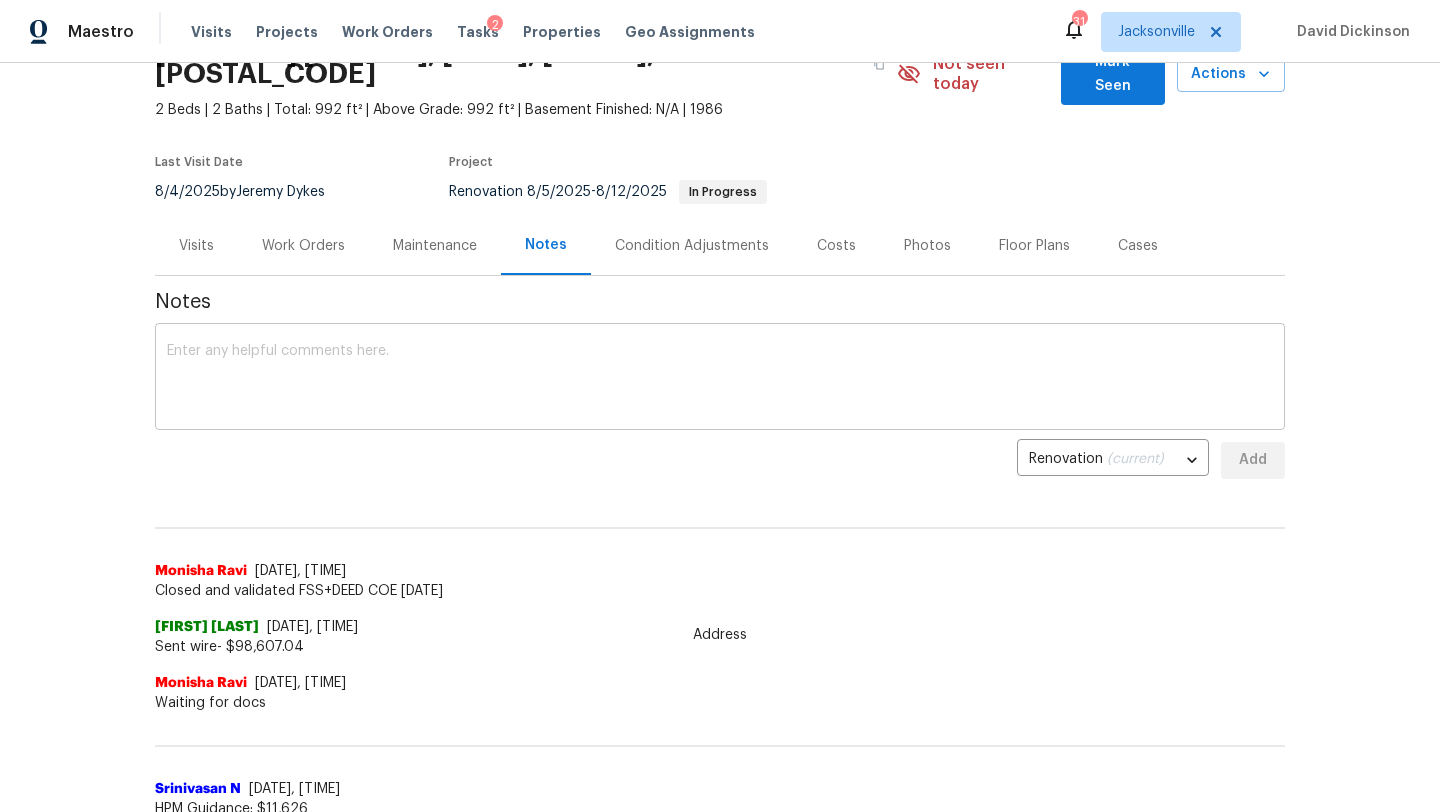scroll, scrollTop: 41, scrollLeft: 0, axis: vertical 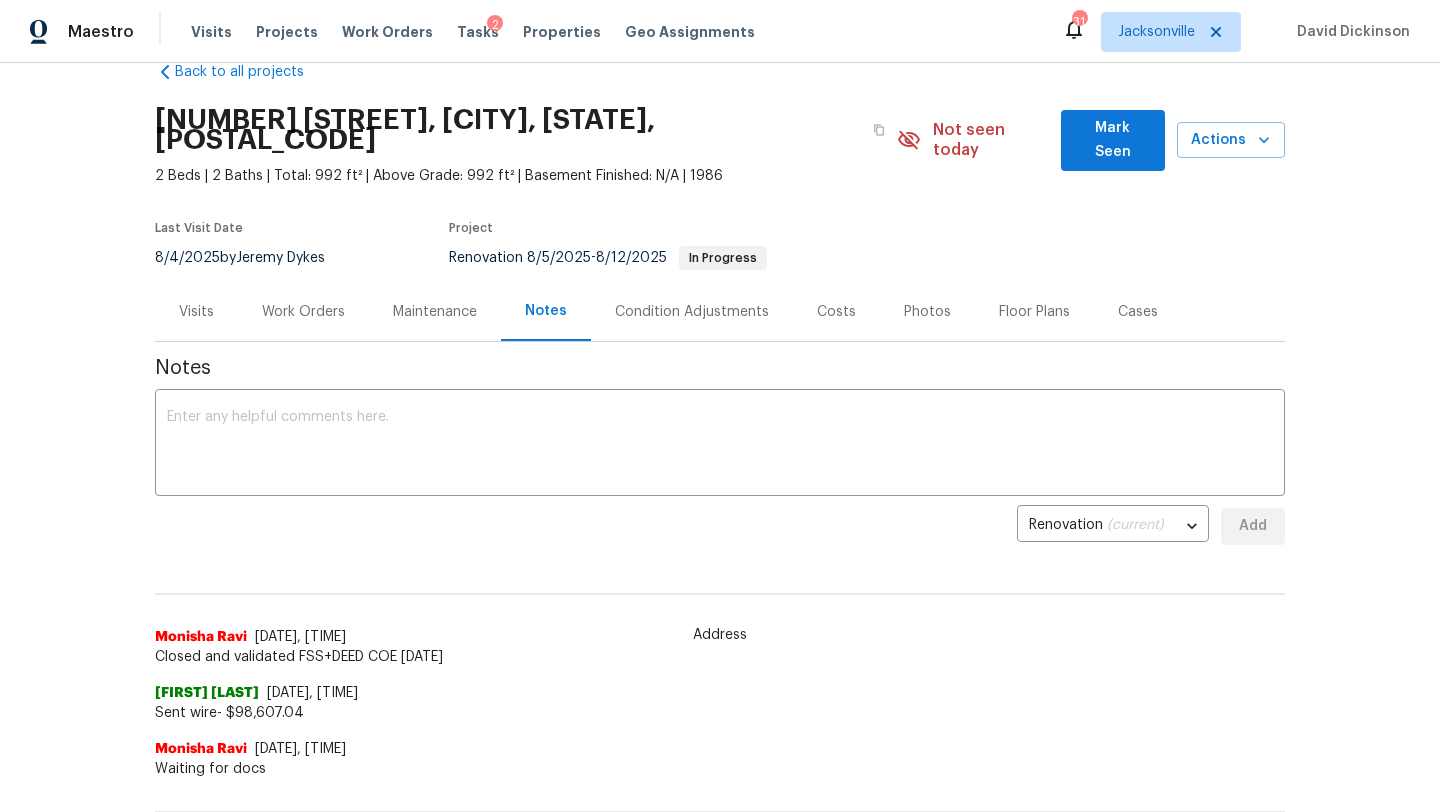 click on "Work Orders" at bounding box center [303, 312] 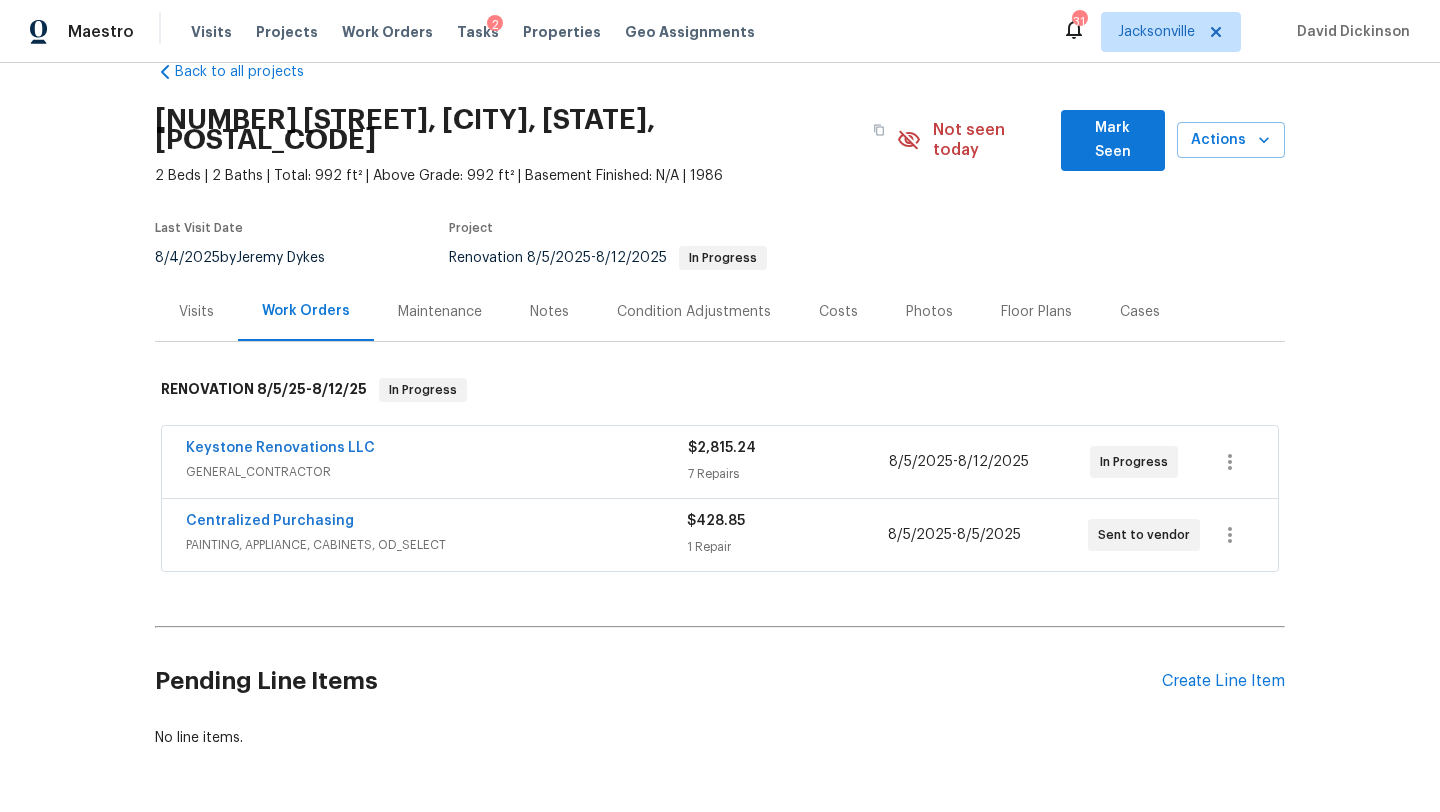 click on "GENERAL_CONTRACTOR" at bounding box center (437, 472) 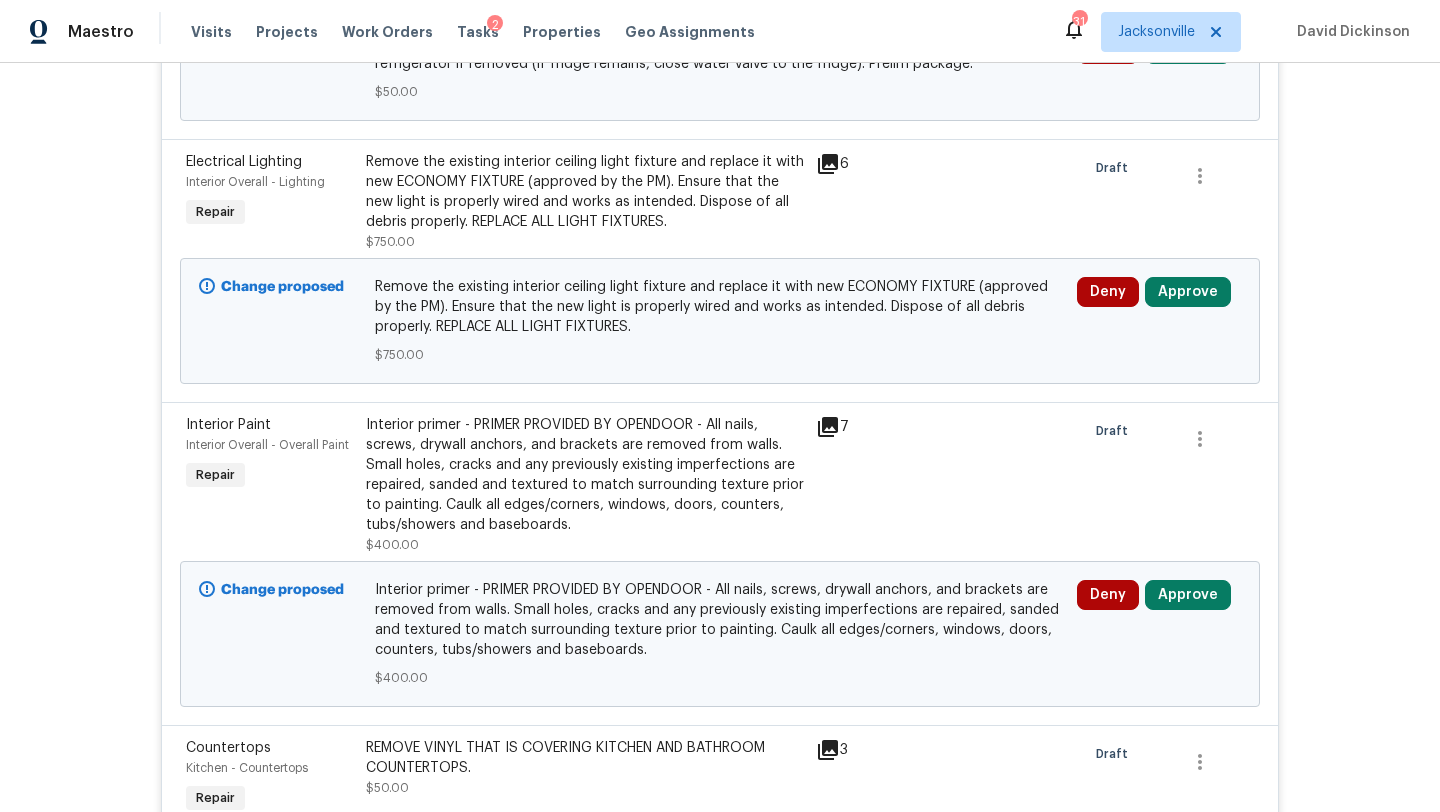 scroll, scrollTop: 721, scrollLeft: 0, axis: vertical 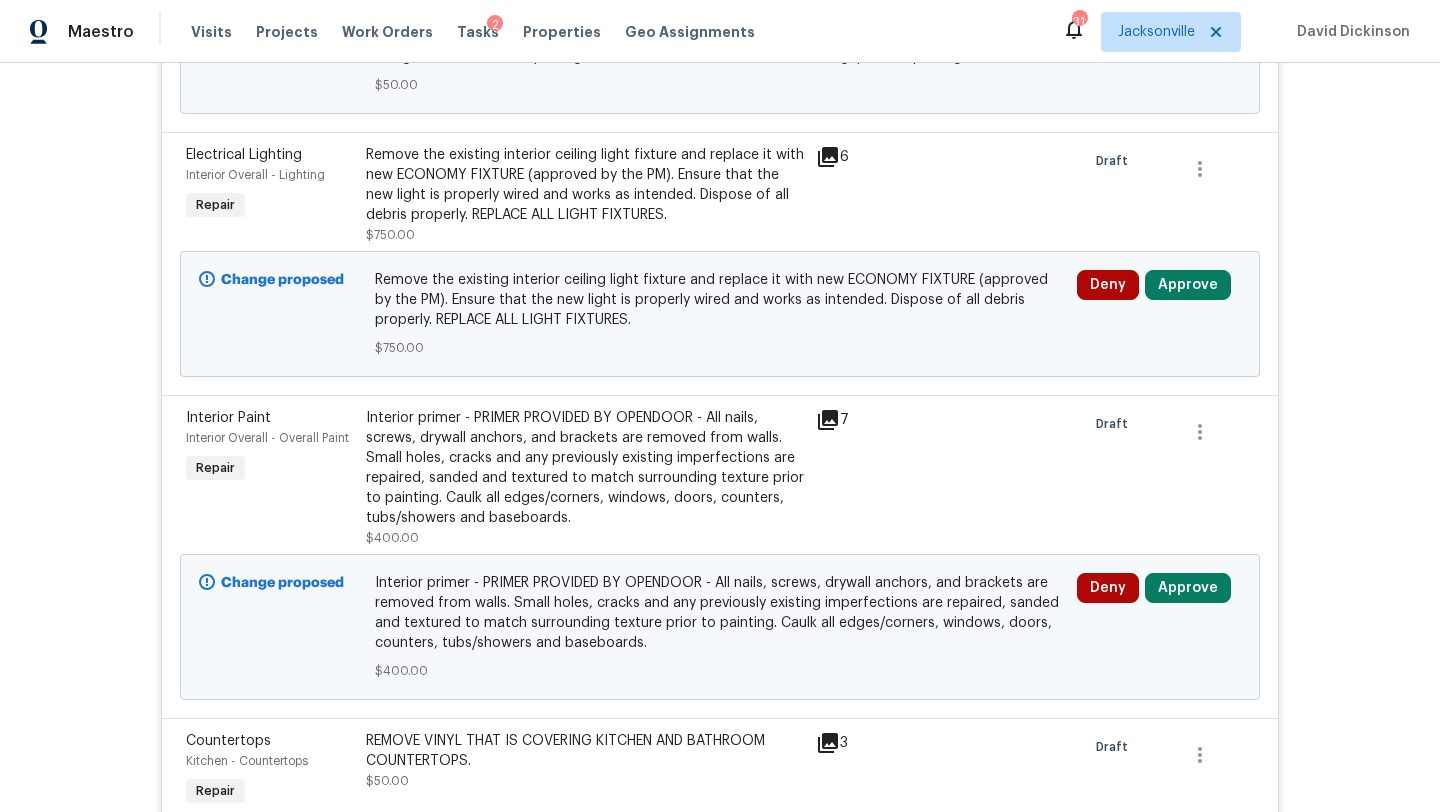 click on "Remove the existing interior ceiling light fixture and replace it with new ECONOMY FIXTURE (approved by the PM). Ensure that the new light is properly wired and works as intended. Dispose of all debris properly. REPLACE ALL LIGHT FIXTURES." at bounding box center [585, 185] 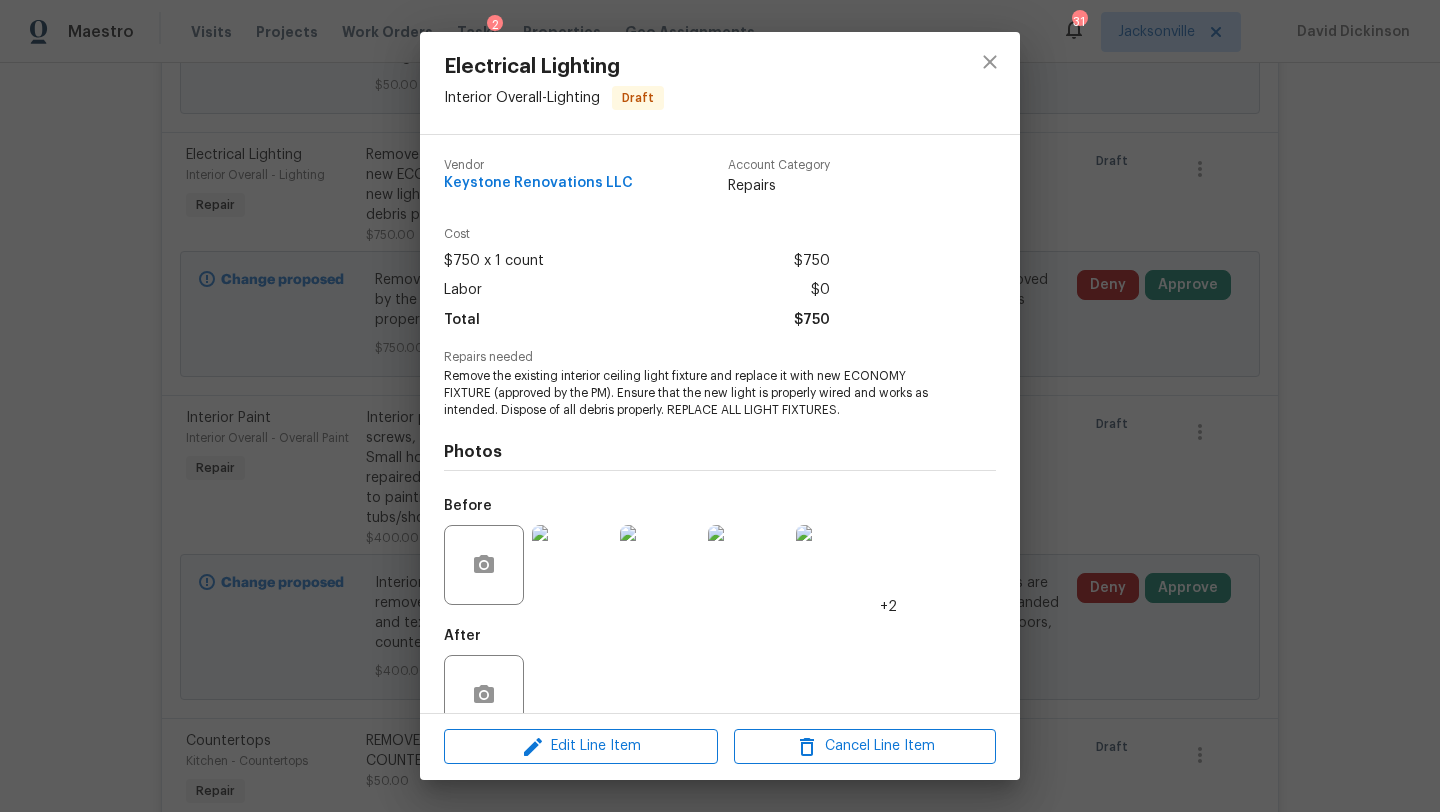 click at bounding box center [572, 565] 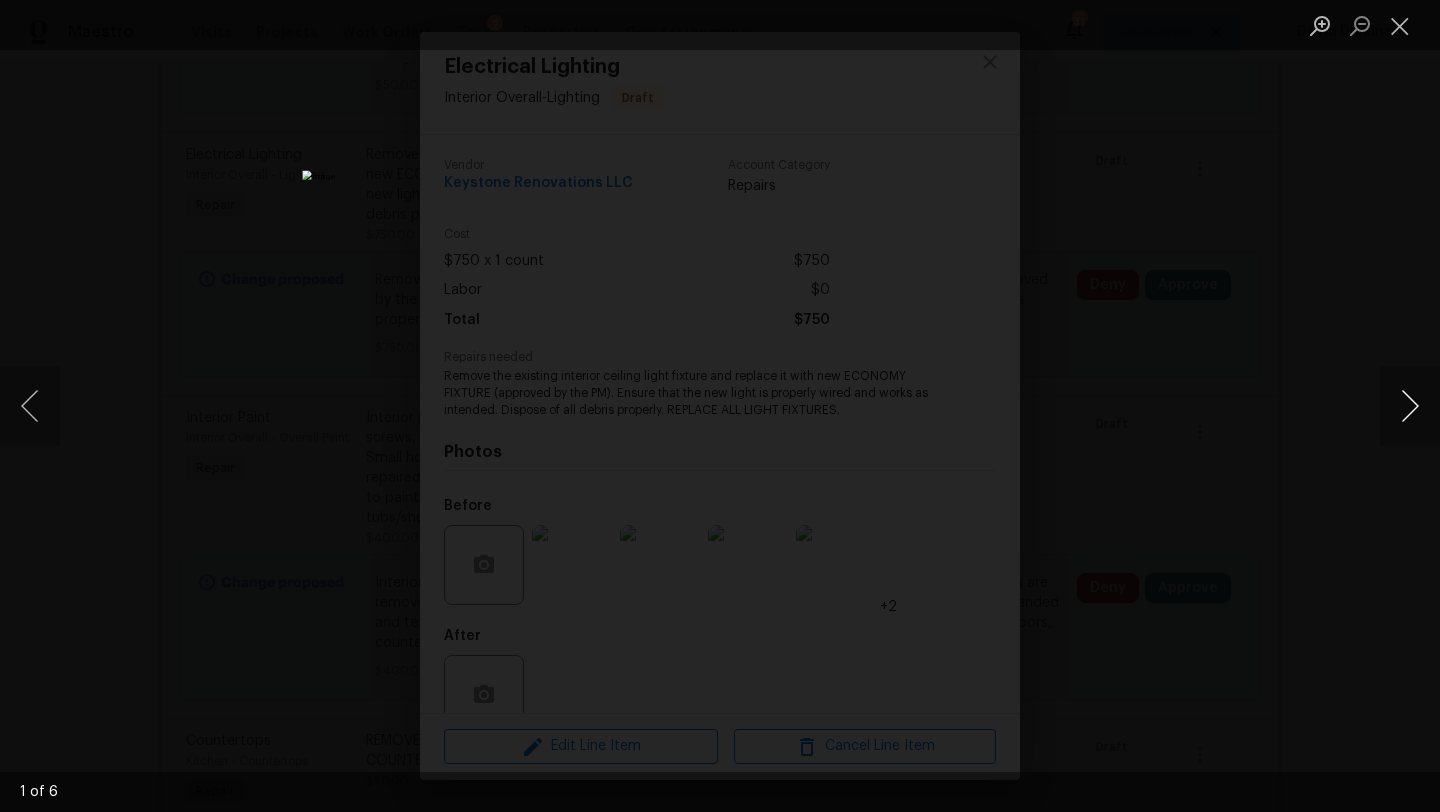 click at bounding box center [1410, 406] 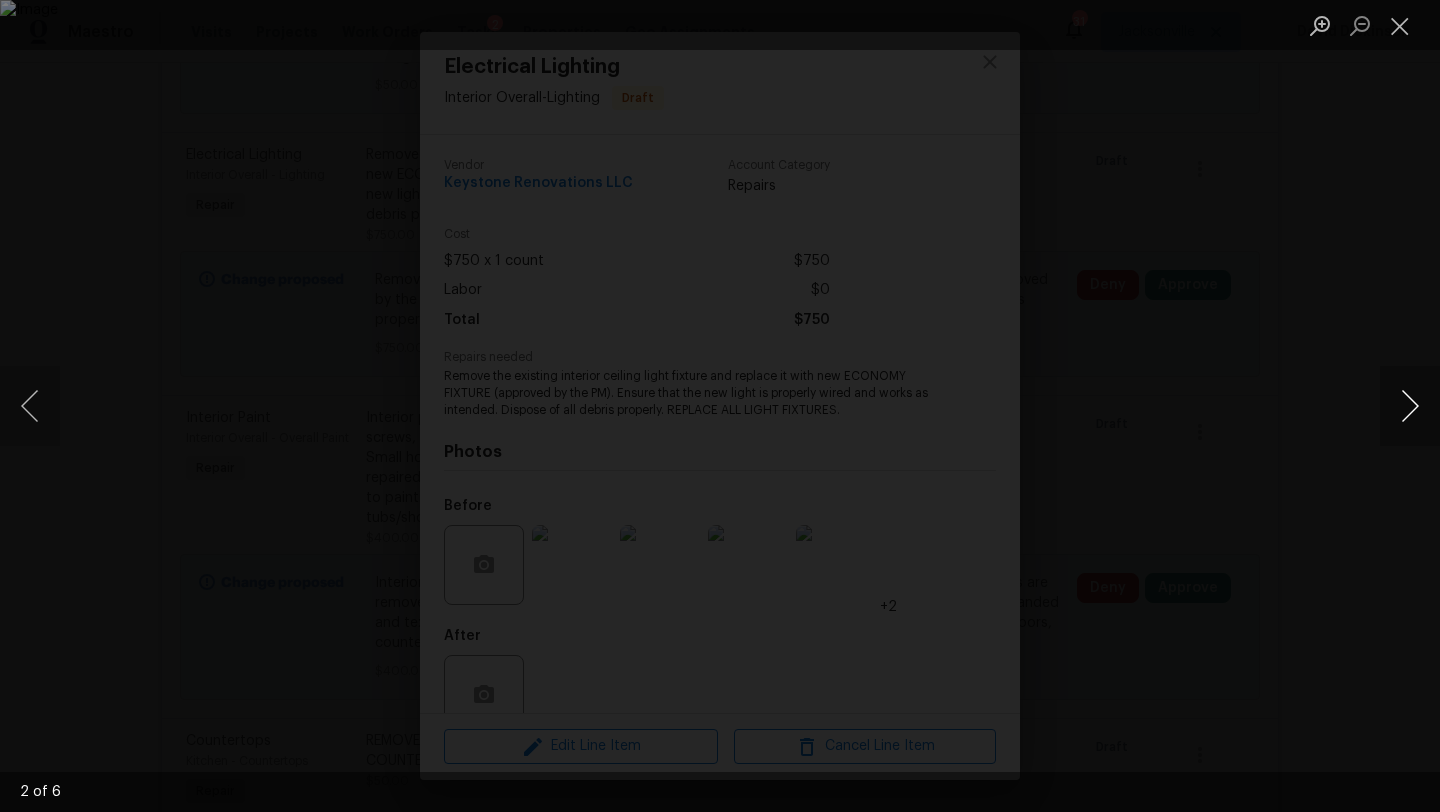 click at bounding box center [1410, 406] 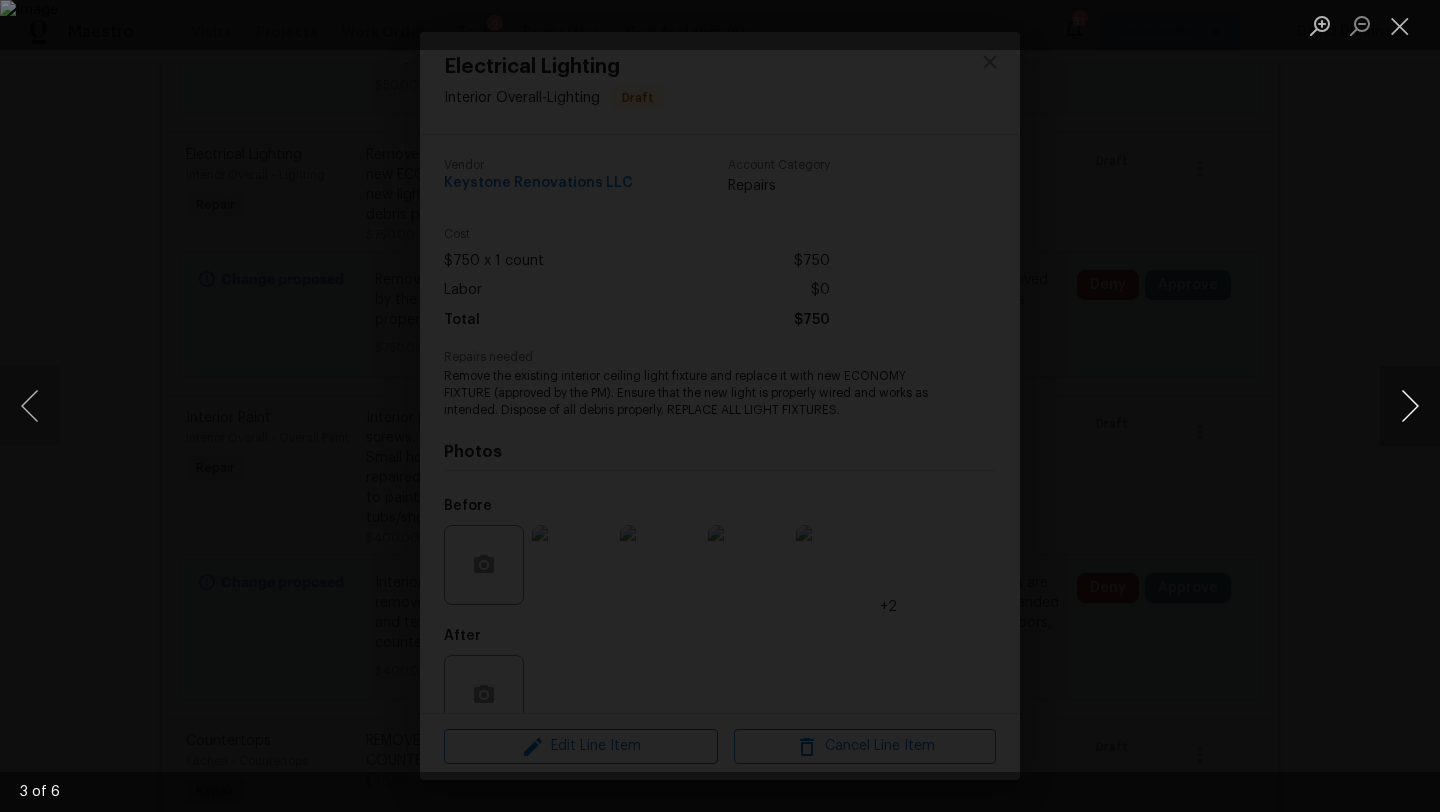 click at bounding box center [1410, 406] 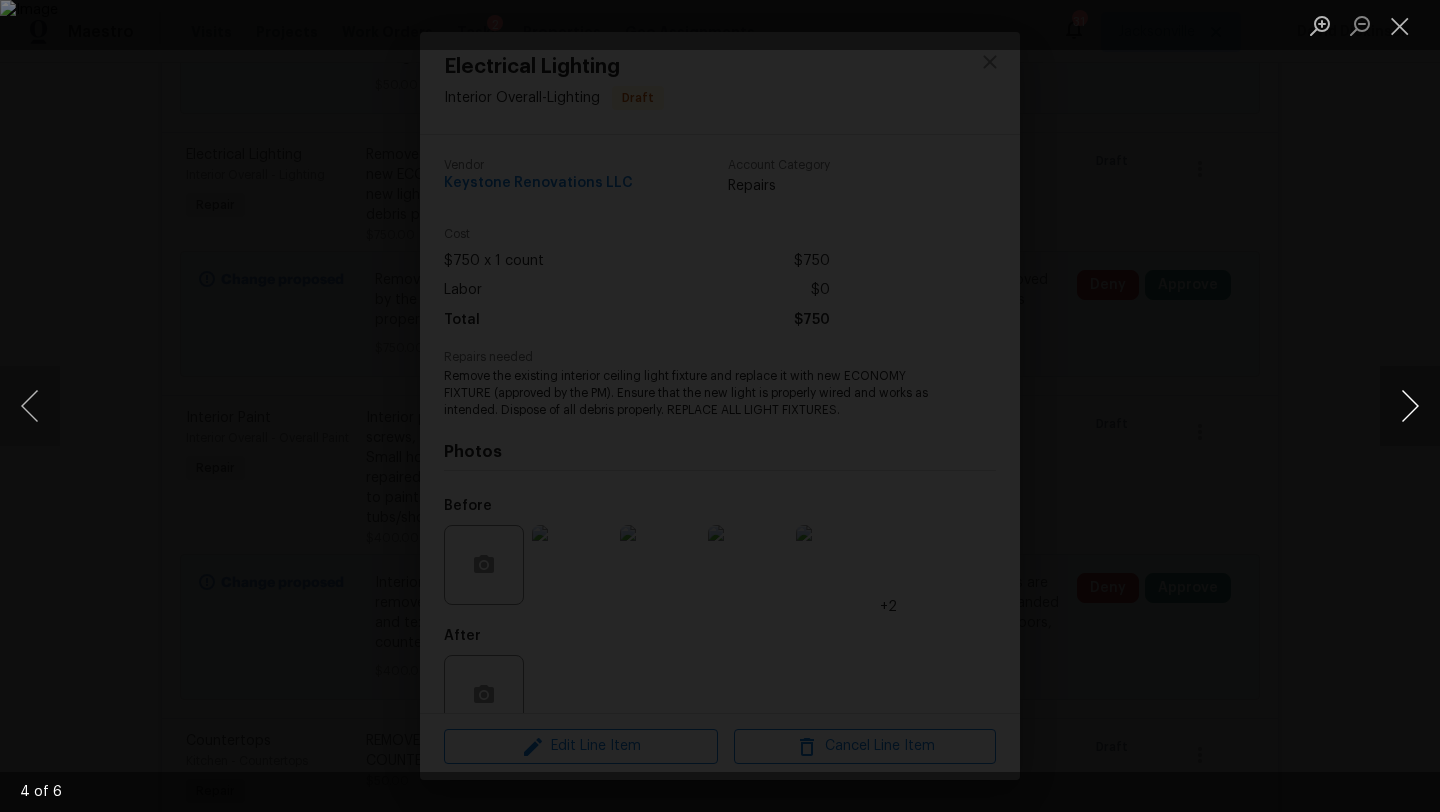 click at bounding box center [1410, 406] 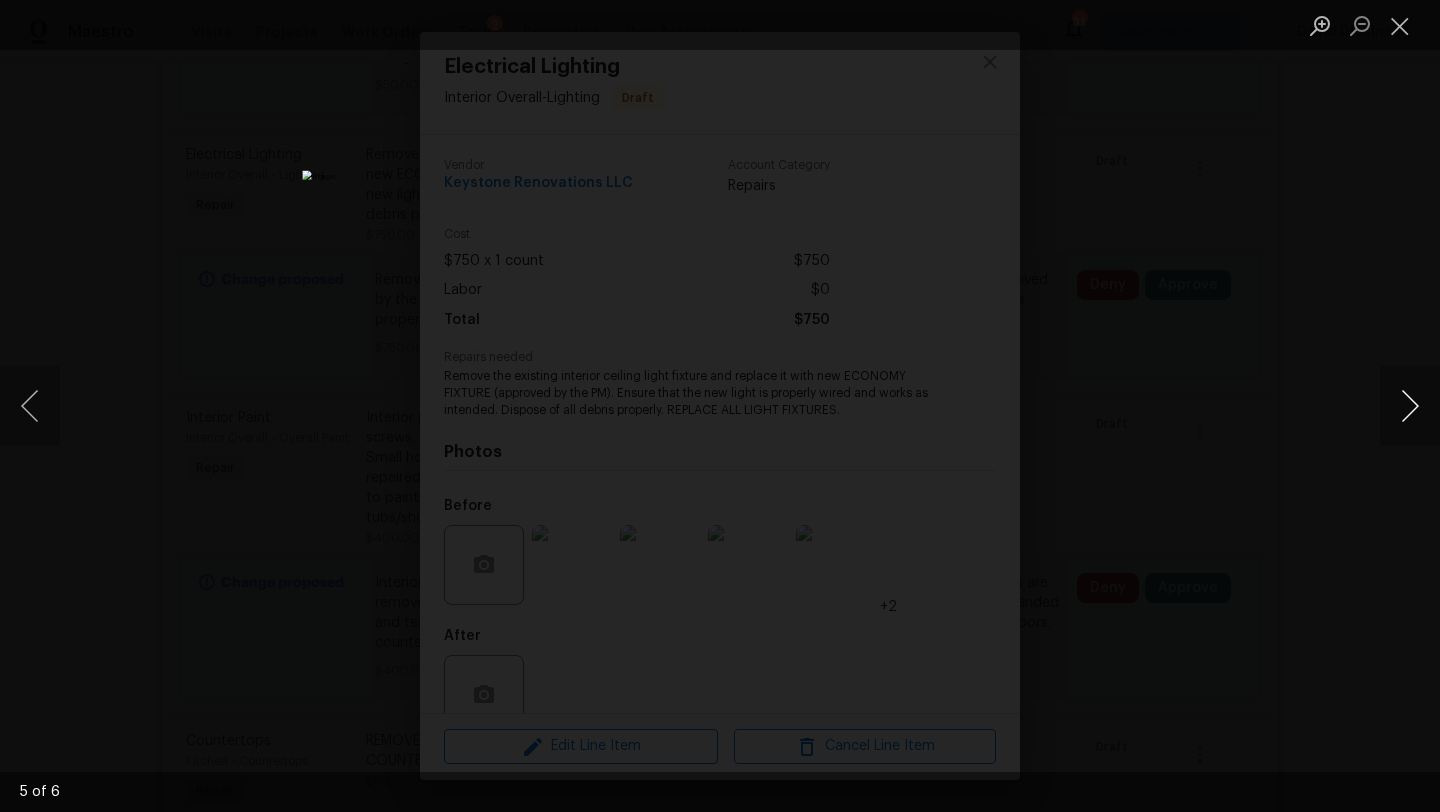 click at bounding box center (1410, 406) 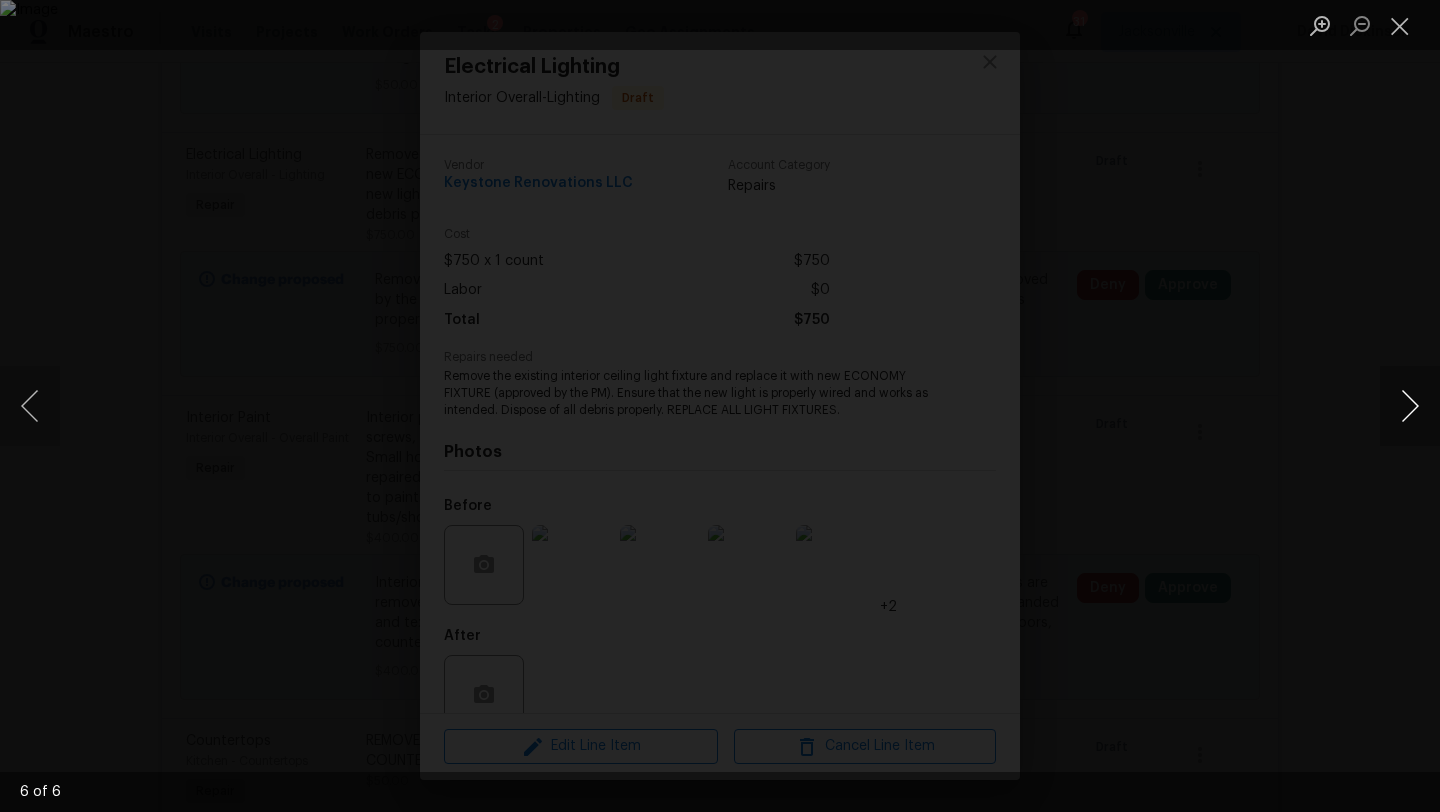click at bounding box center [1410, 406] 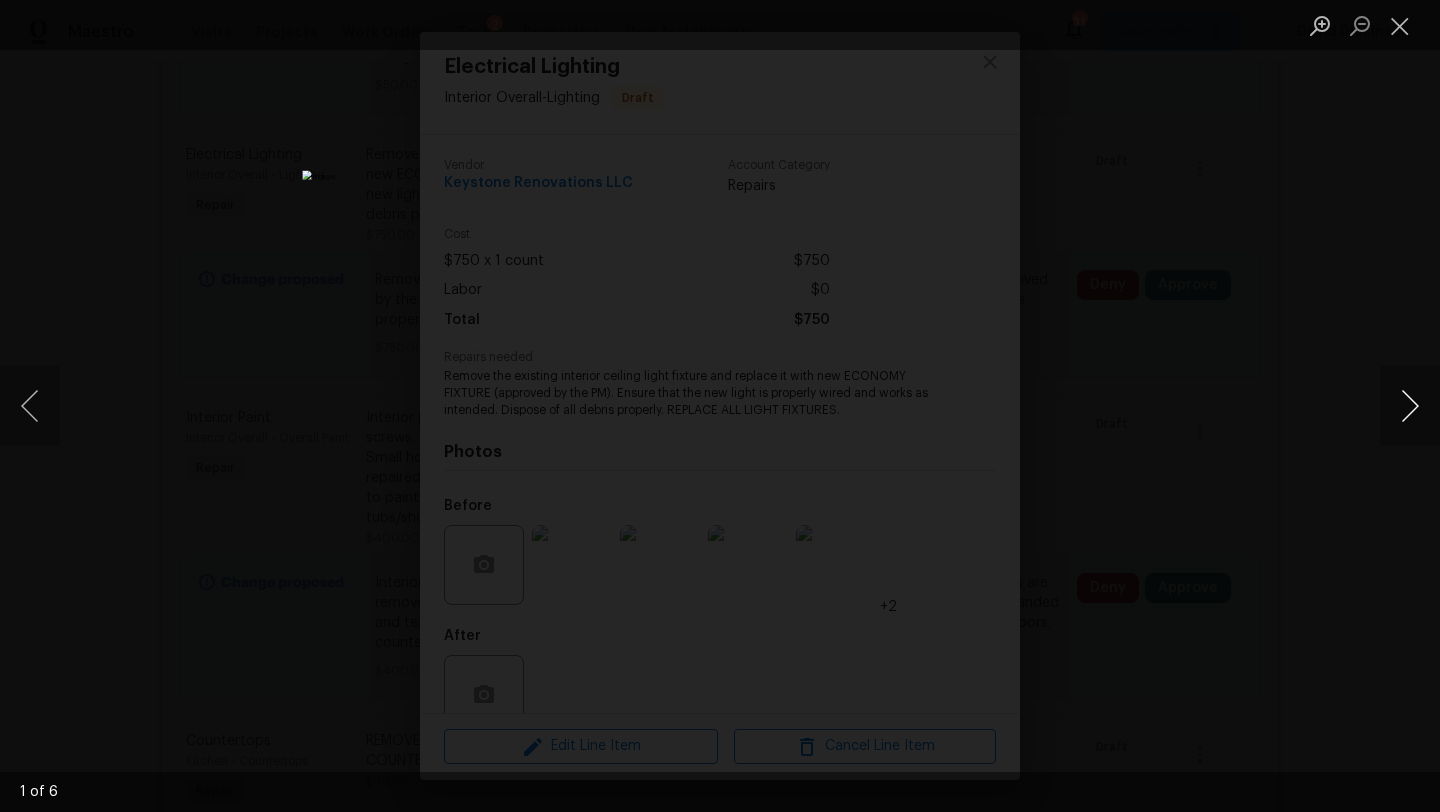 click at bounding box center (1410, 406) 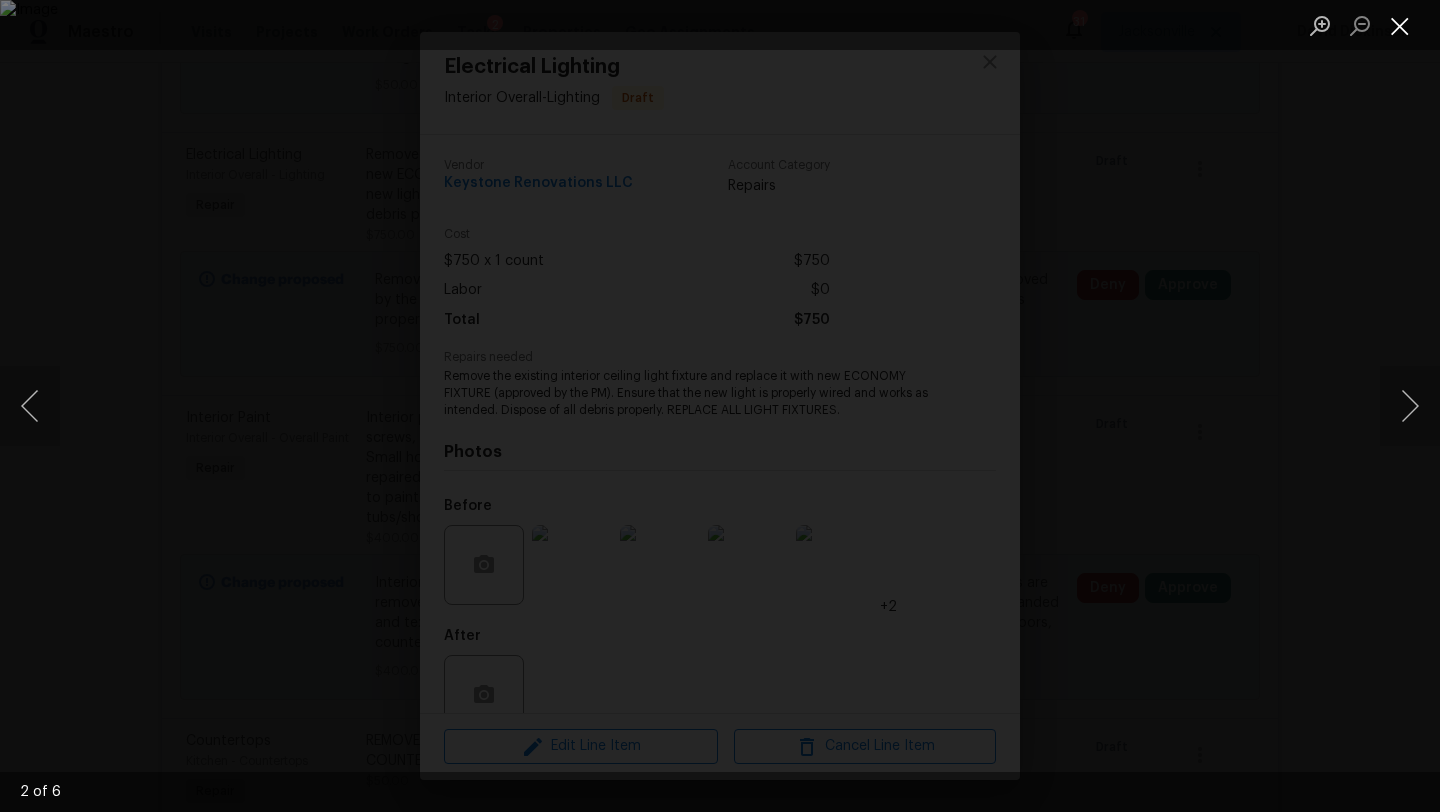 click at bounding box center (1400, 25) 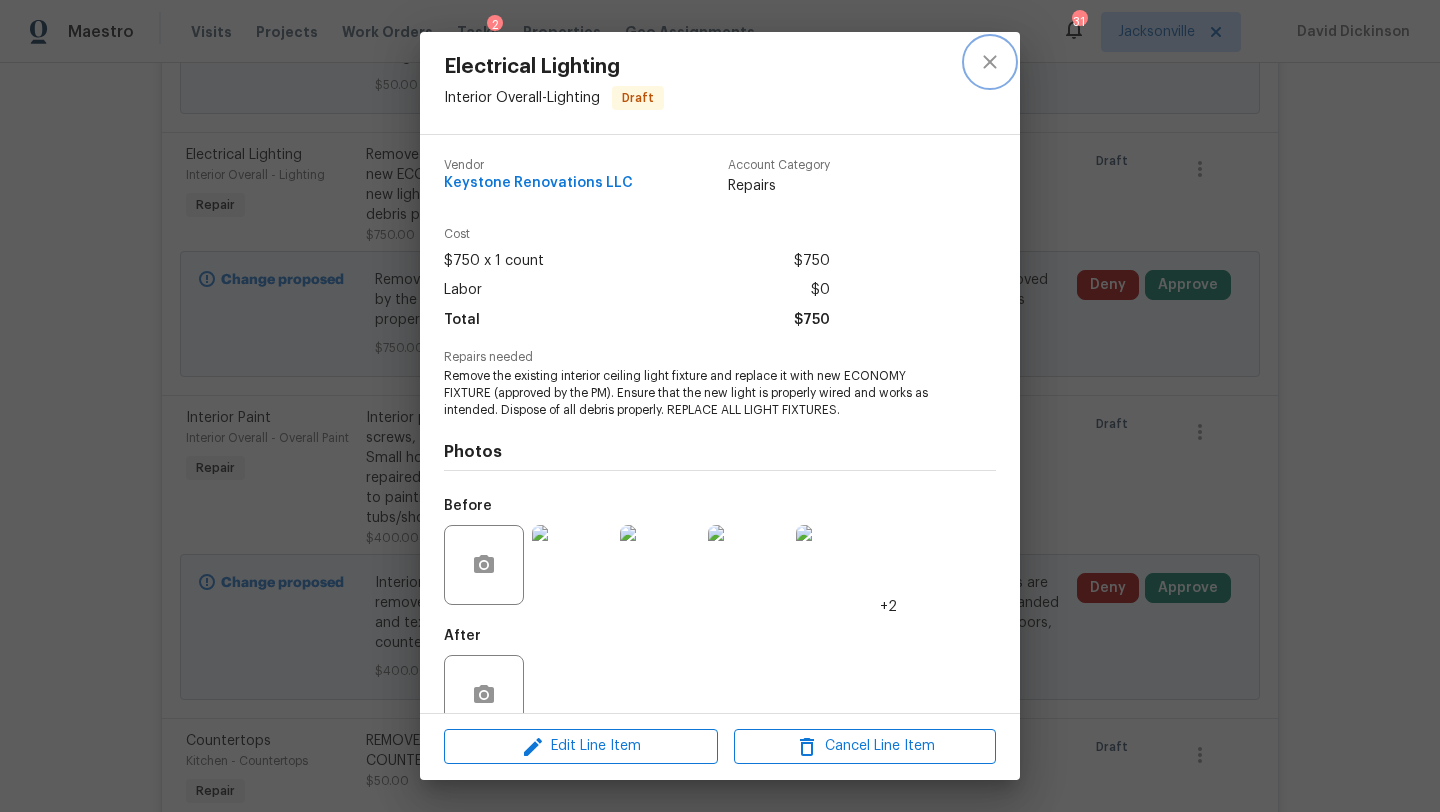 click 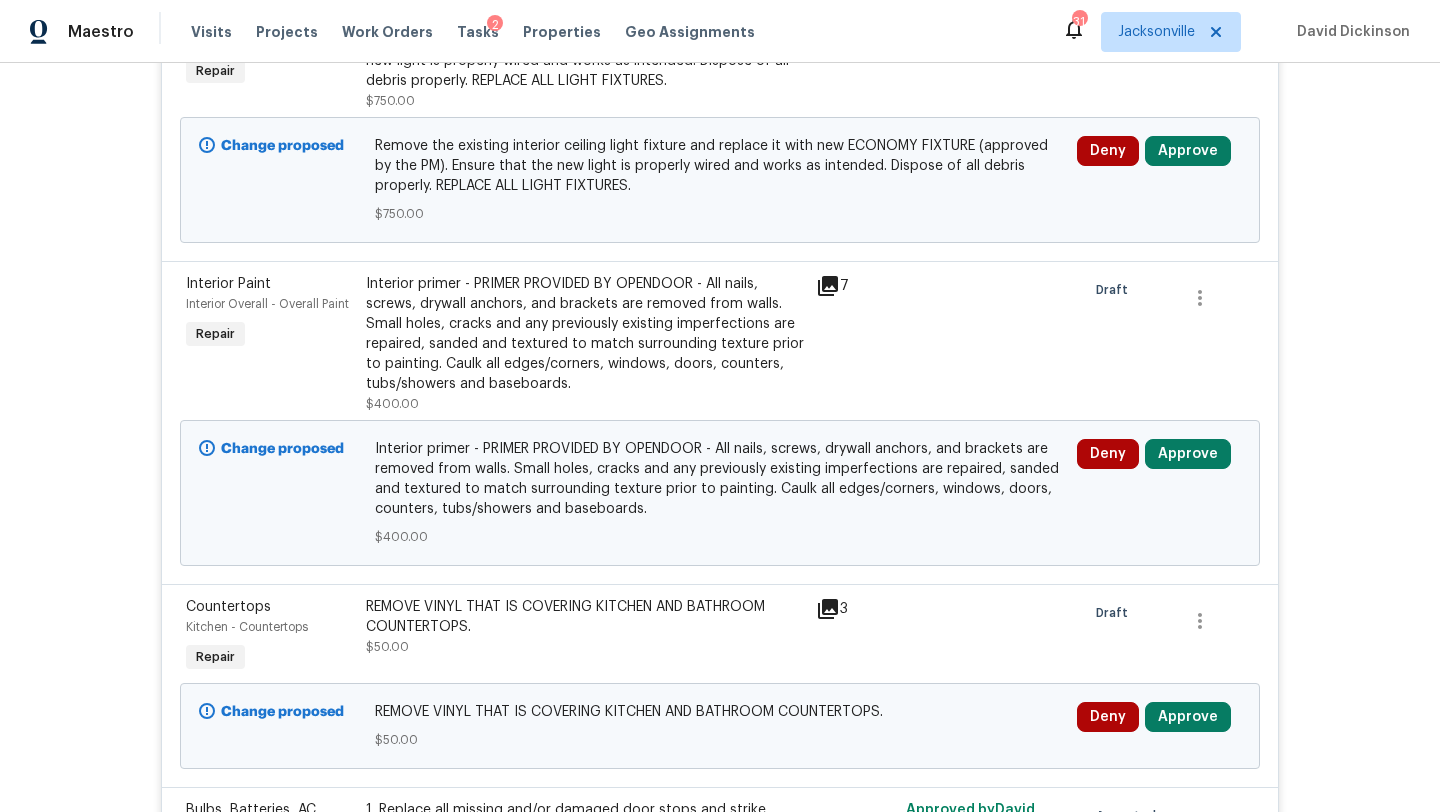 scroll, scrollTop: 864, scrollLeft: 0, axis: vertical 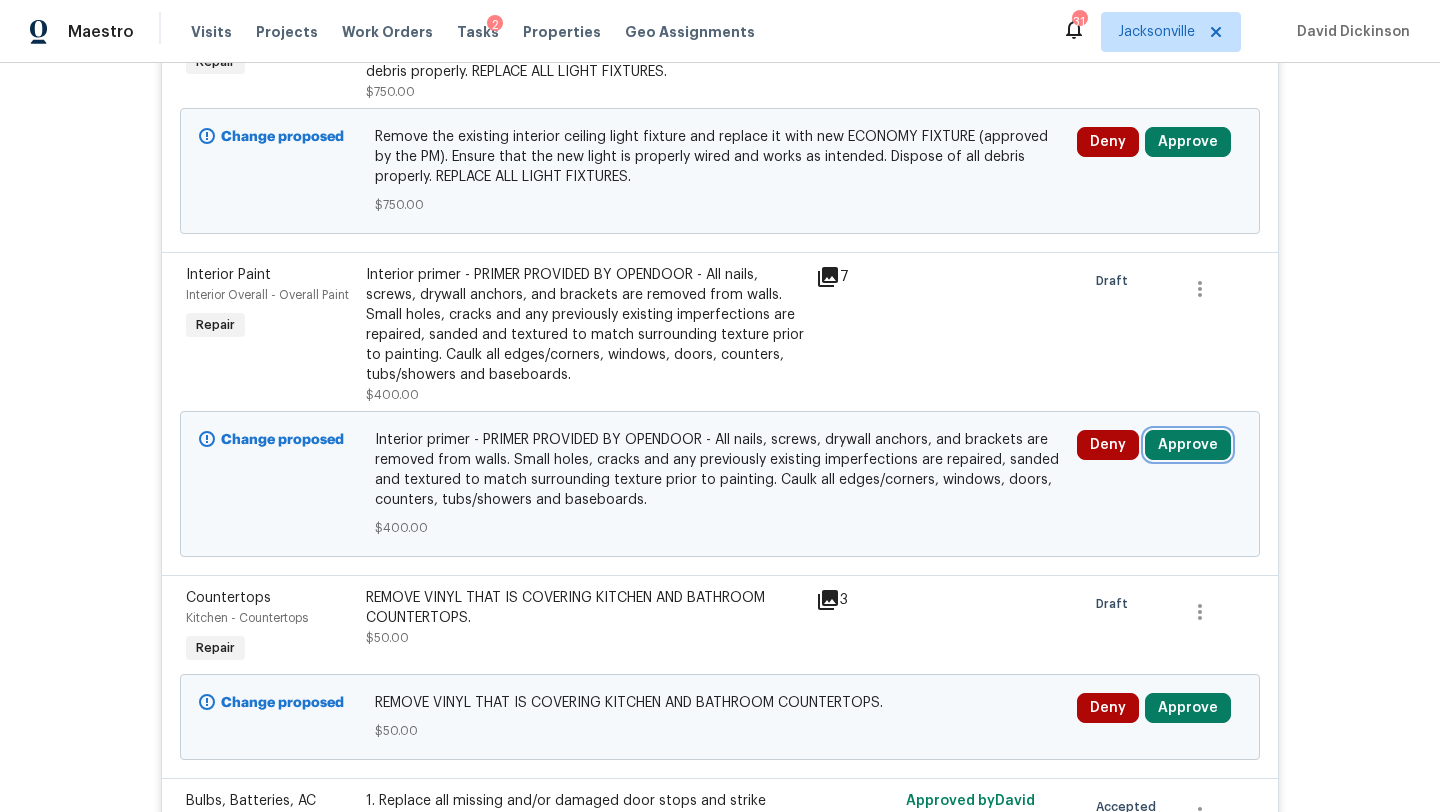 click on "Approve" at bounding box center [1188, 445] 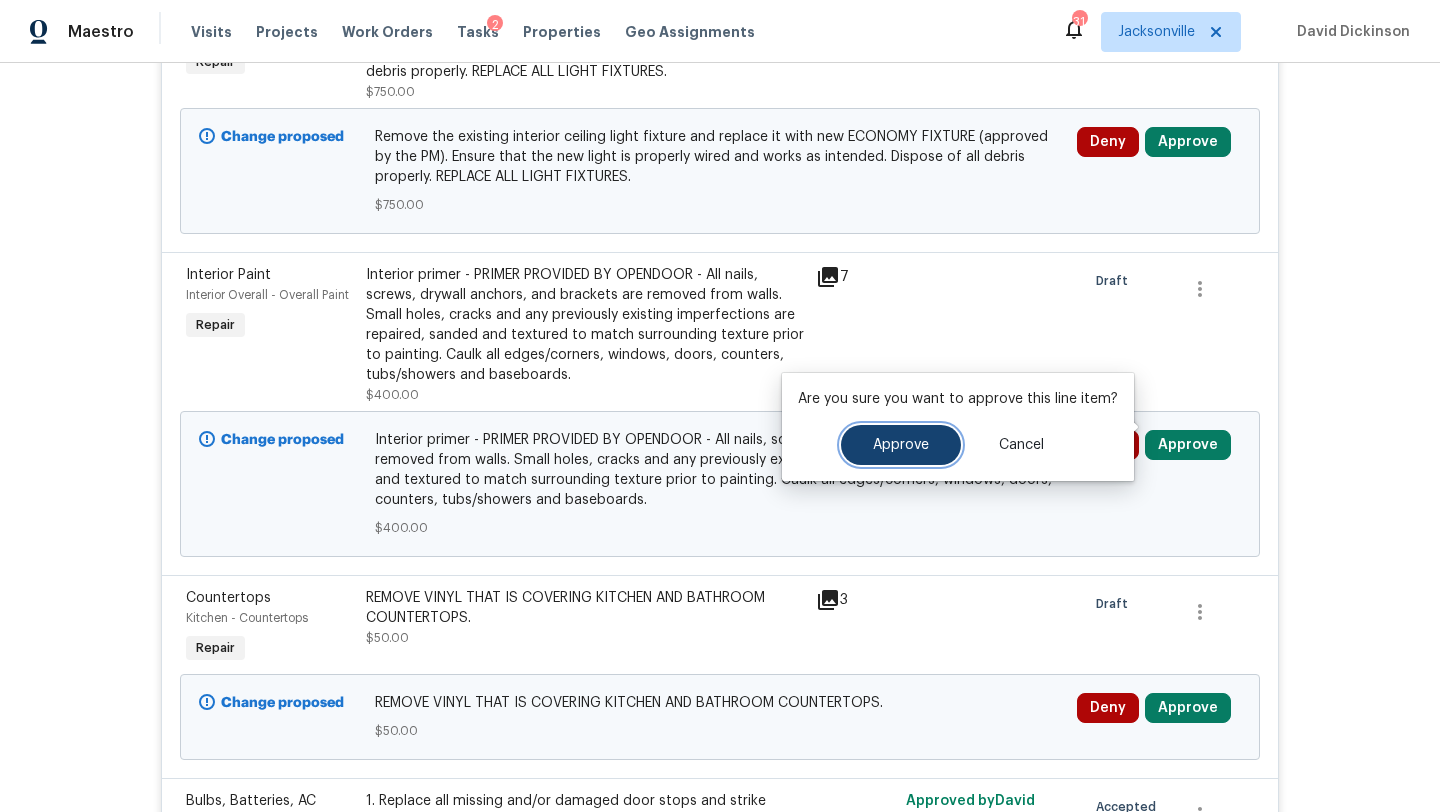 click on "Approve" at bounding box center [901, 445] 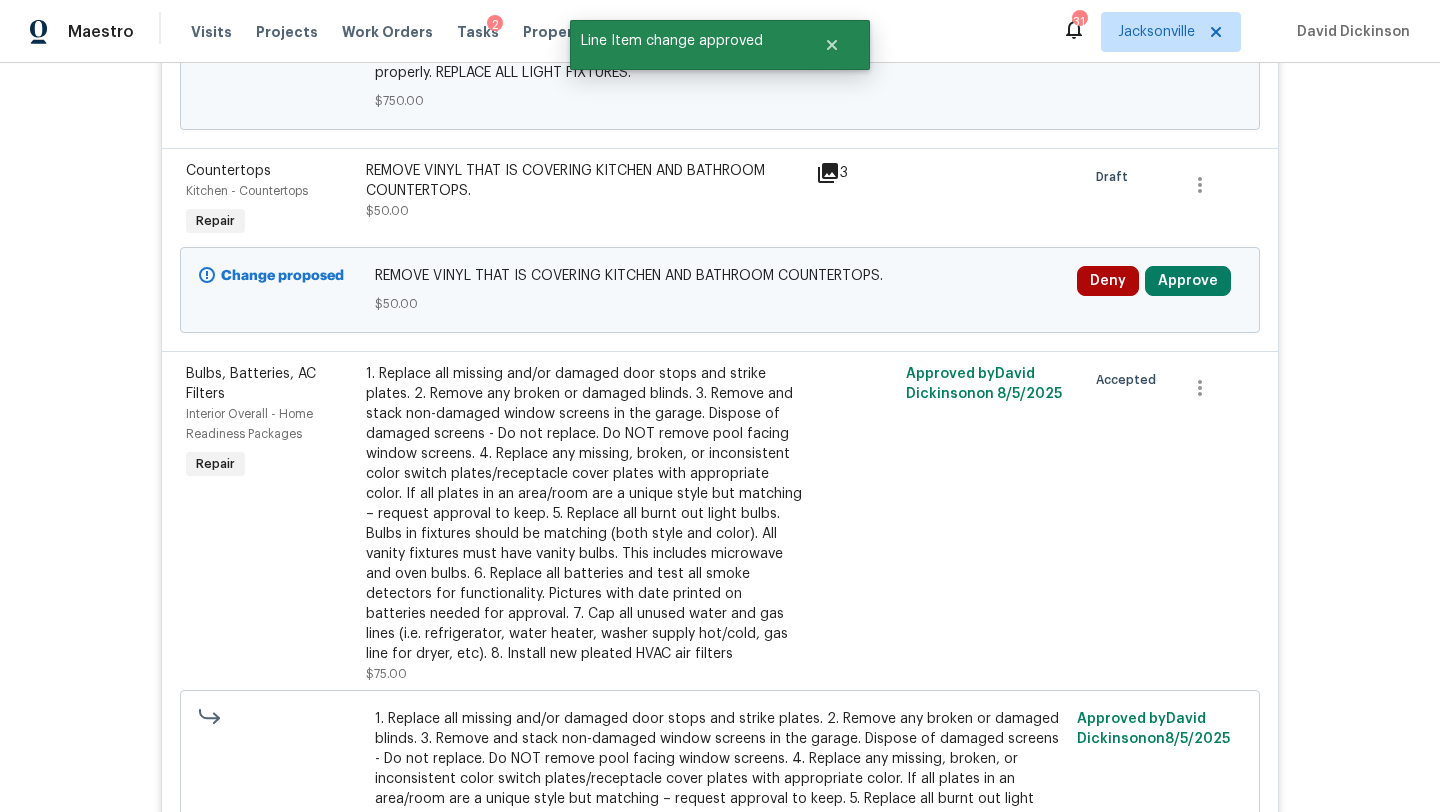 scroll, scrollTop: 969, scrollLeft: 0, axis: vertical 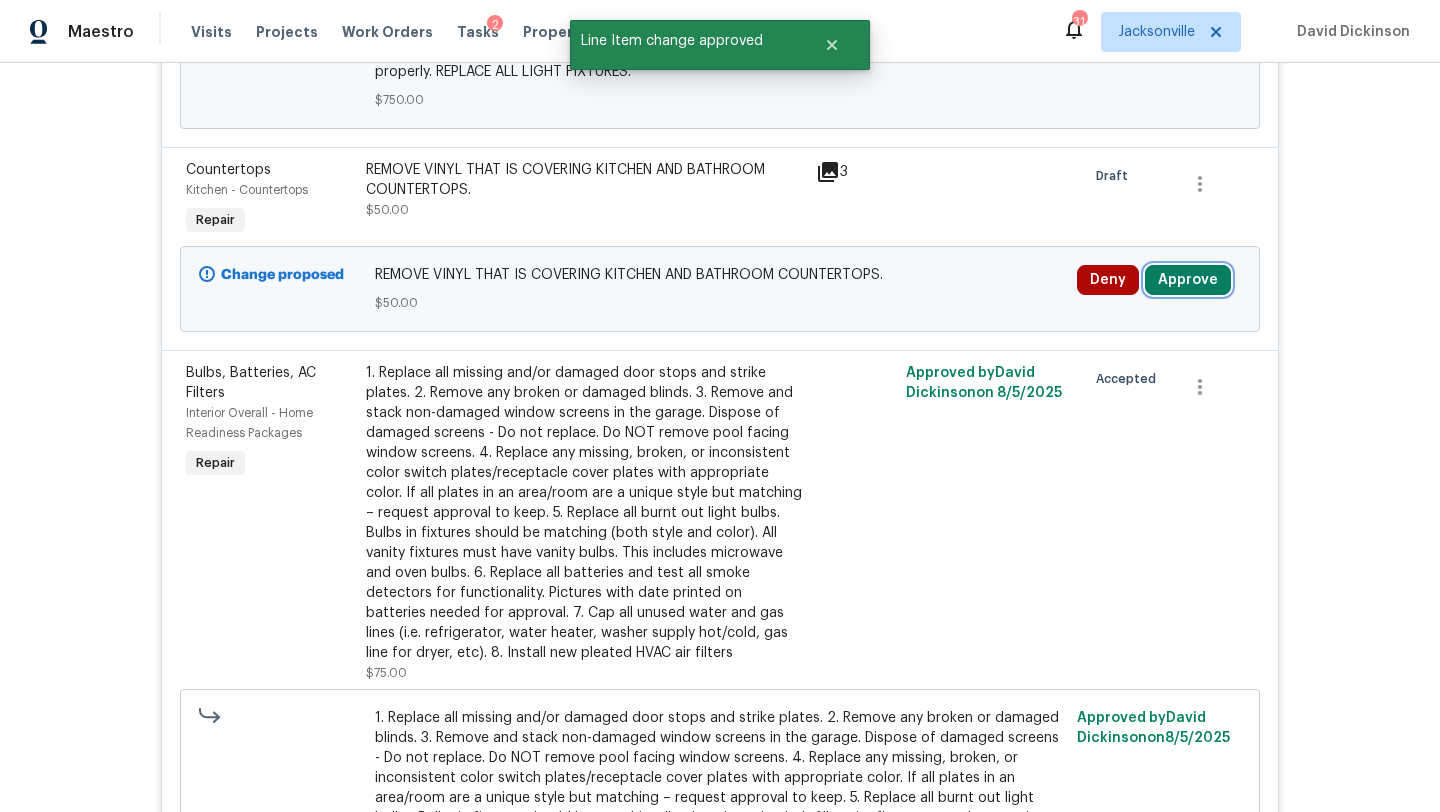 click on "Approve" at bounding box center [1188, 280] 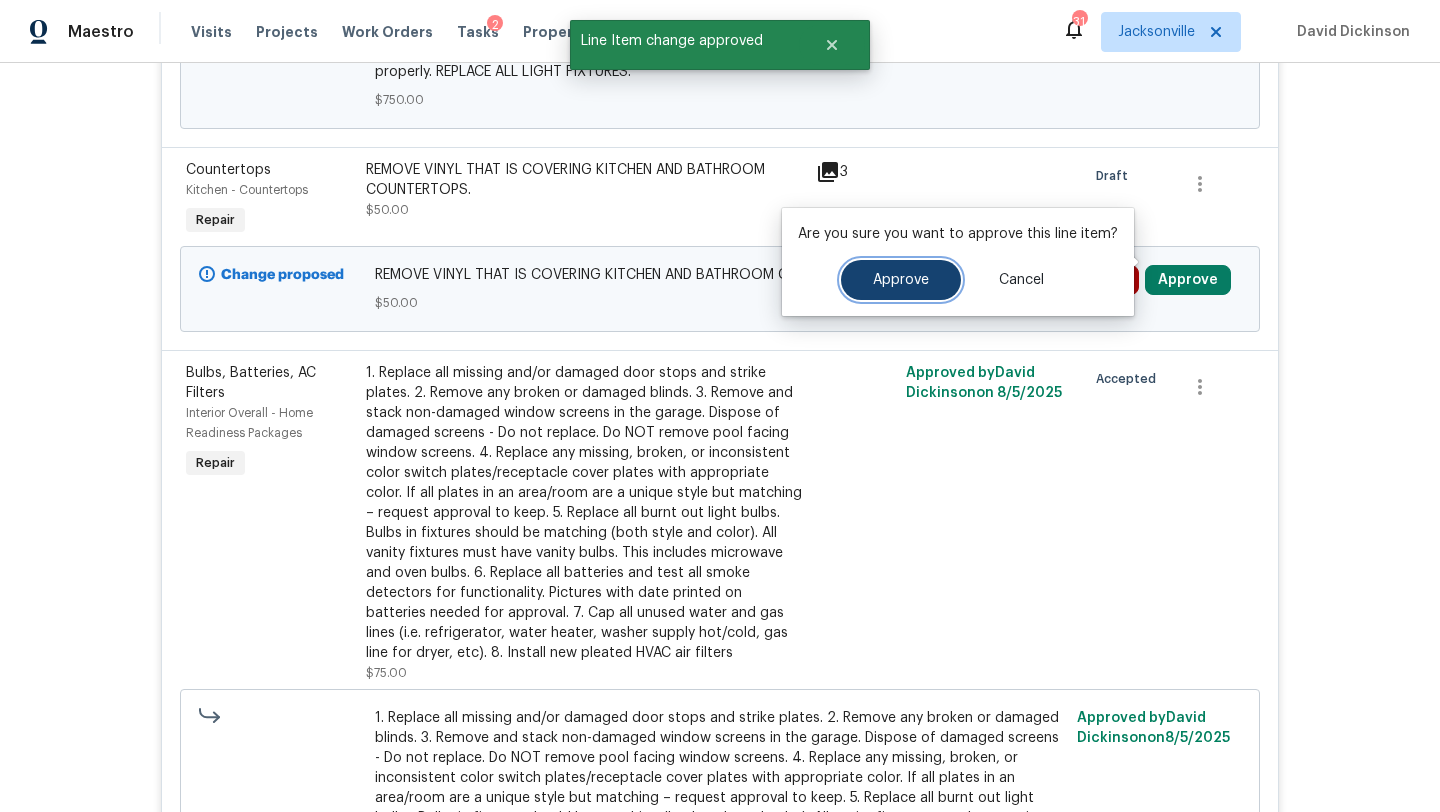 click on "Approve" at bounding box center (901, 280) 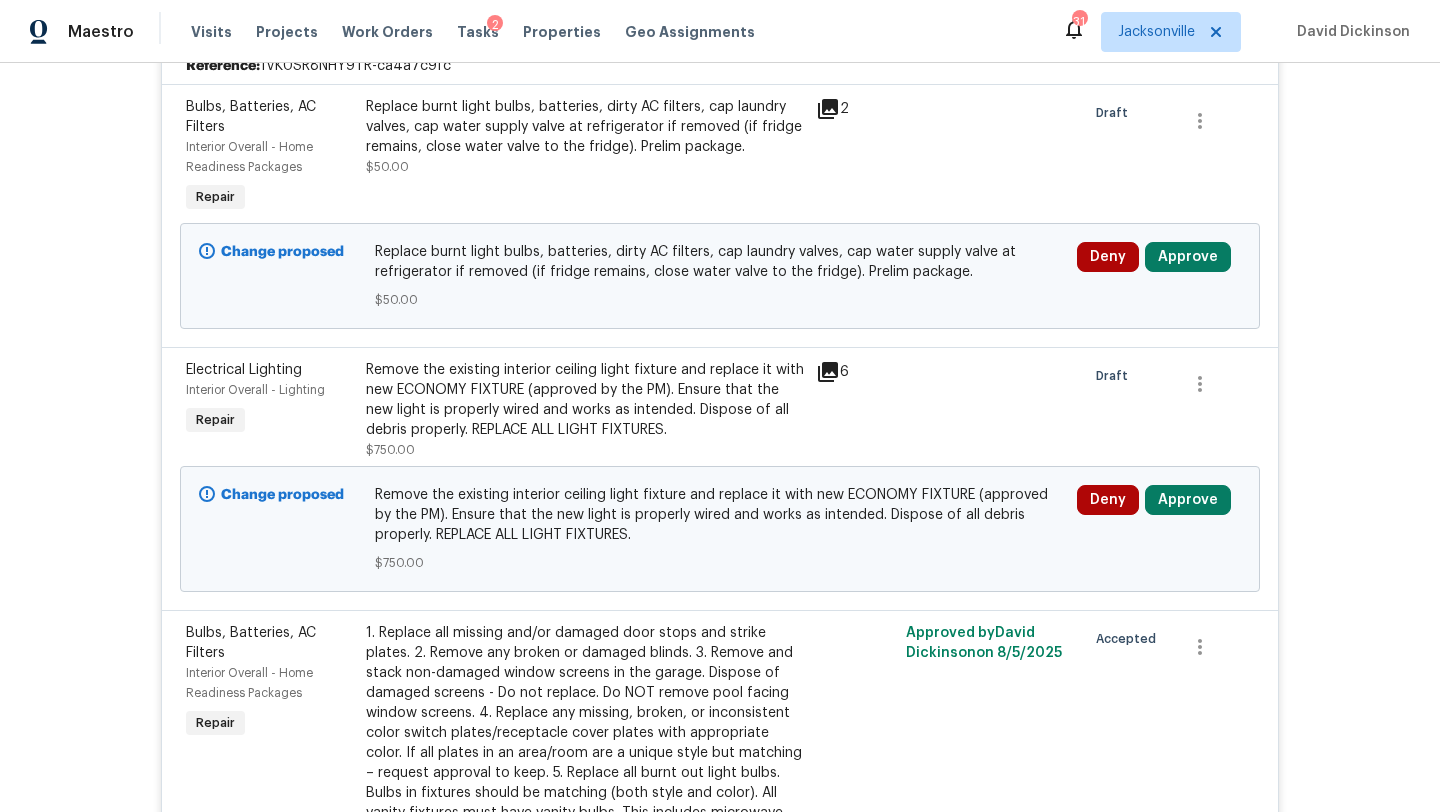 scroll, scrollTop: 506, scrollLeft: 0, axis: vertical 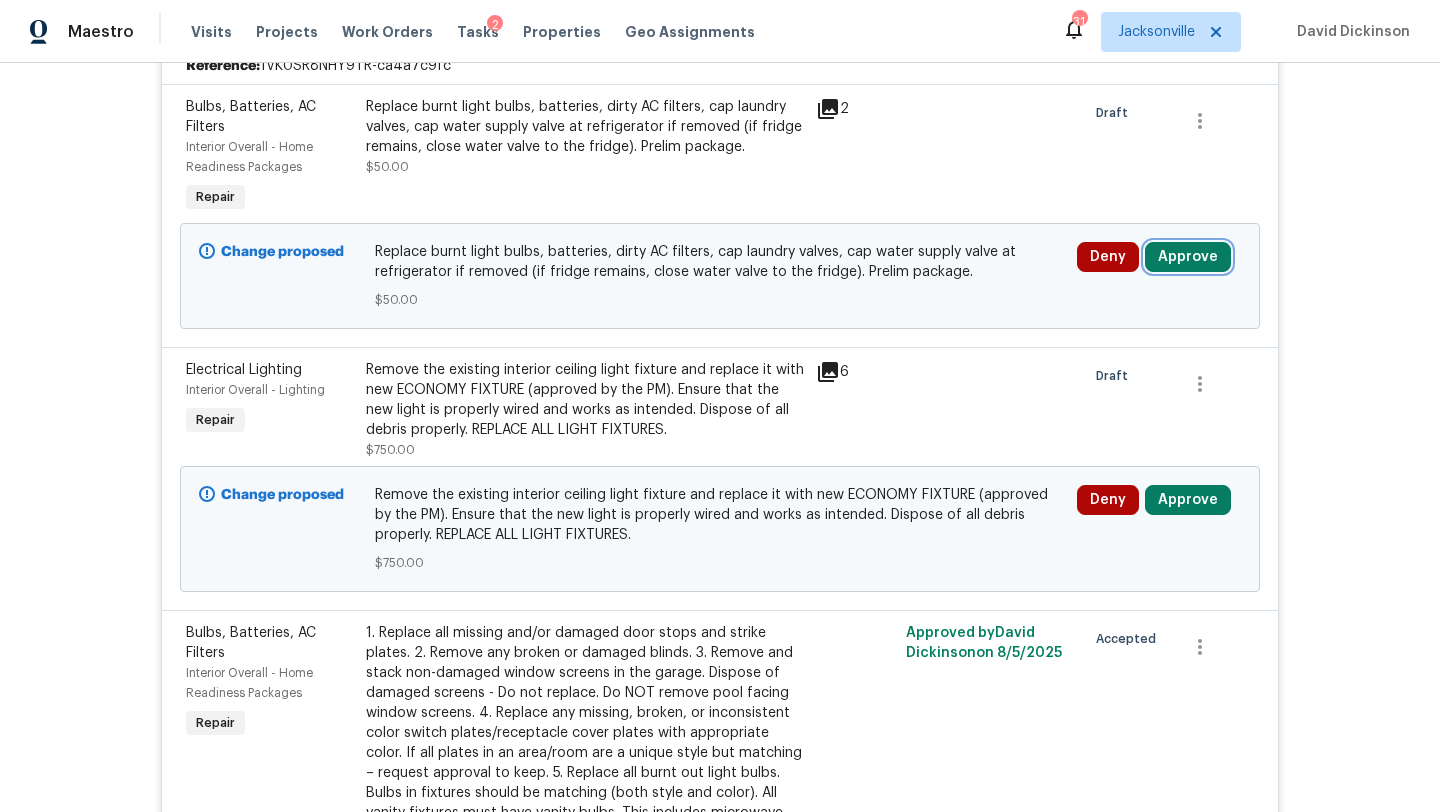click on "Approve" at bounding box center [1188, 257] 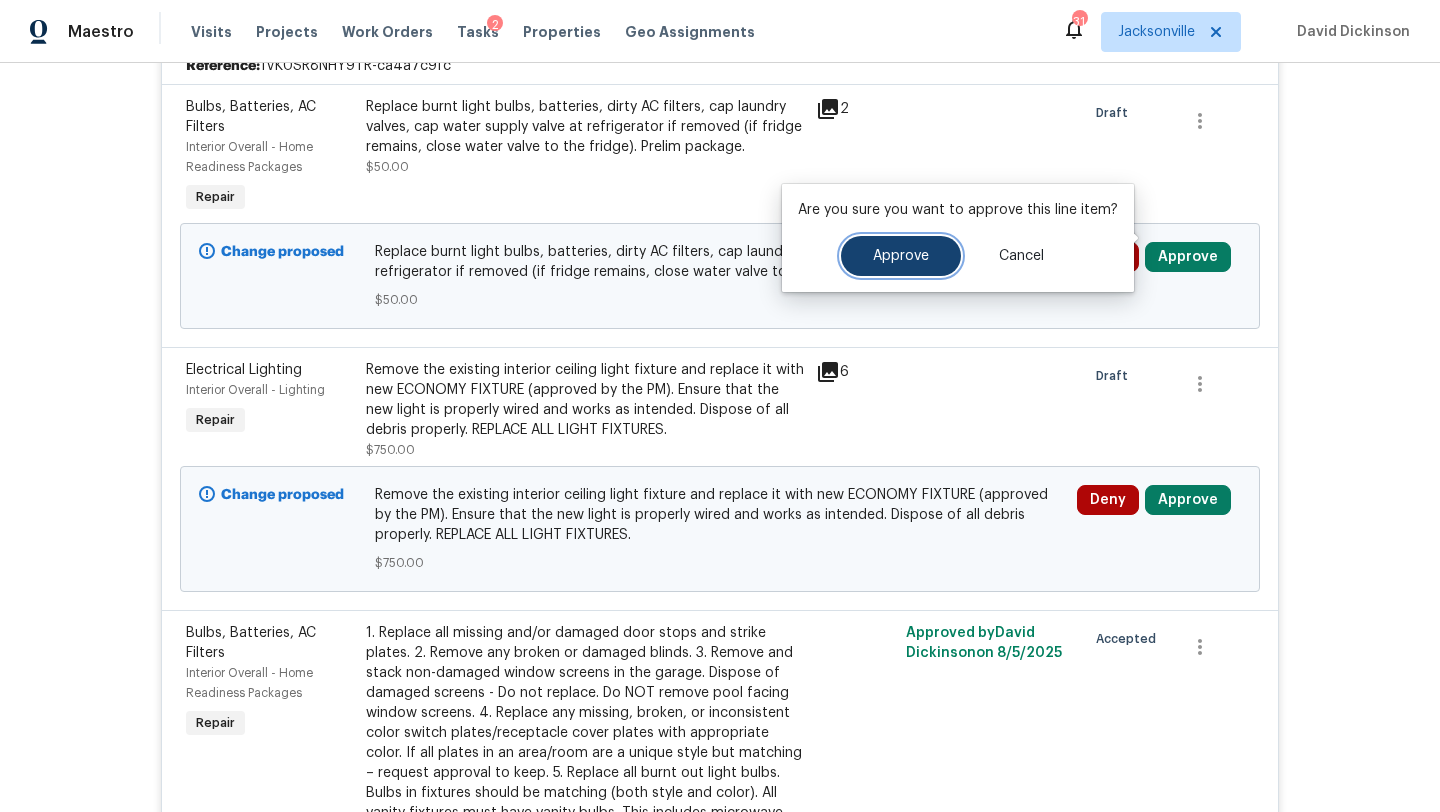 click on "Approve" at bounding box center [901, 256] 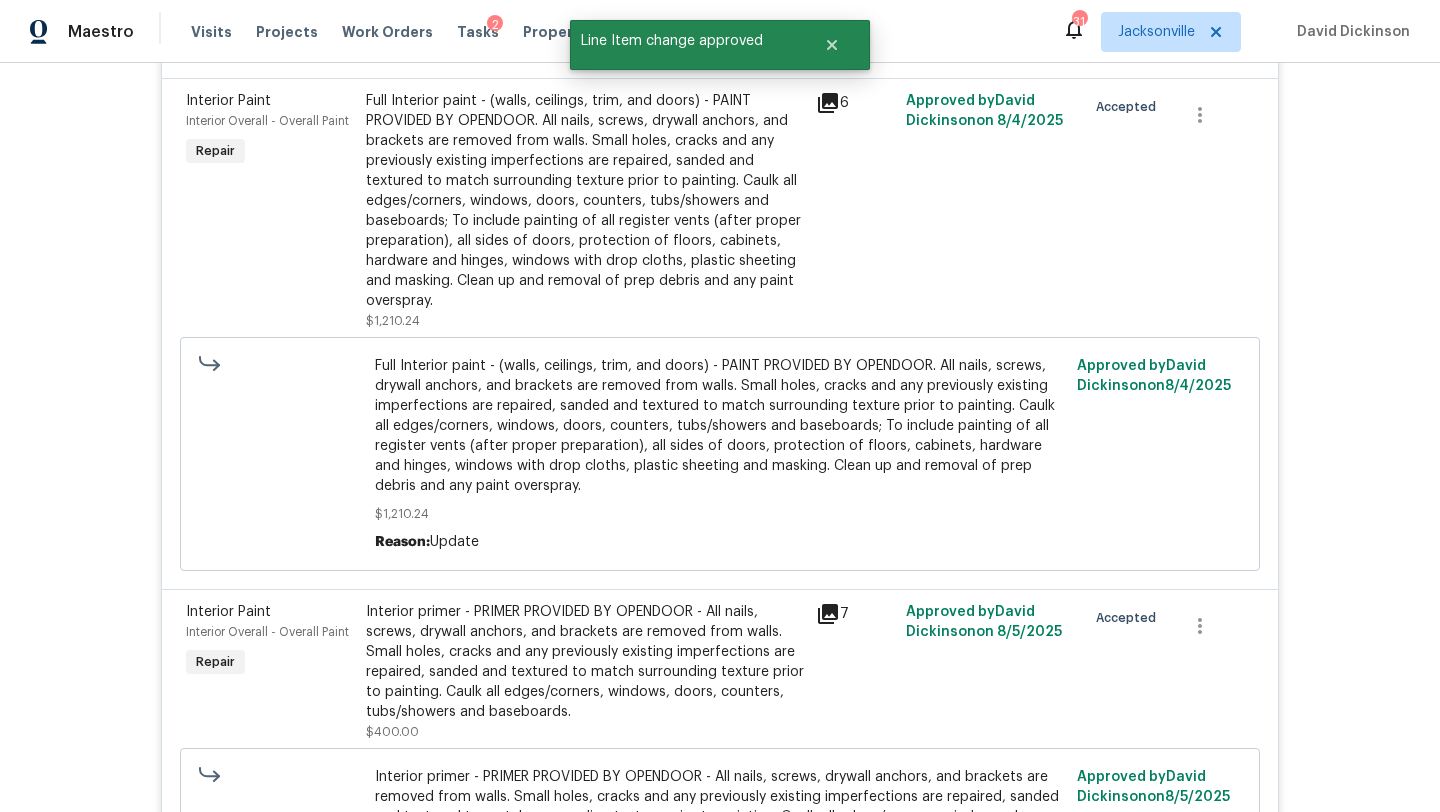 scroll, scrollTop: 2632, scrollLeft: 0, axis: vertical 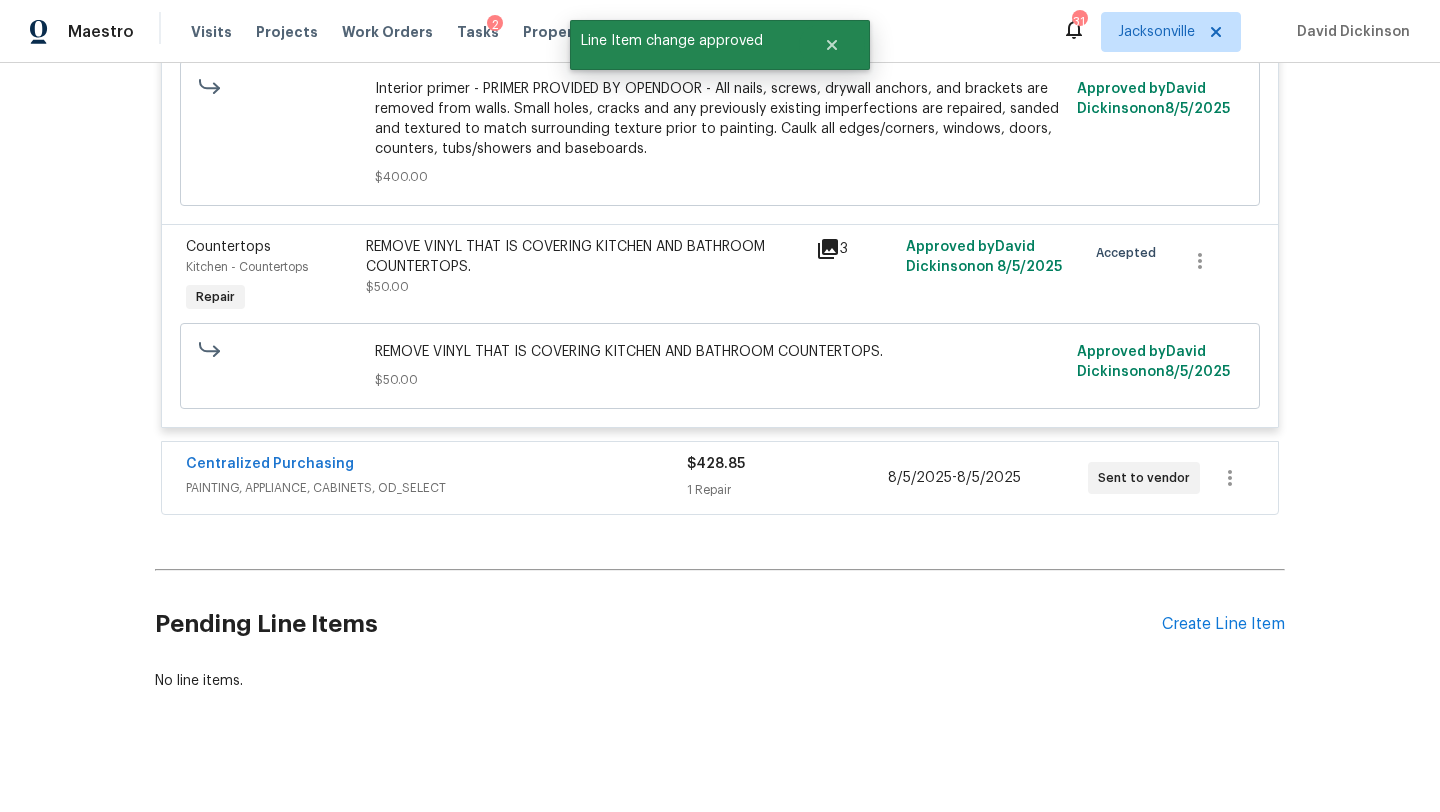 click on "Centralized Purchasing PAINTING, APPLIANCE, CABINETS, OD_SELECT $428.85 1 Repair 8/5/2025  -  8/5/2025 Sent to vendor" at bounding box center [720, 478] 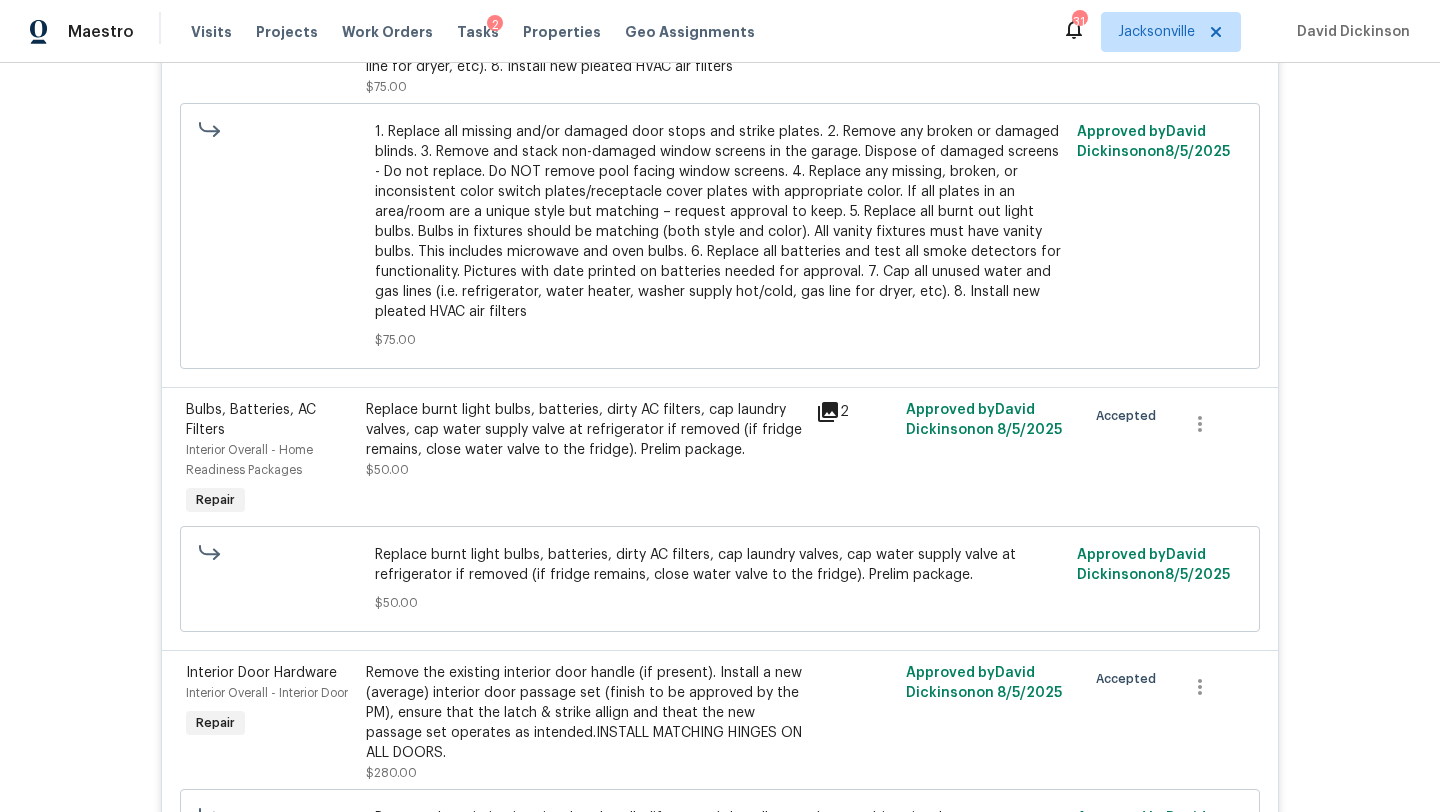 scroll, scrollTop: 0, scrollLeft: 0, axis: both 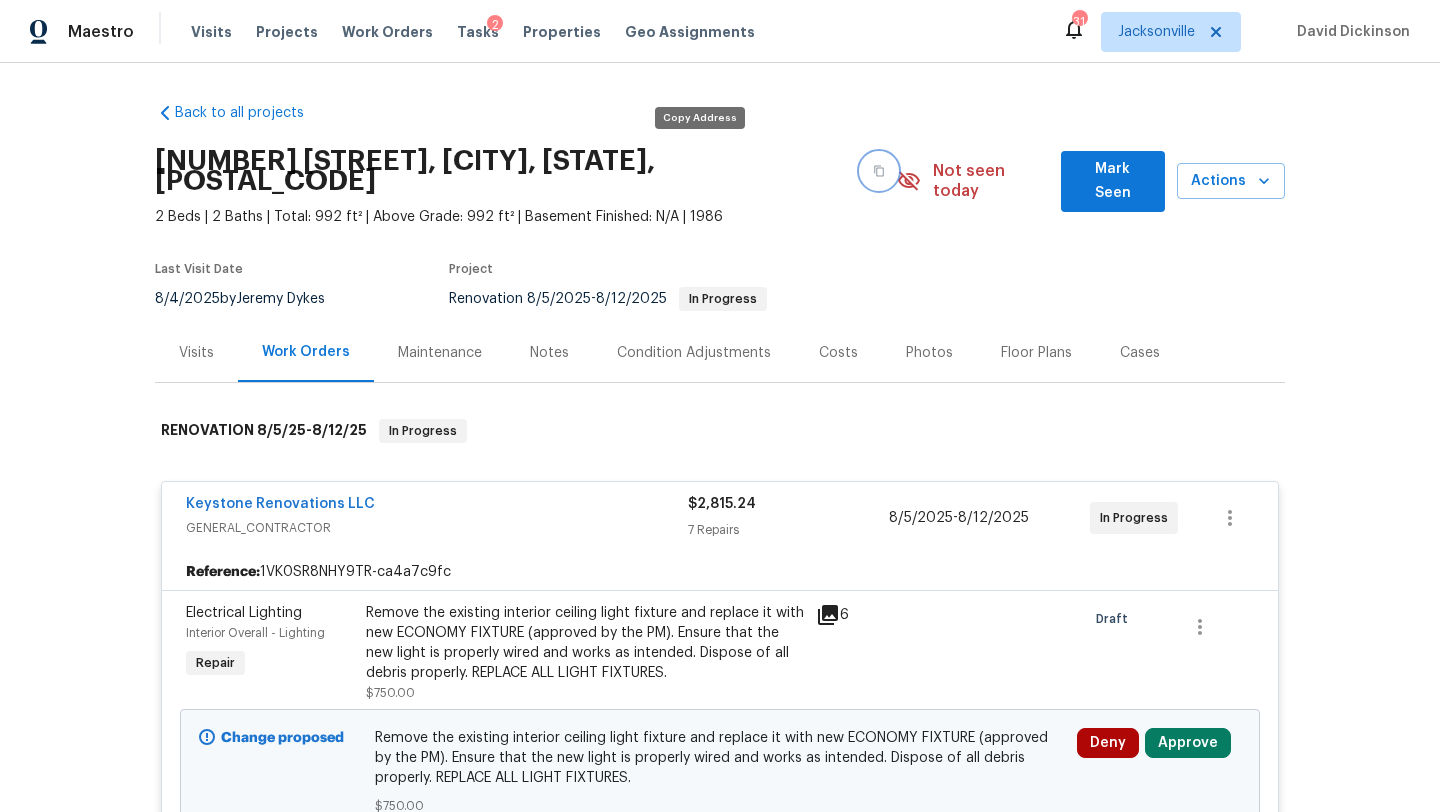 click at bounding box center (879, 171) 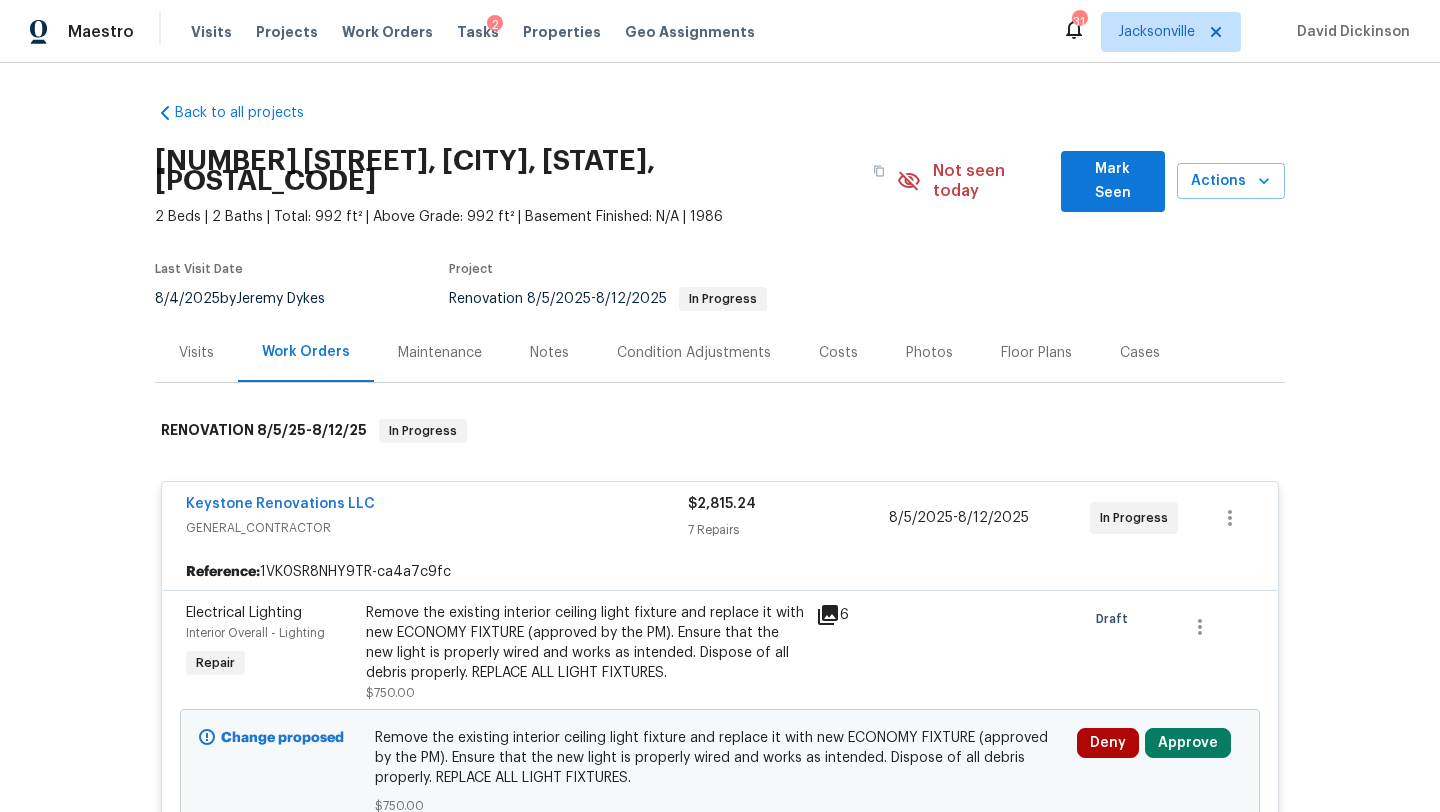 click on "2" at bounding box center (495, 25) 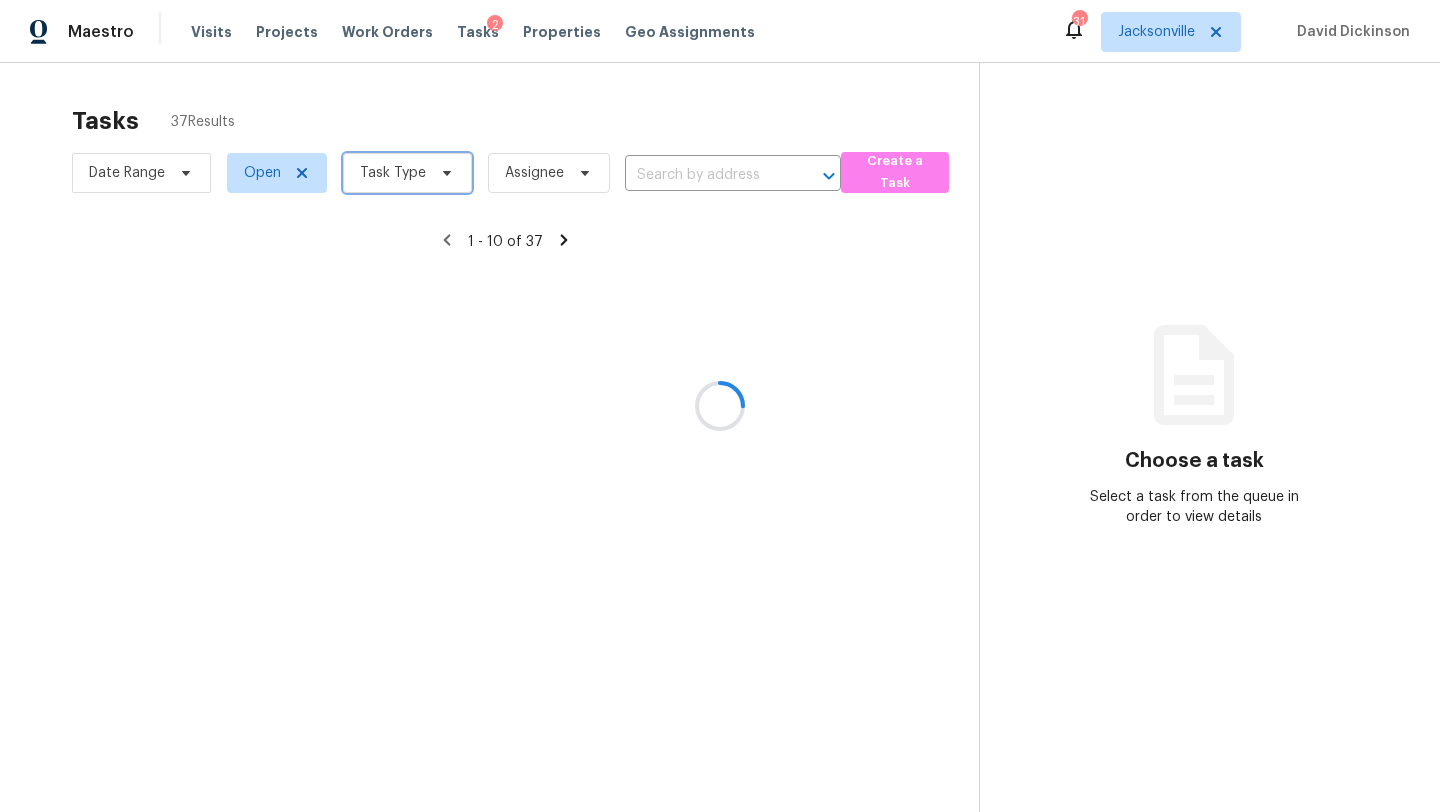 click on "Task Type" at bounding box center [393, 173] 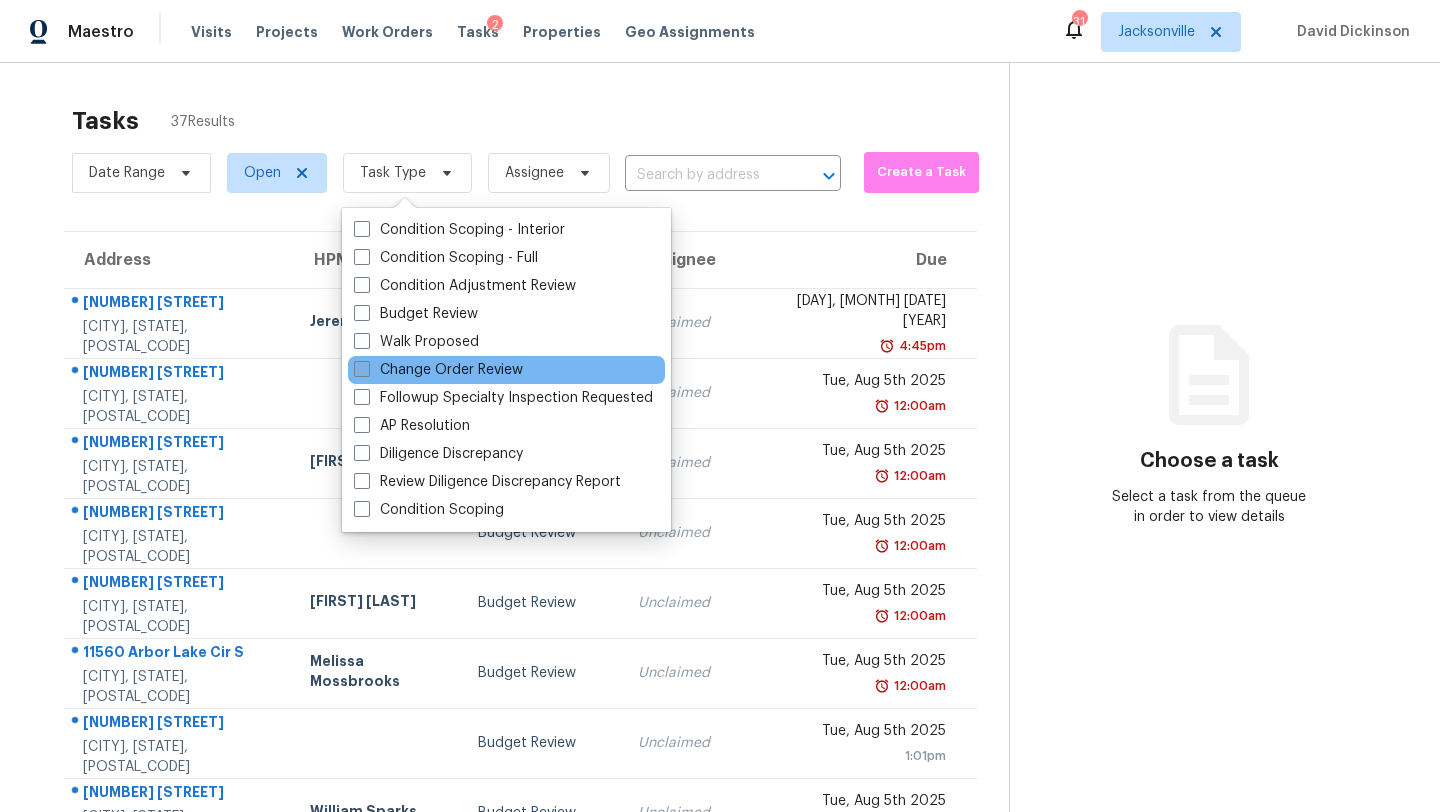 click on "Change Order Review" at bounding box center [438, 370] 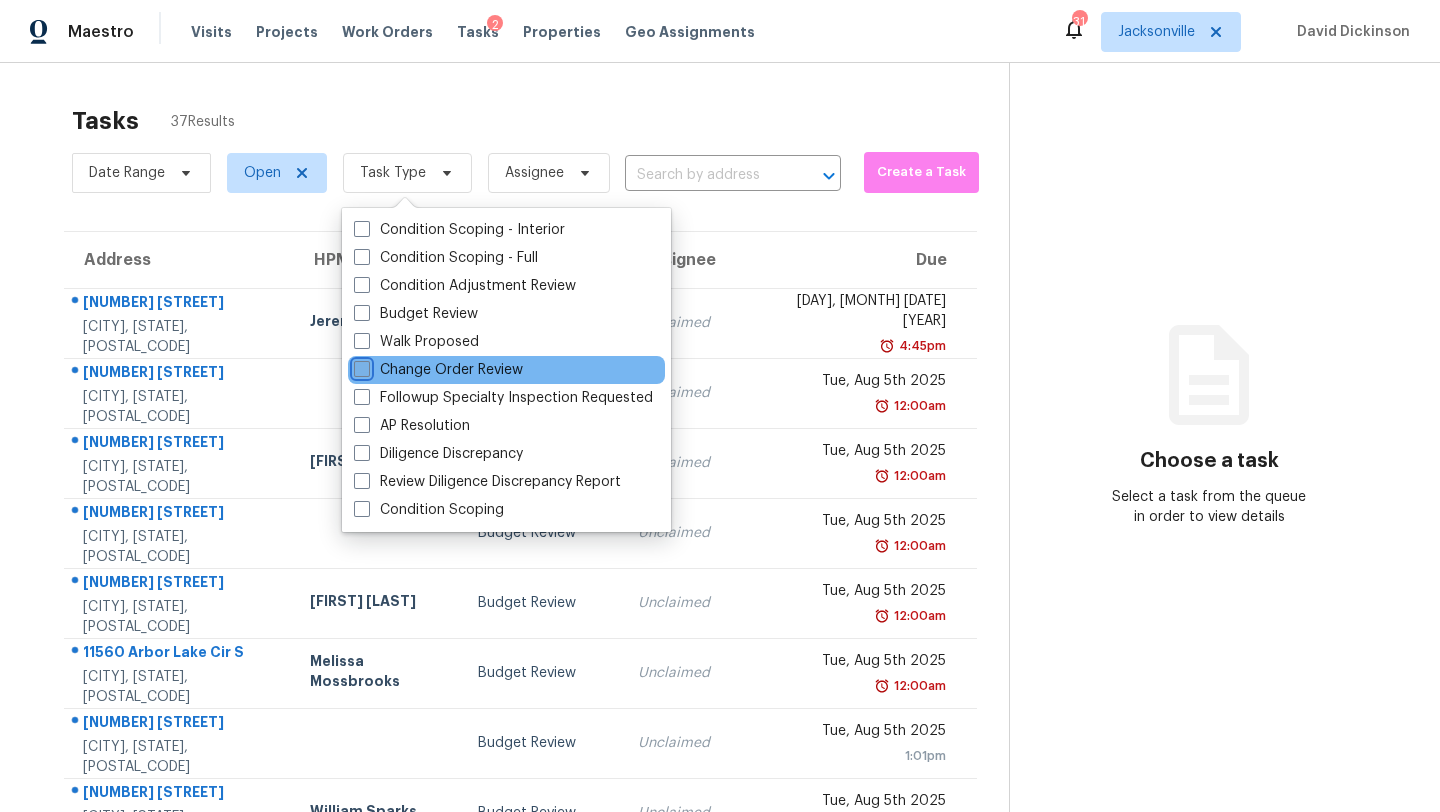 click on "Change Order Review" at bounding box center (360, 366) 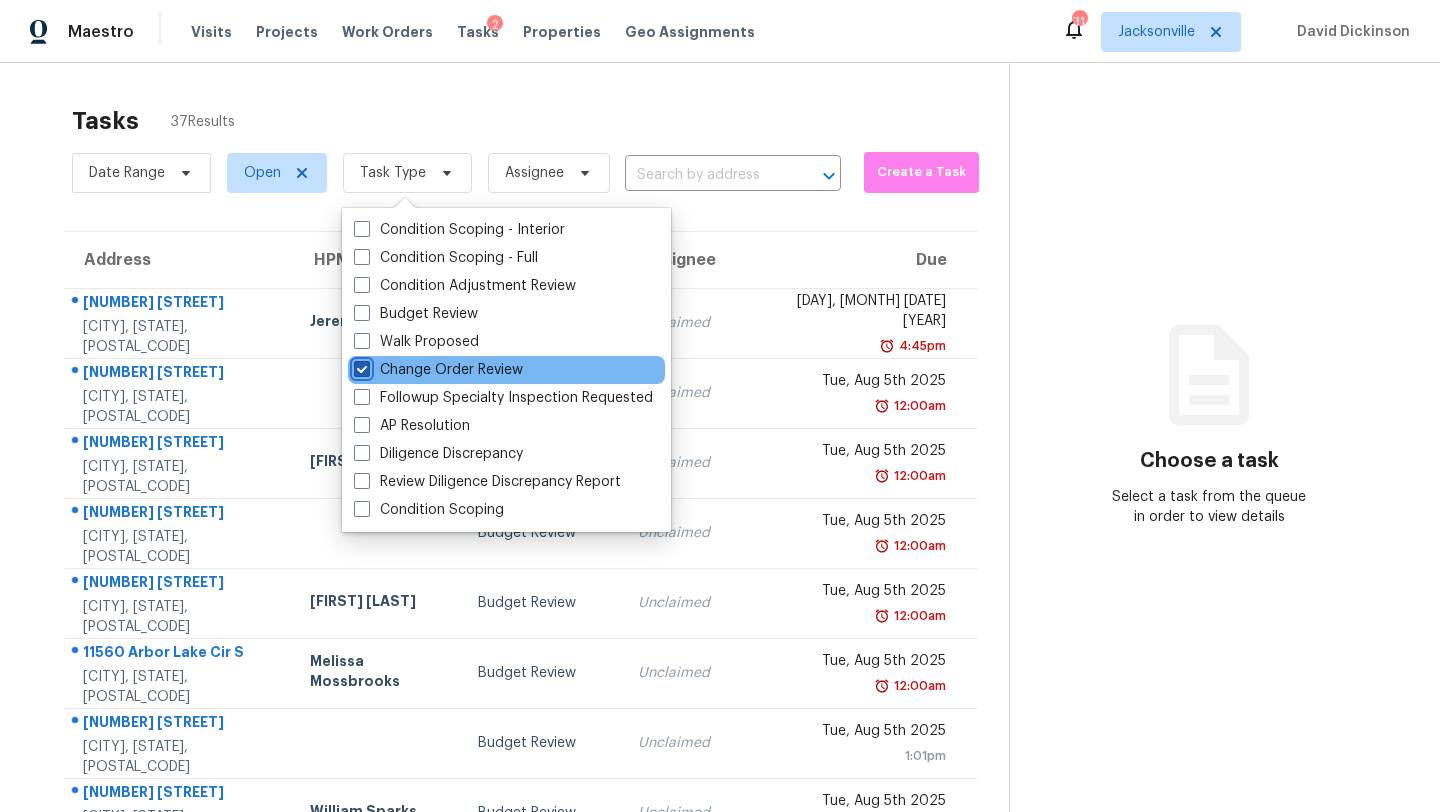 checkbox on "true" 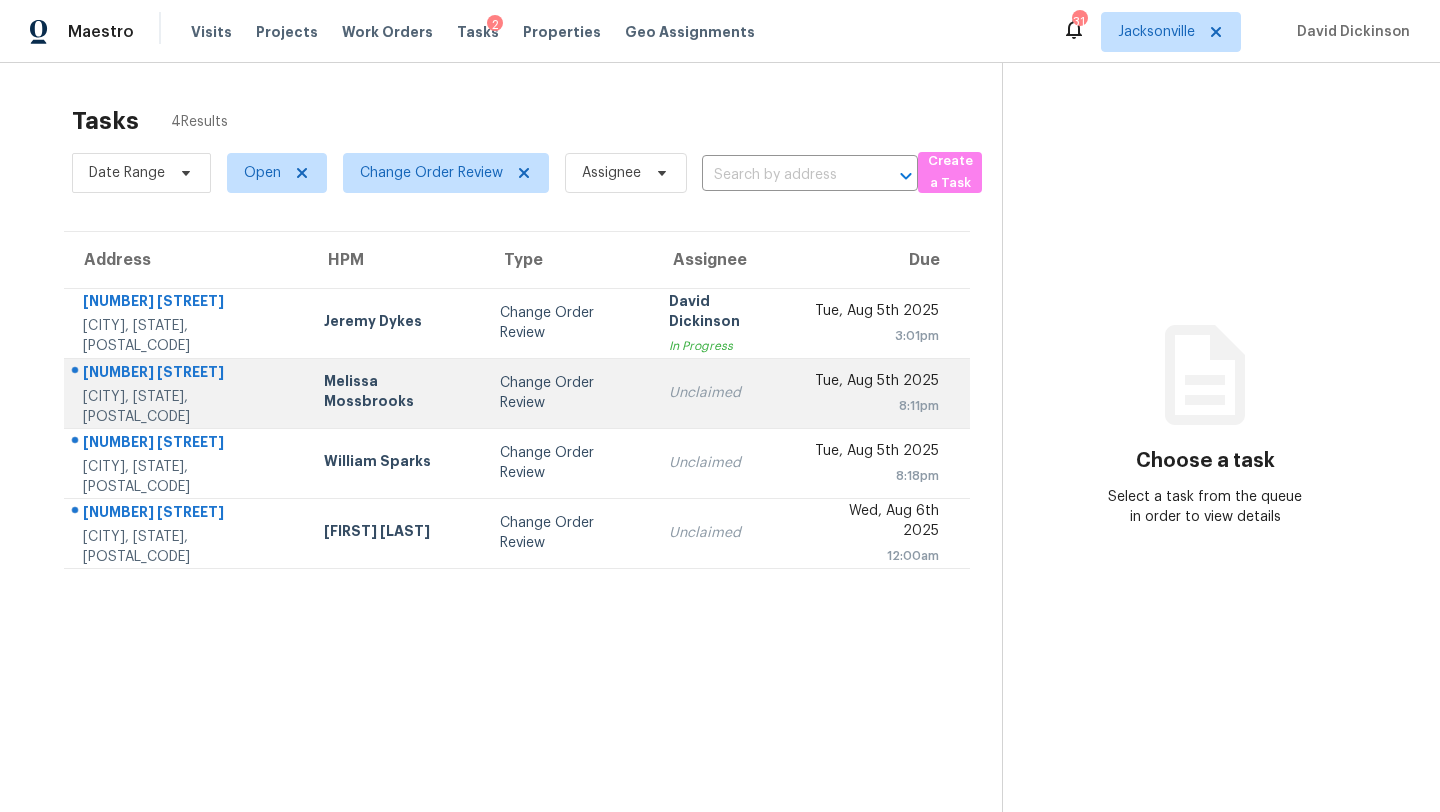 click on "85246 Northfield Ct" at bounding box center [187, 374] 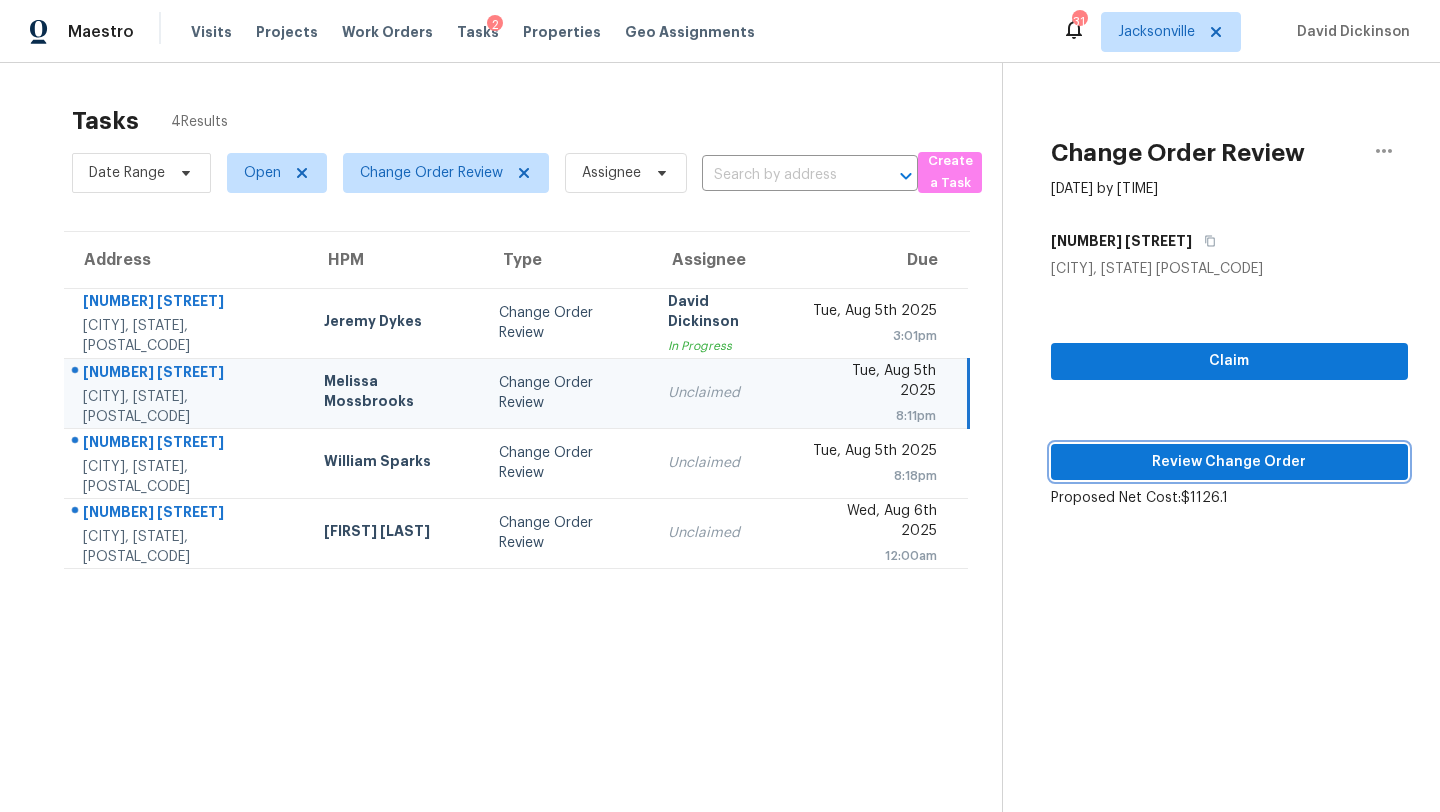 click on "Review Change Order" at bounding box center (1229, 462) 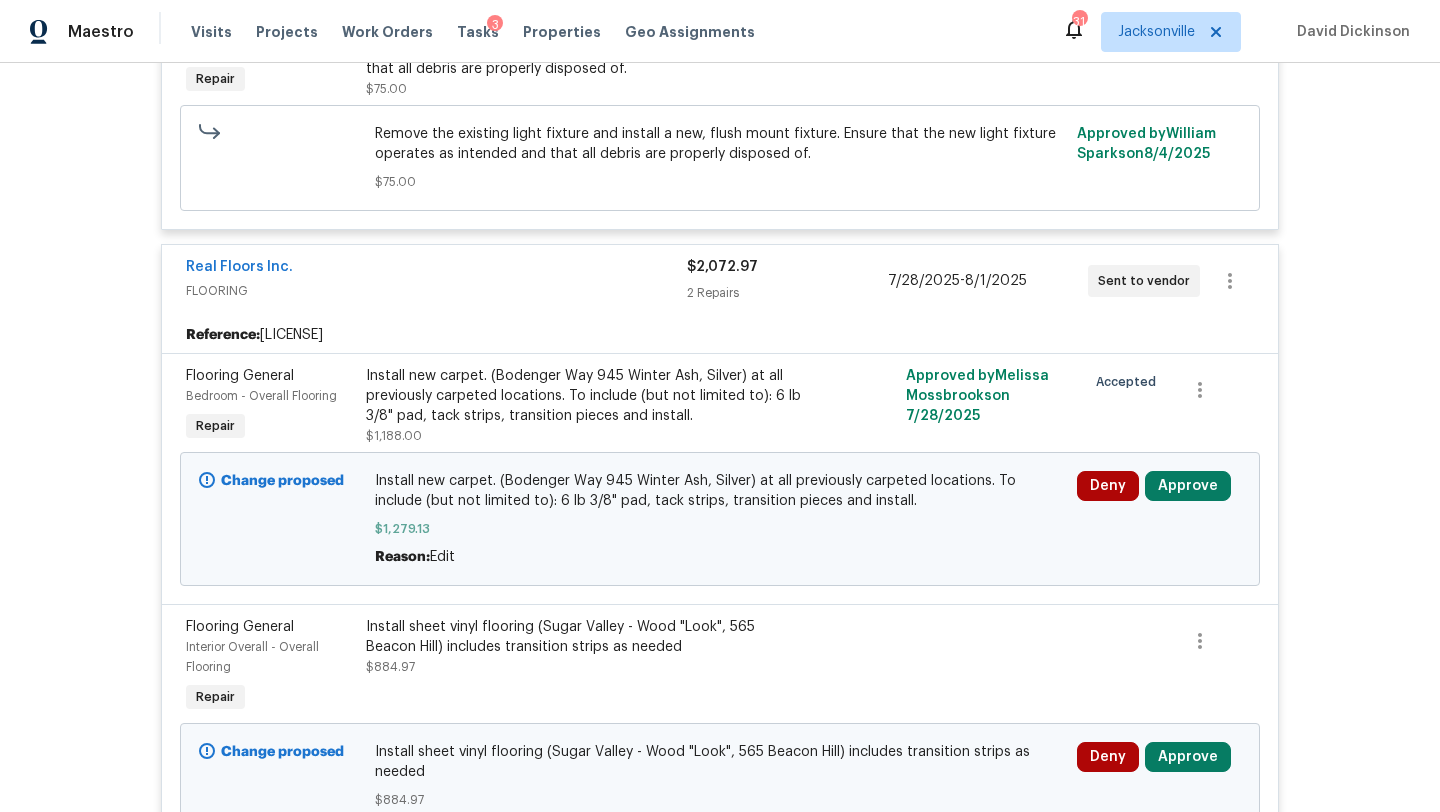 scroll, scrollTop: 808, scrollLeft: 0, axis: vertical 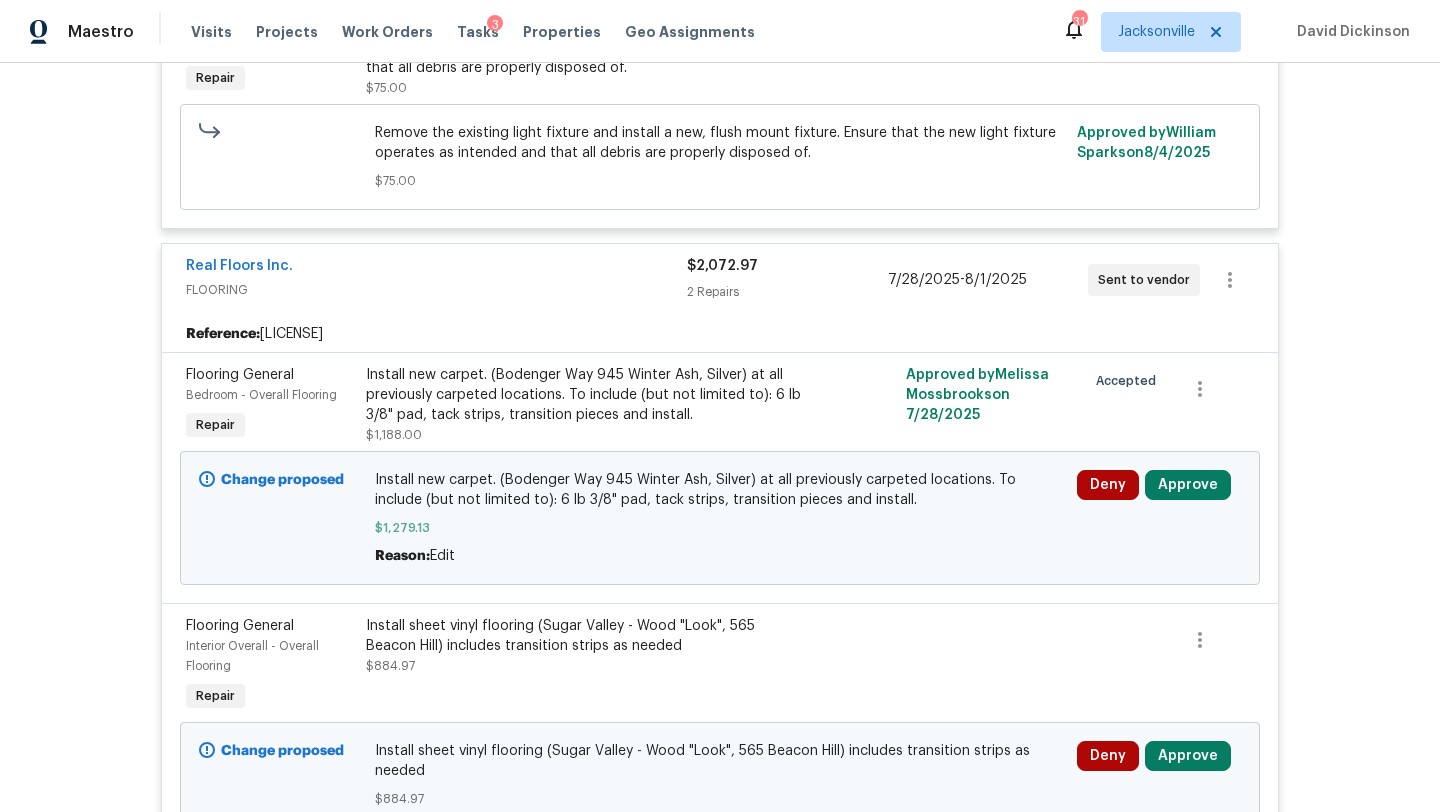 click on "Deny Approve" at bounding box center [1159, 518] 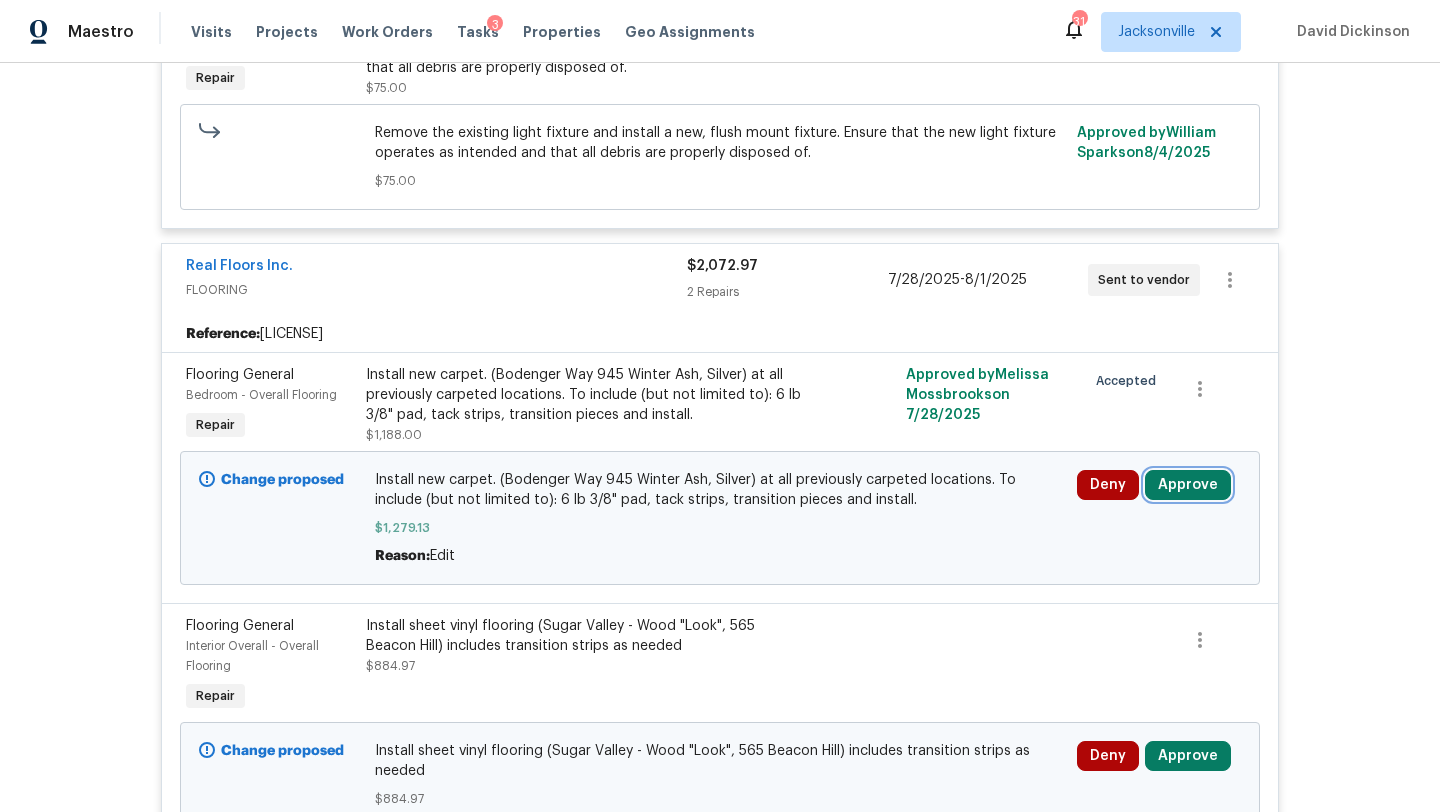 click on "Approve" at bounding box center [1188, 485] 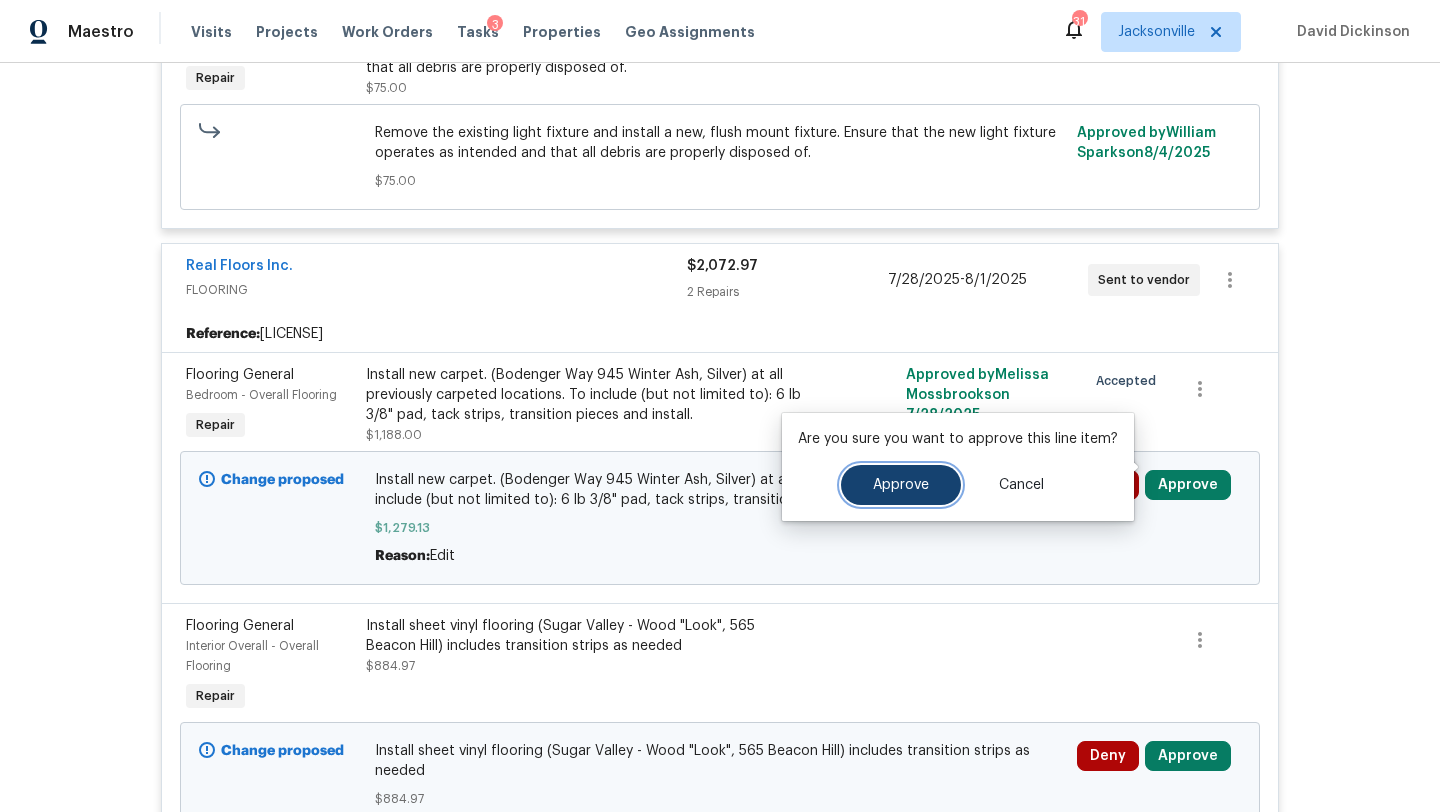 click on "Approve" at bounding box center (901, 485) 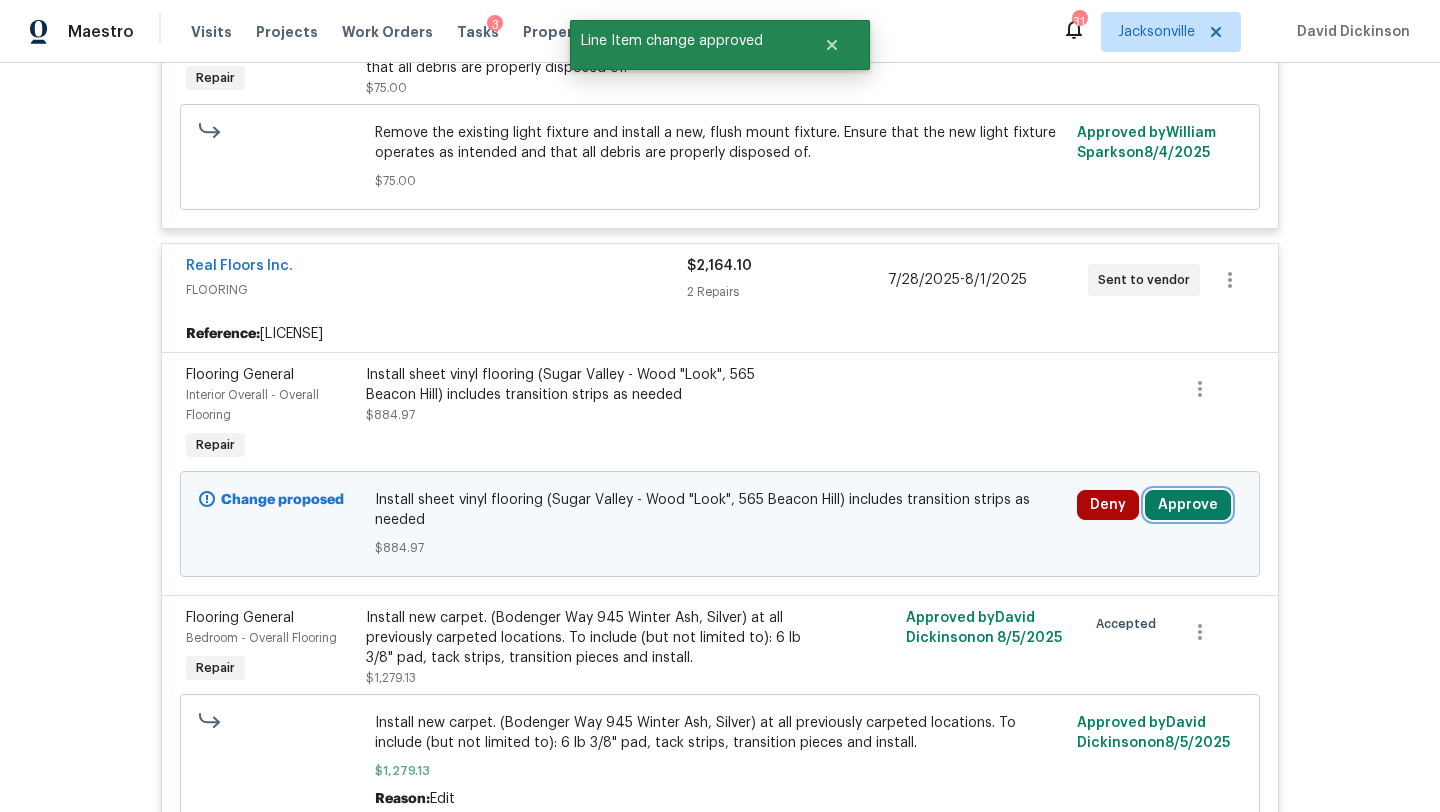 click on "Approve" at bounding box center [1188, 505] 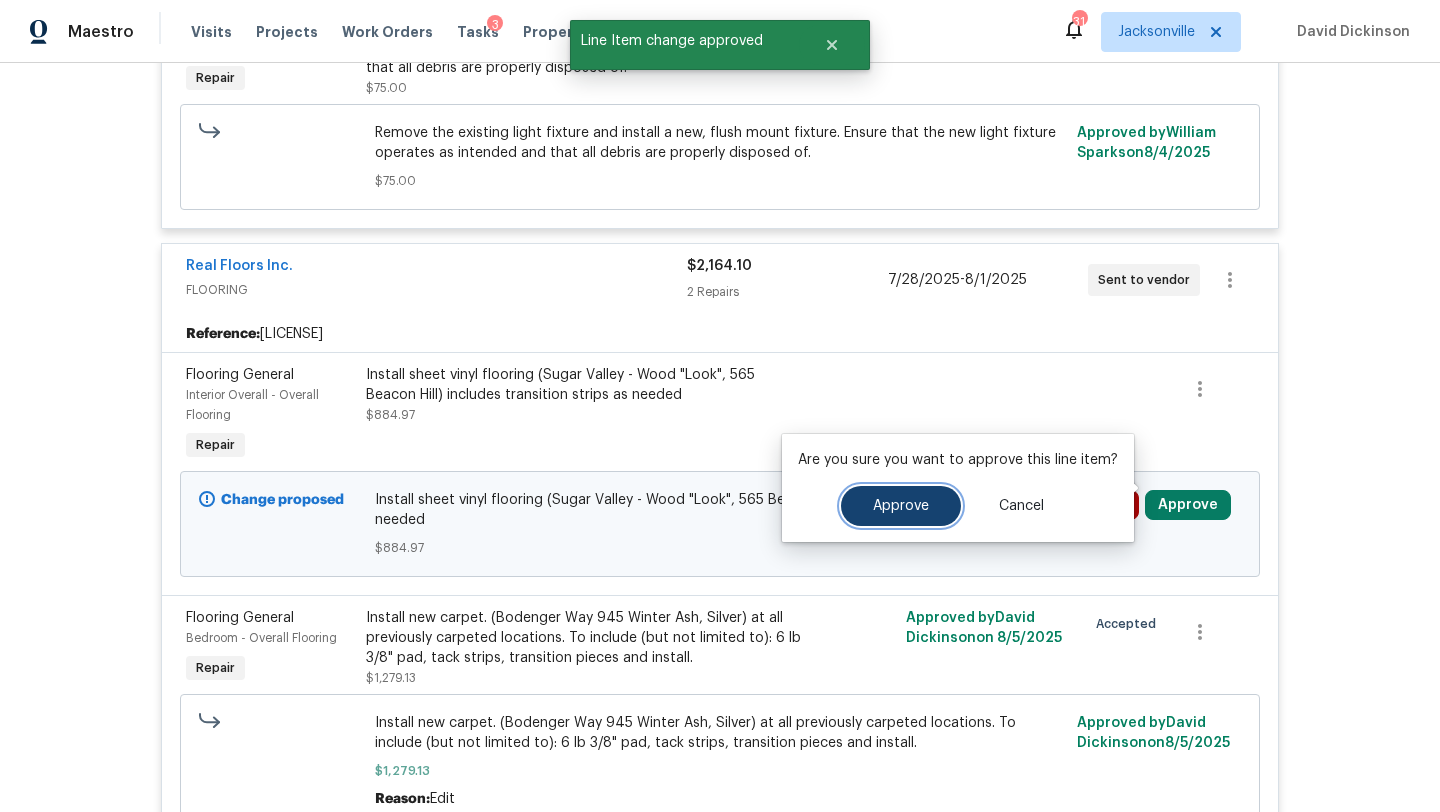 click on "Approve" at bounding box center (901, 506) 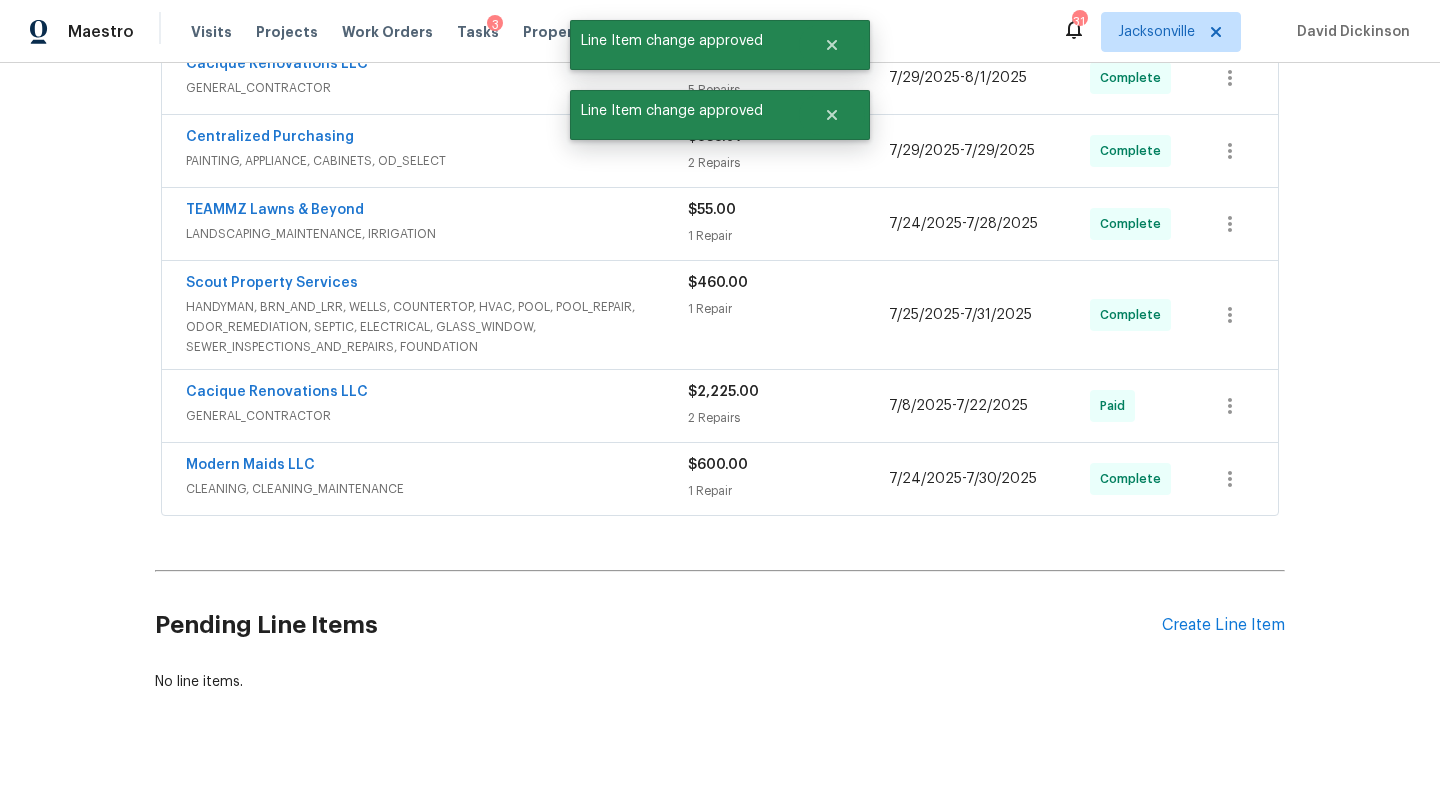 scroll, scrollTop: 0, scrollLeft: 0, axis: both 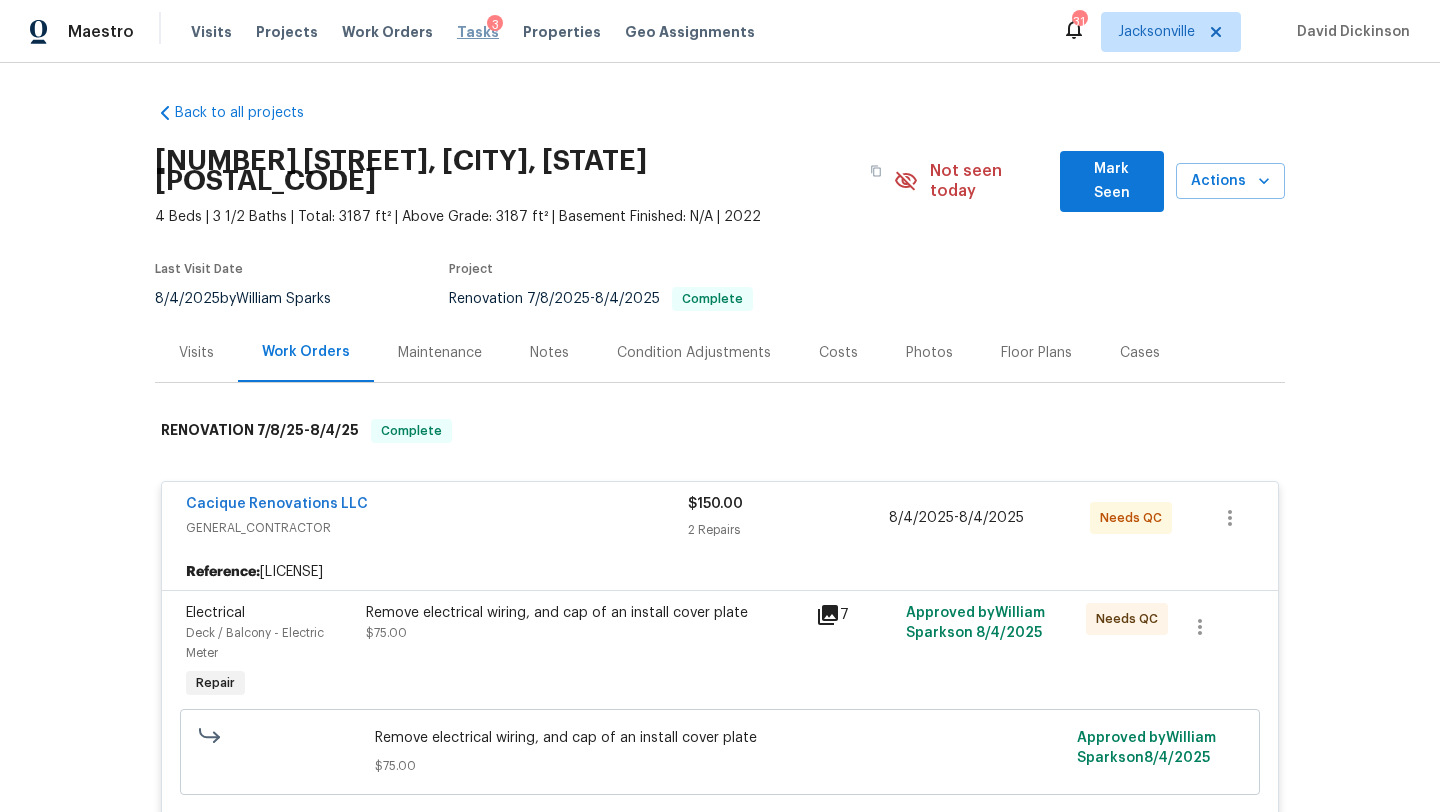 click on "Tasks" at bounding box center (478, 32) 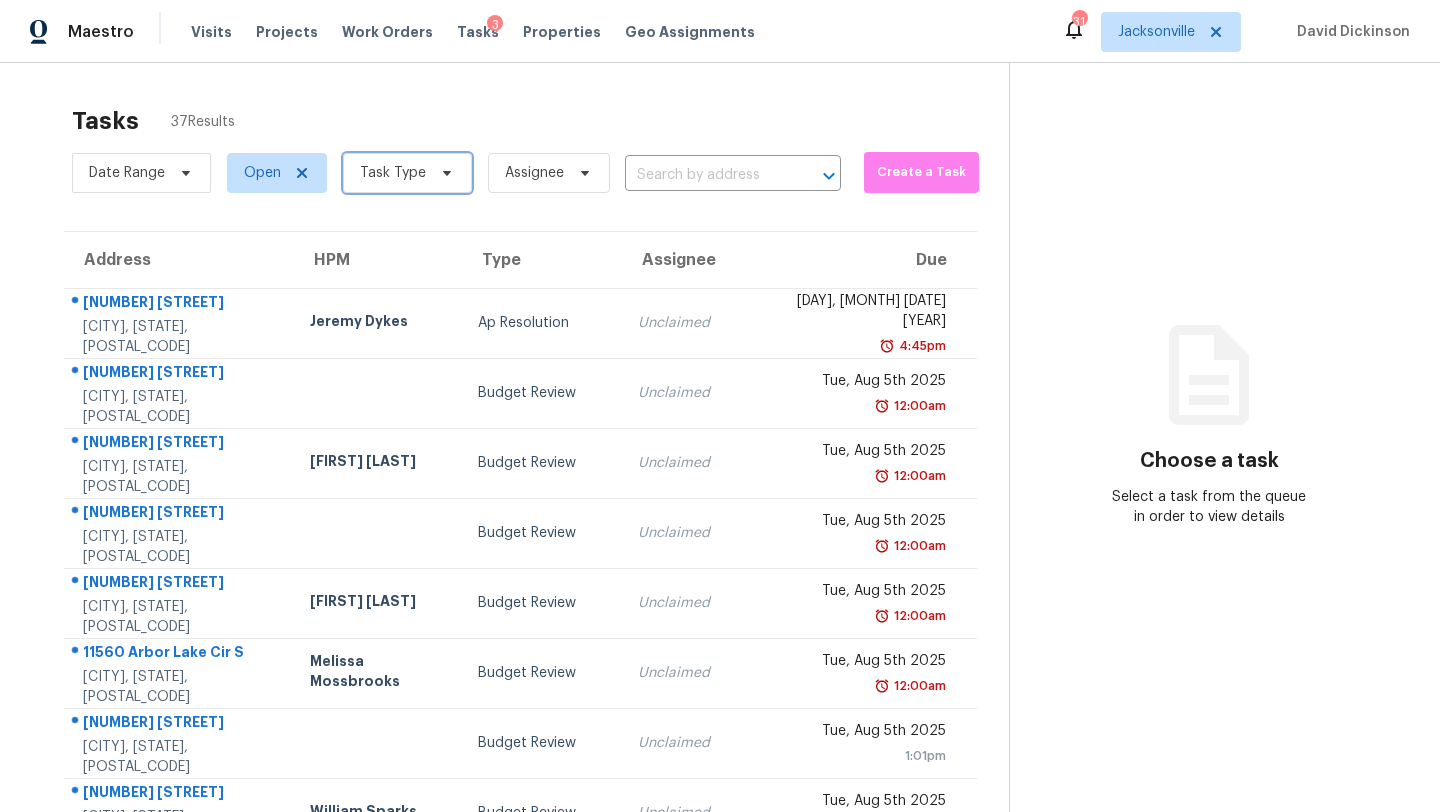 click on "Task Type" at bounding box center [393, 173] 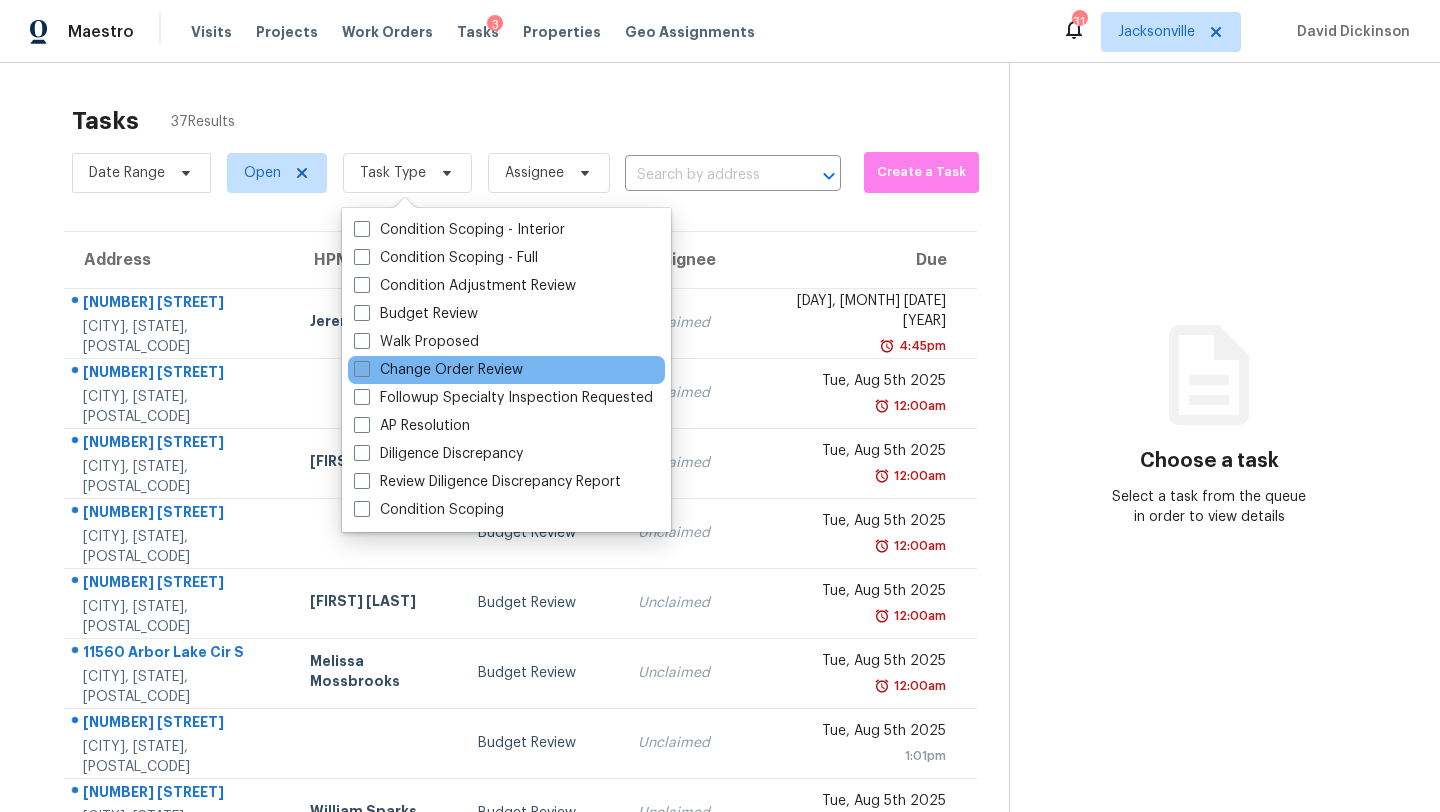 click on "Change Order Review" at bounding box center [438, 370] 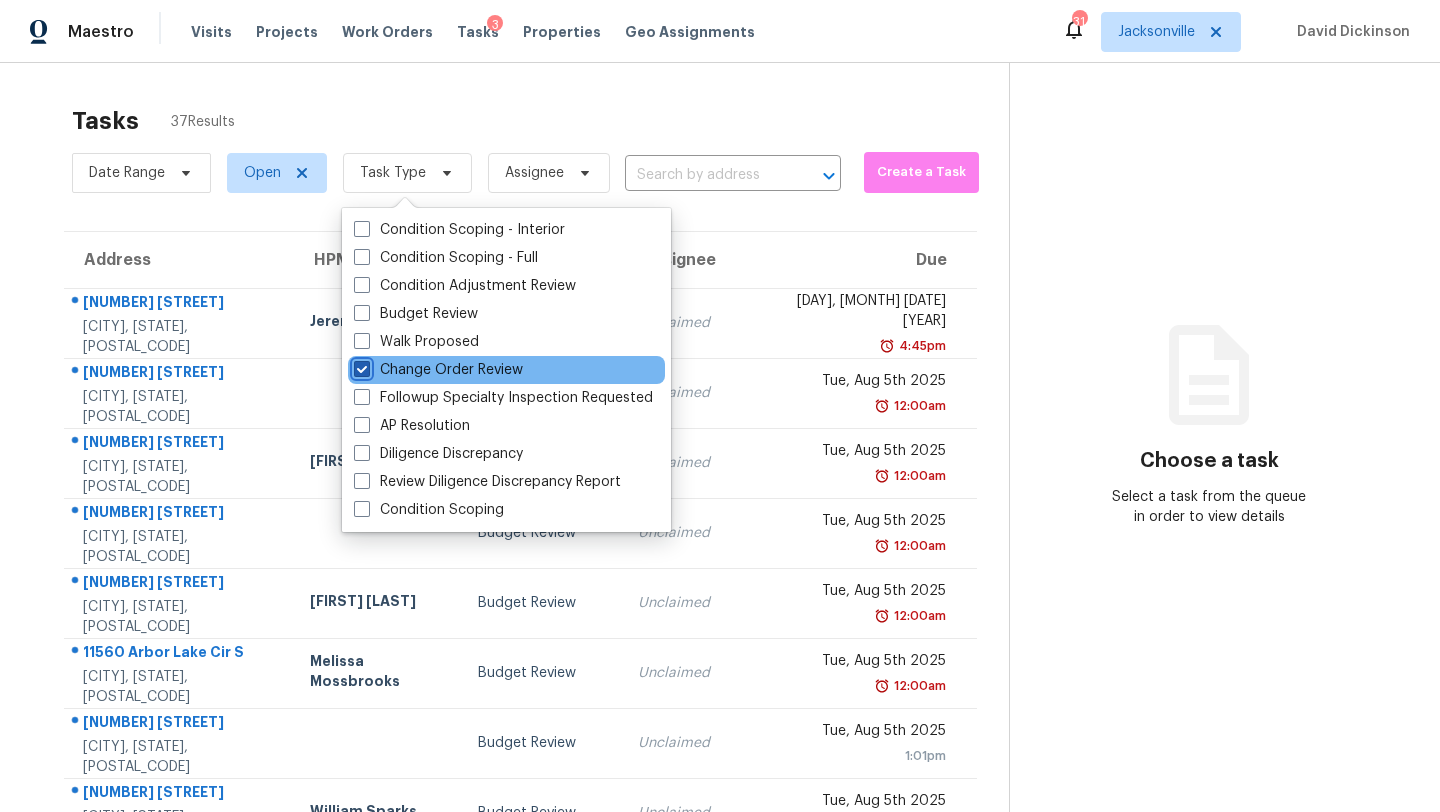 checkbox on "true" 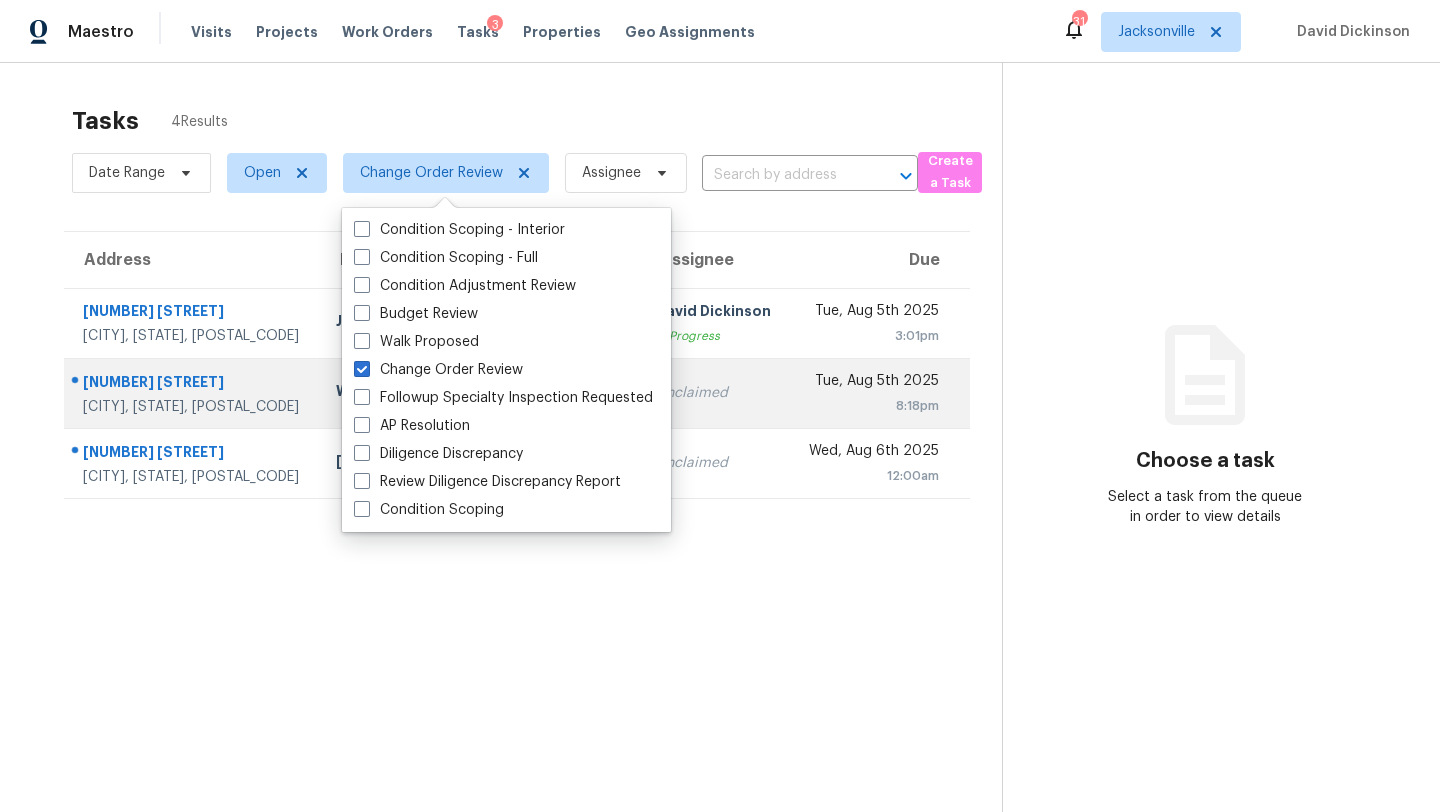 click on "3355 Millcrest Dr" at bounding box center (193, 384) 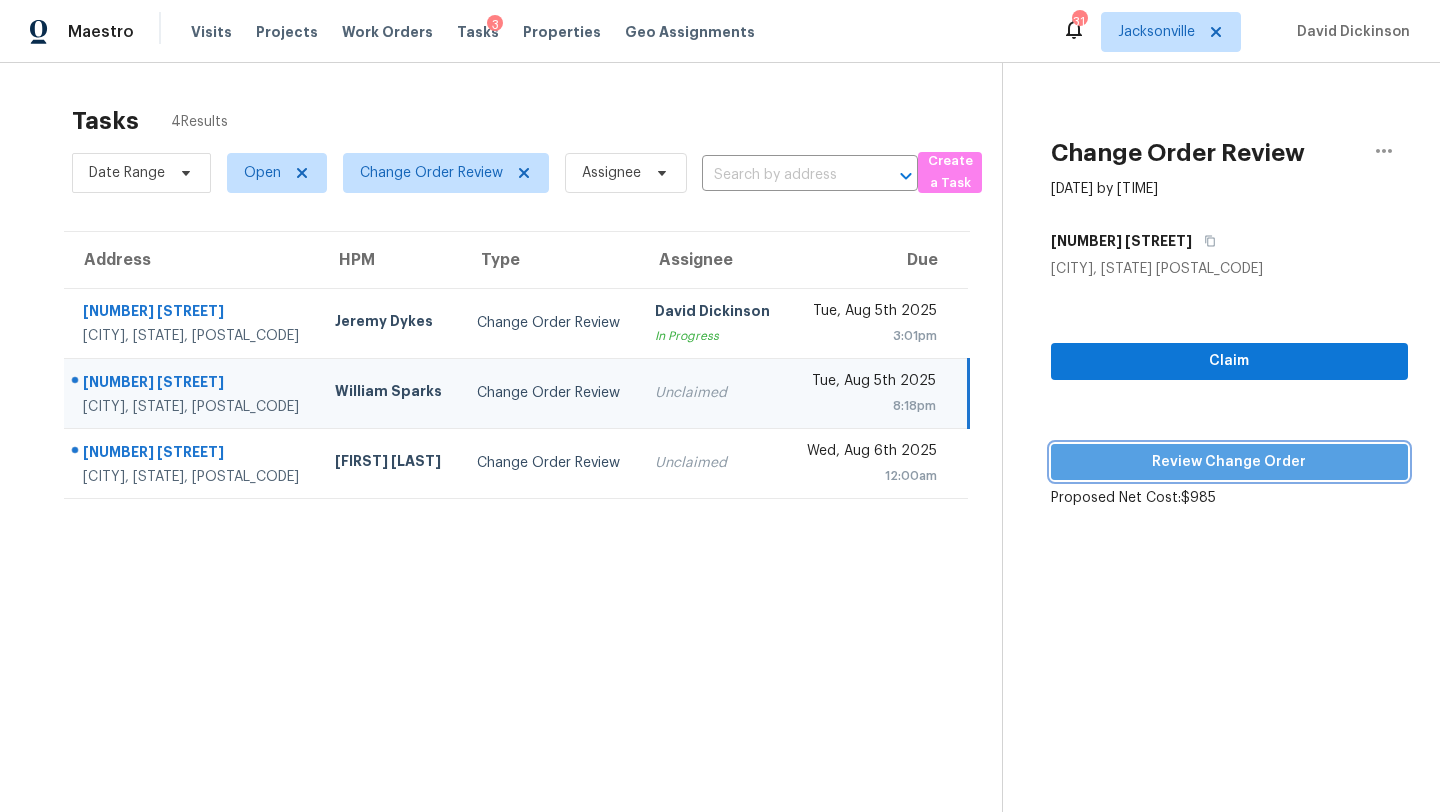 click on "Review Change Order" at bounding box center [1229, 462] 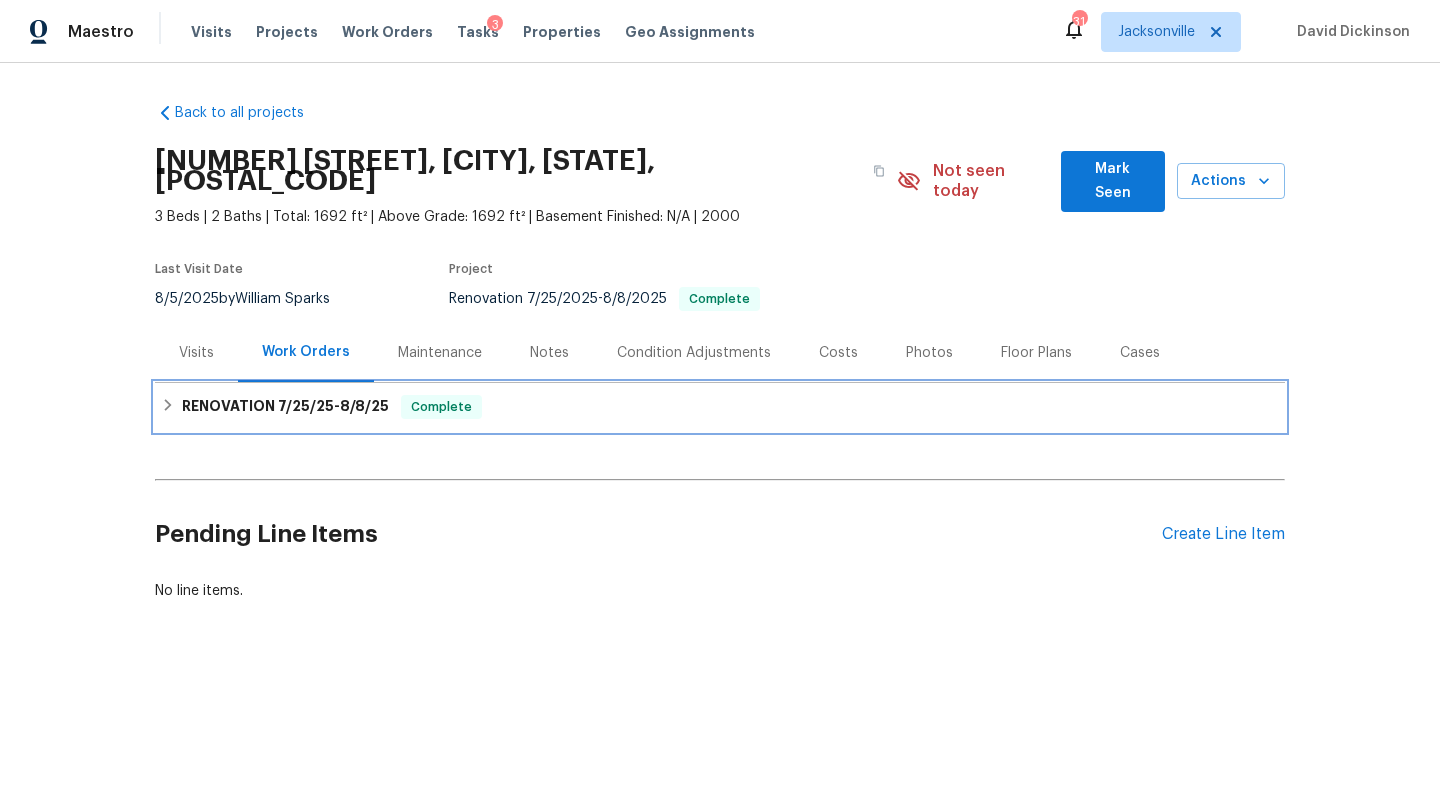 click on "RENOVATION   7/25/25  -  8/8/25 Complete" at bounding box center (720, 407) 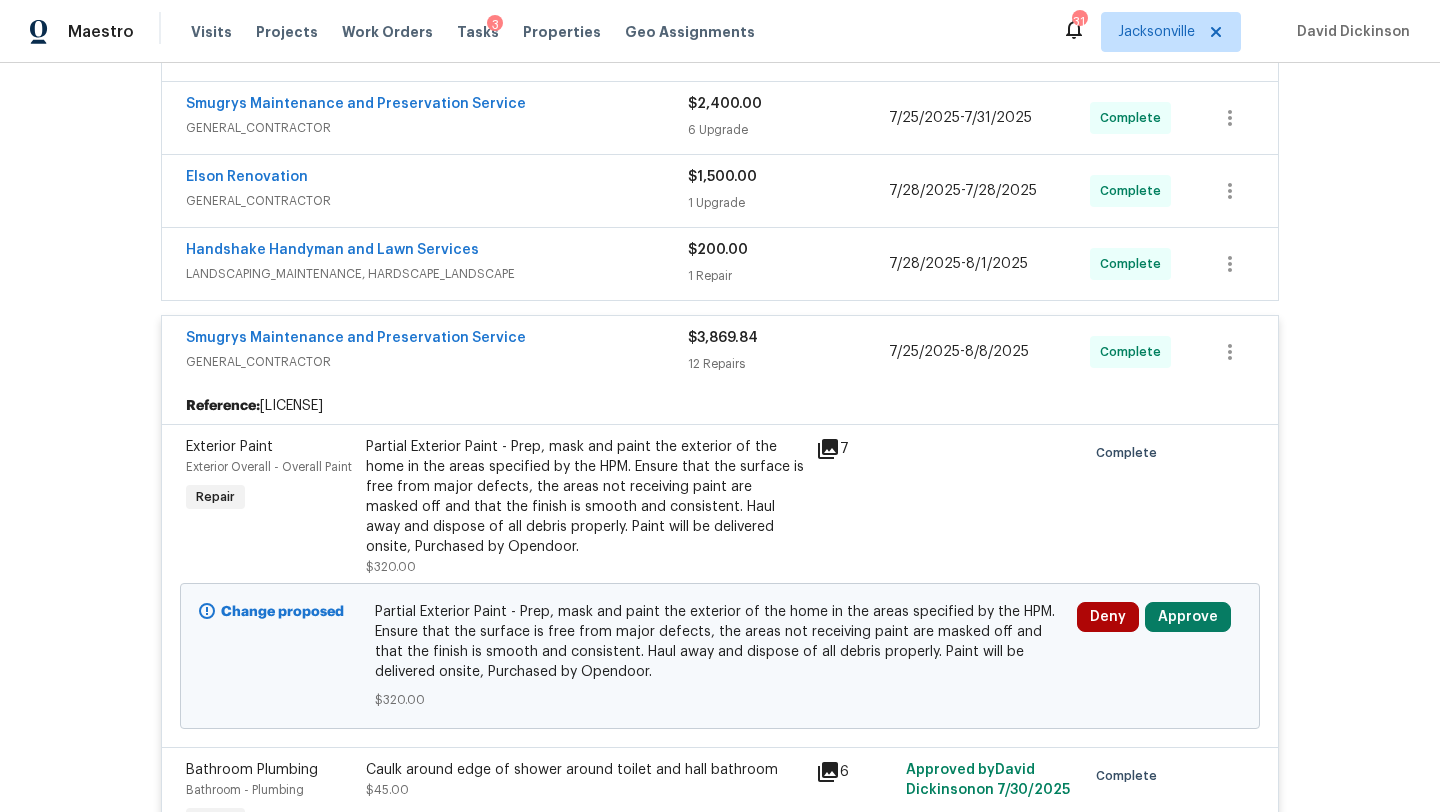 scroll, scrollTop: 1506, scrollLeft: 0, axis: vertical 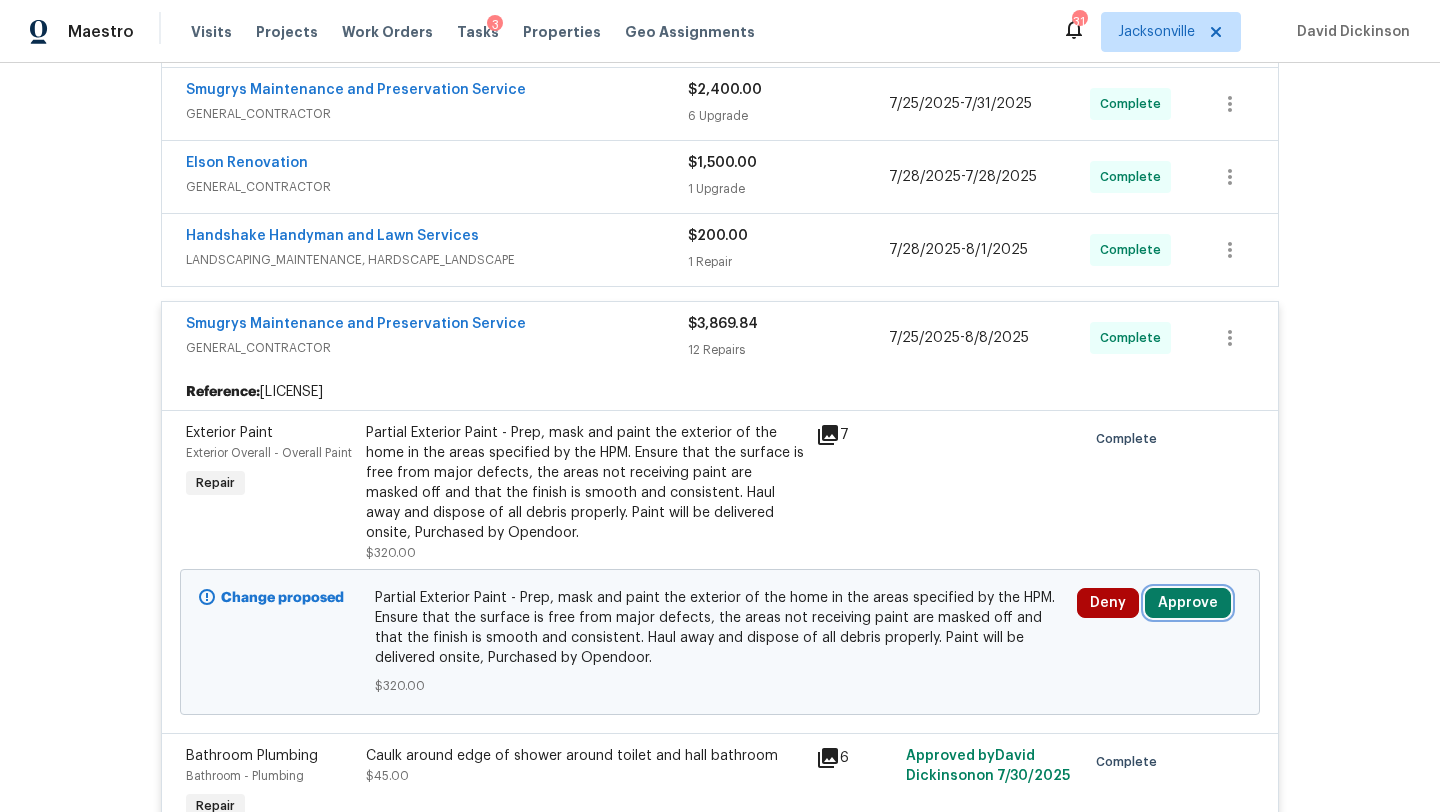 click on "Approve" at bounding box center (1188, 603) 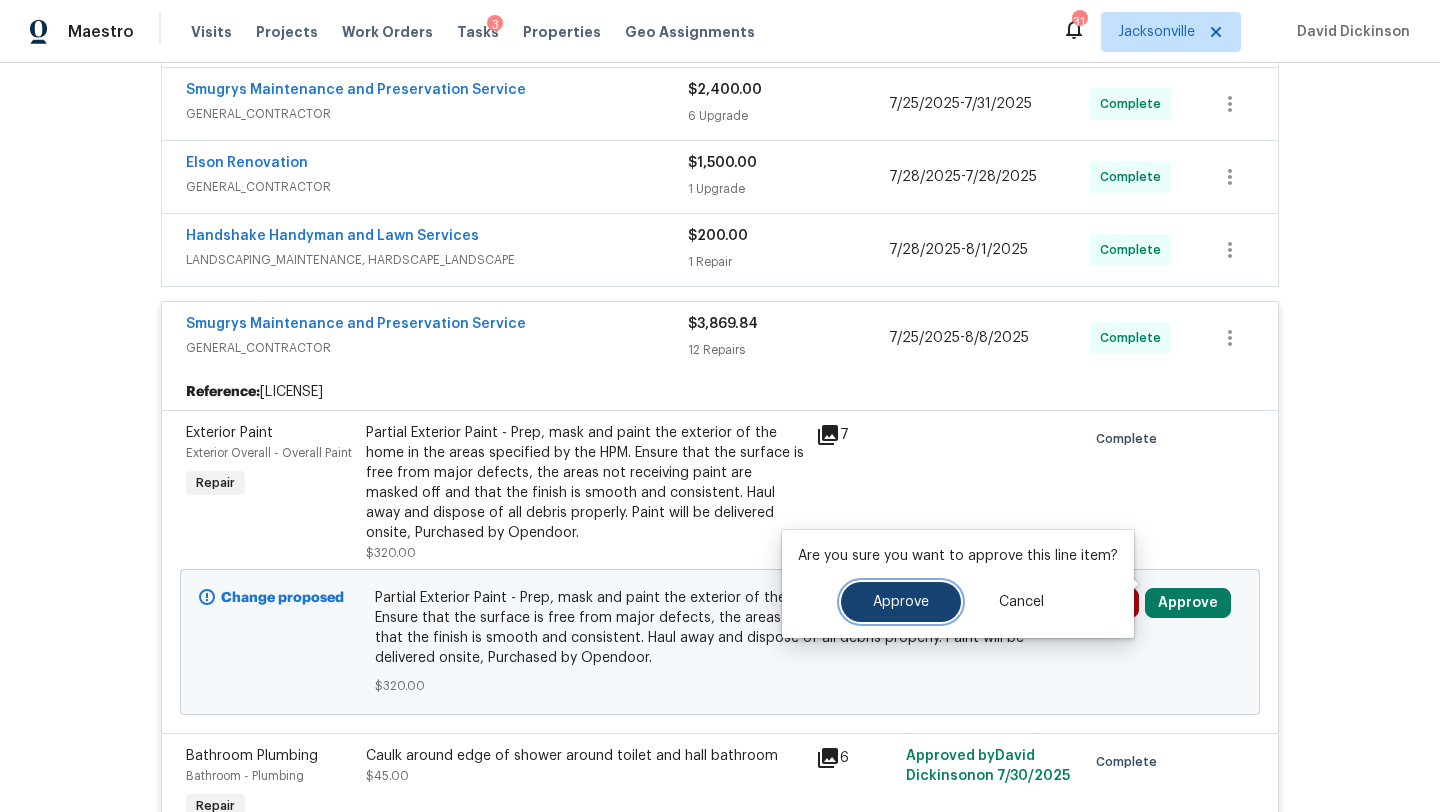 click on "Approve" at bounding box center (901, 602) 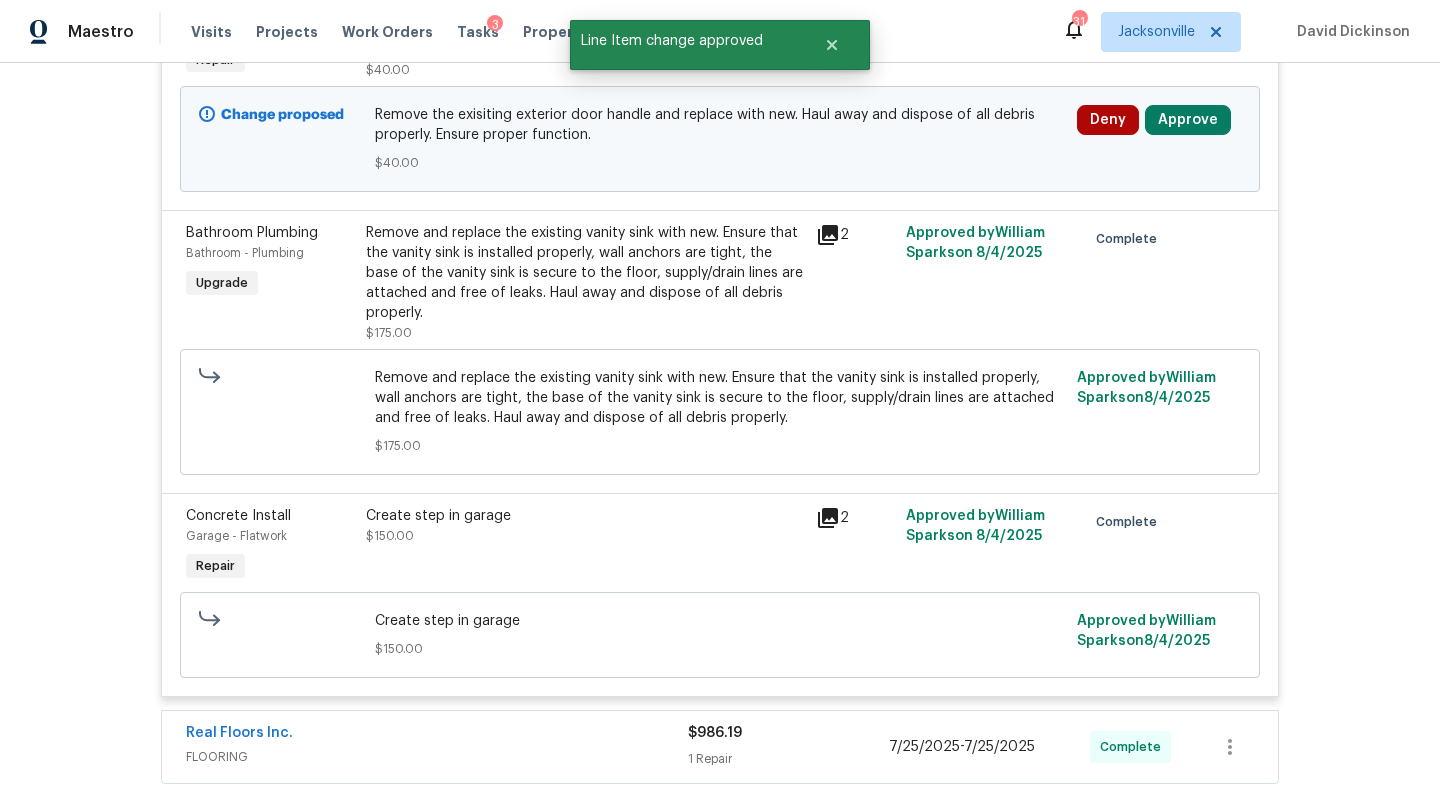 scroll, scrollTop: 4016, scrollLeft: 0, axis: vertical 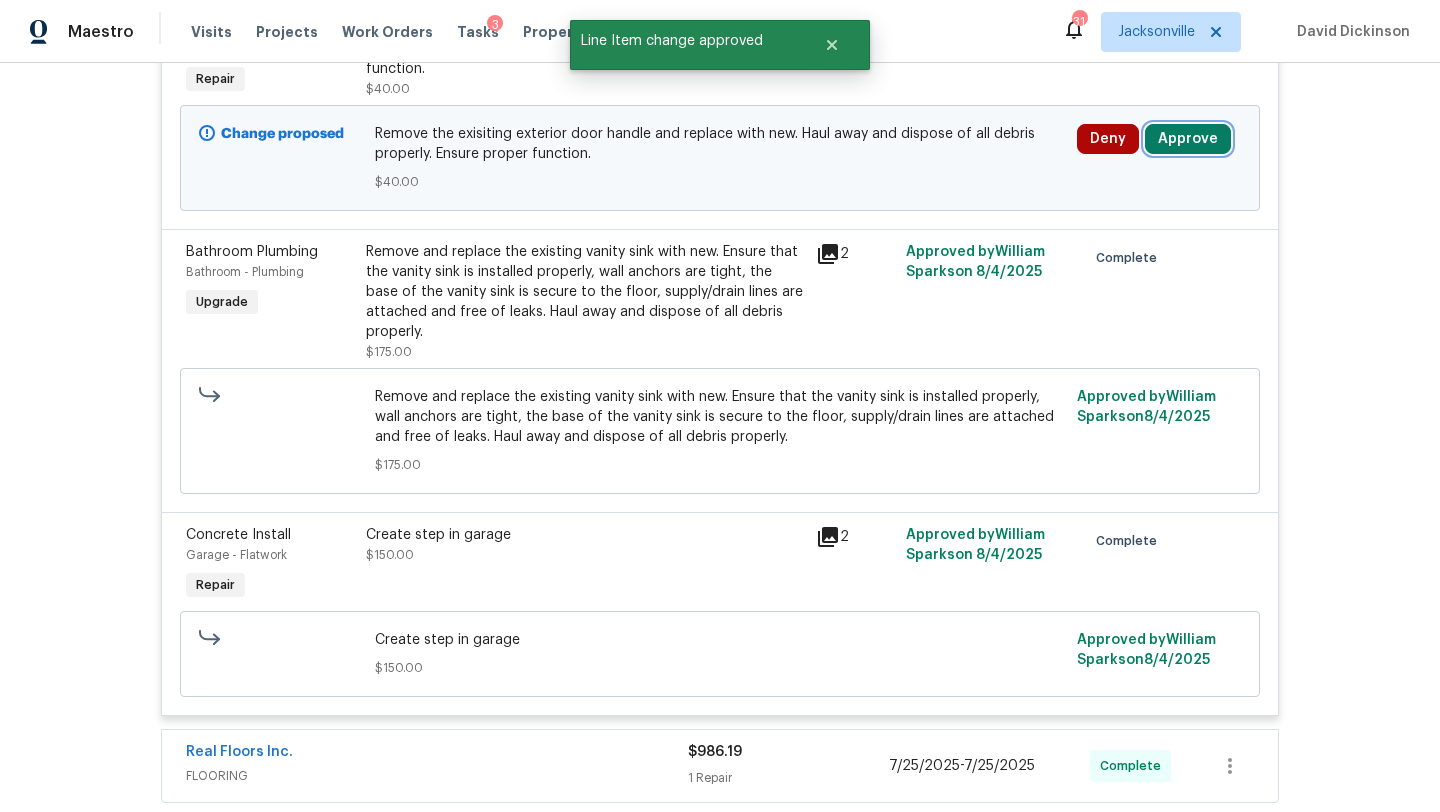 click on "Approve" at bounding box center [1188, 139] 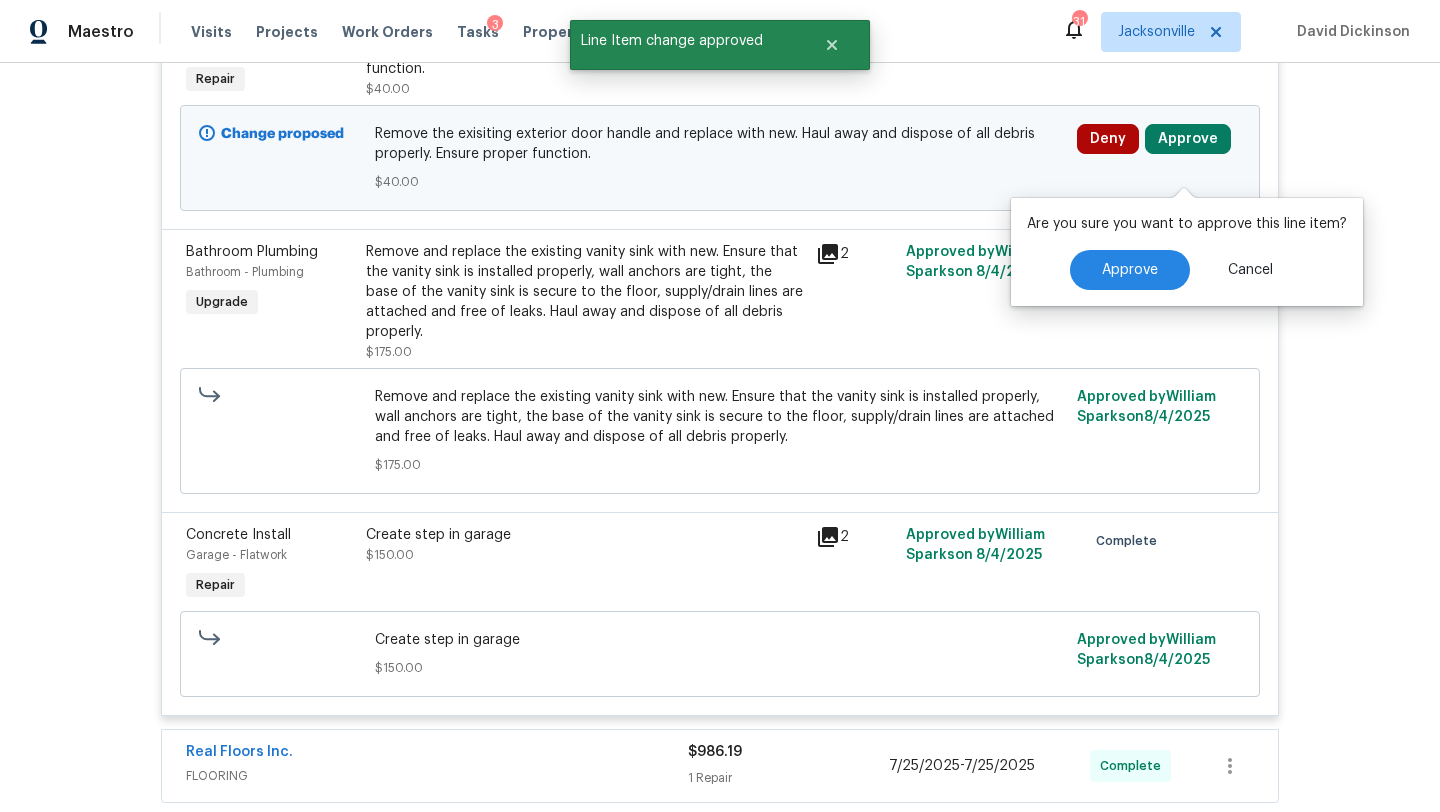 click on "Are you sure you want to approve this line item? Approve Cancel" at bounding box center [1187, 252] 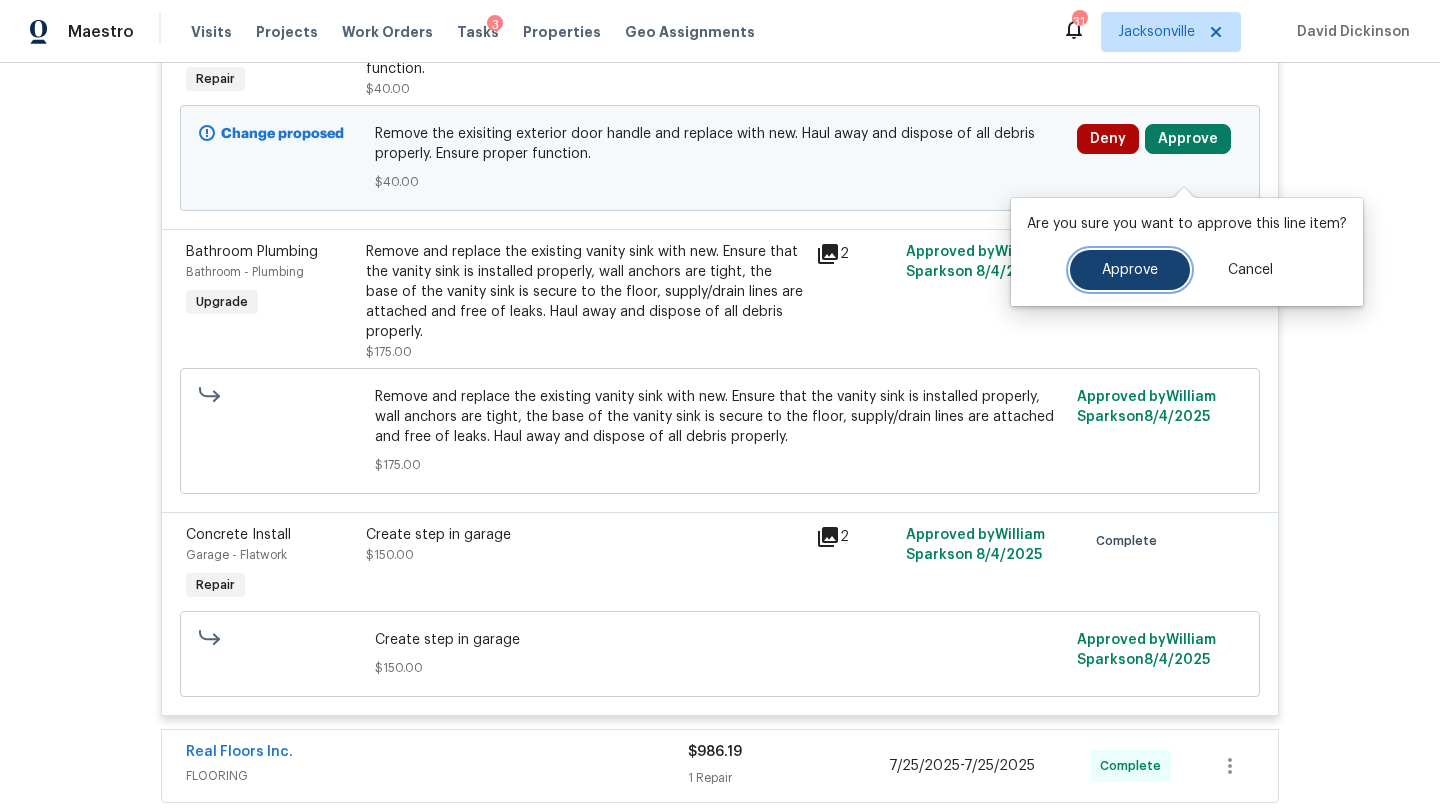 click on "Approve" at bounding box center [1130, 270] 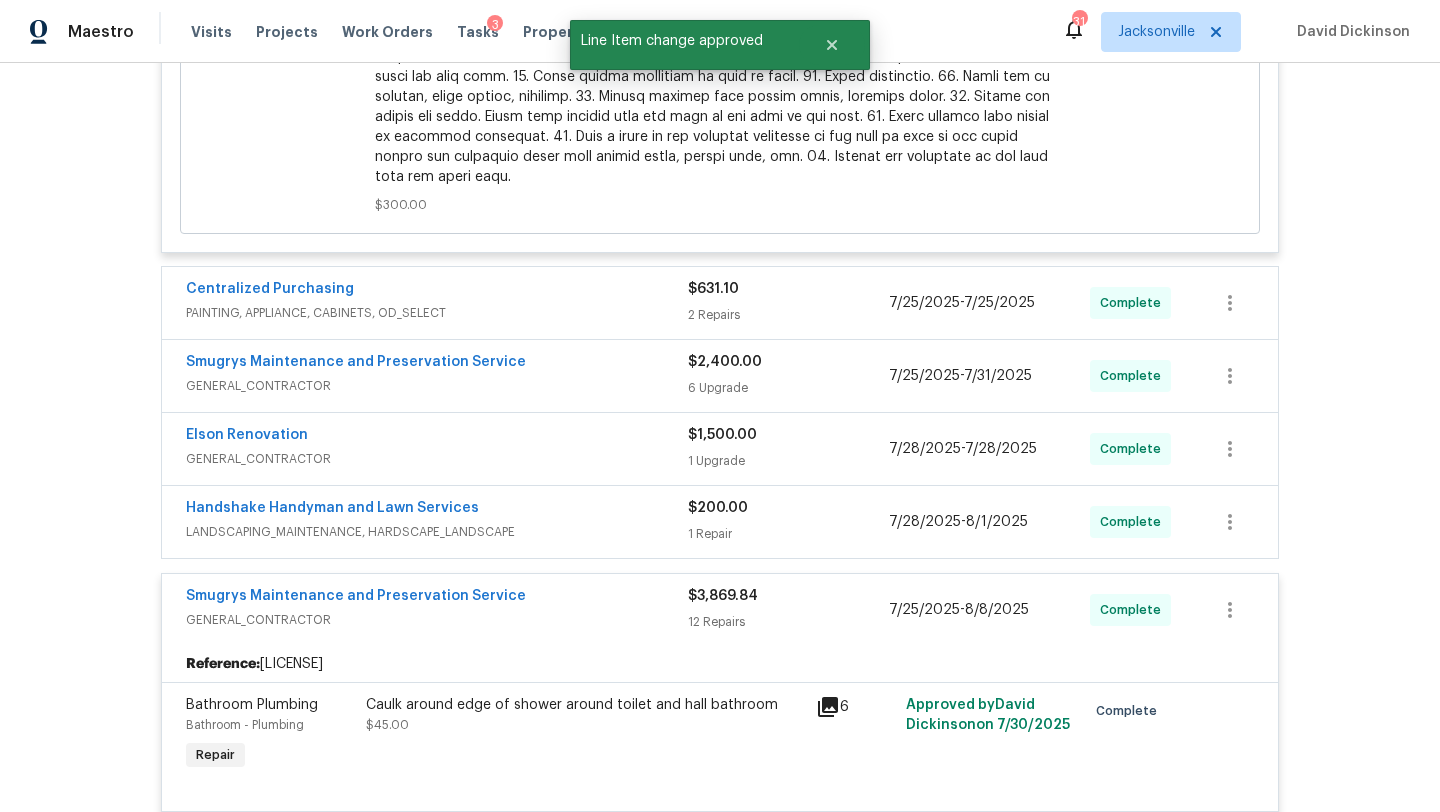 scroll, scrollTop: 0, scrollLeft: 0, axis: both 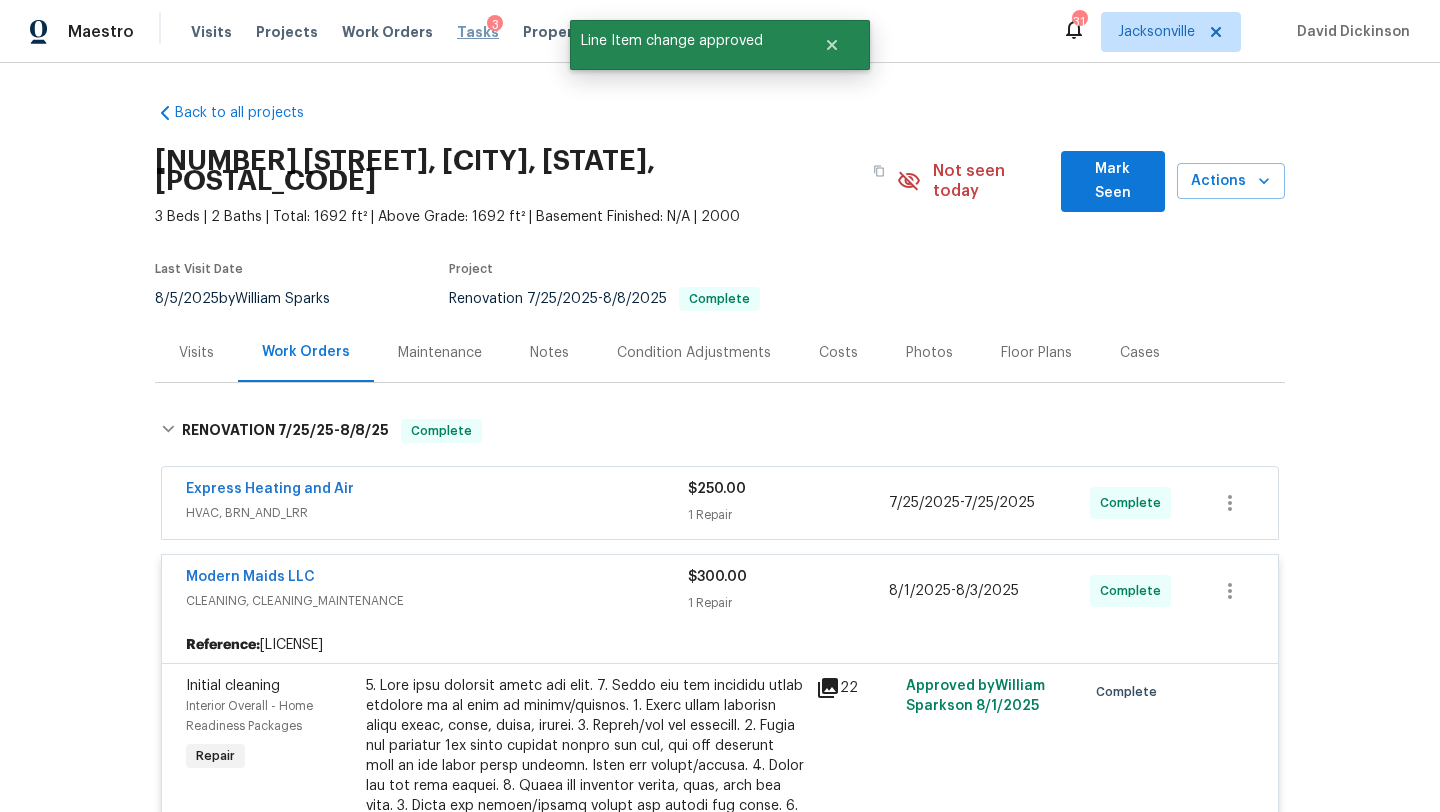 click on "Tasks" at bounding box center [478, 32] 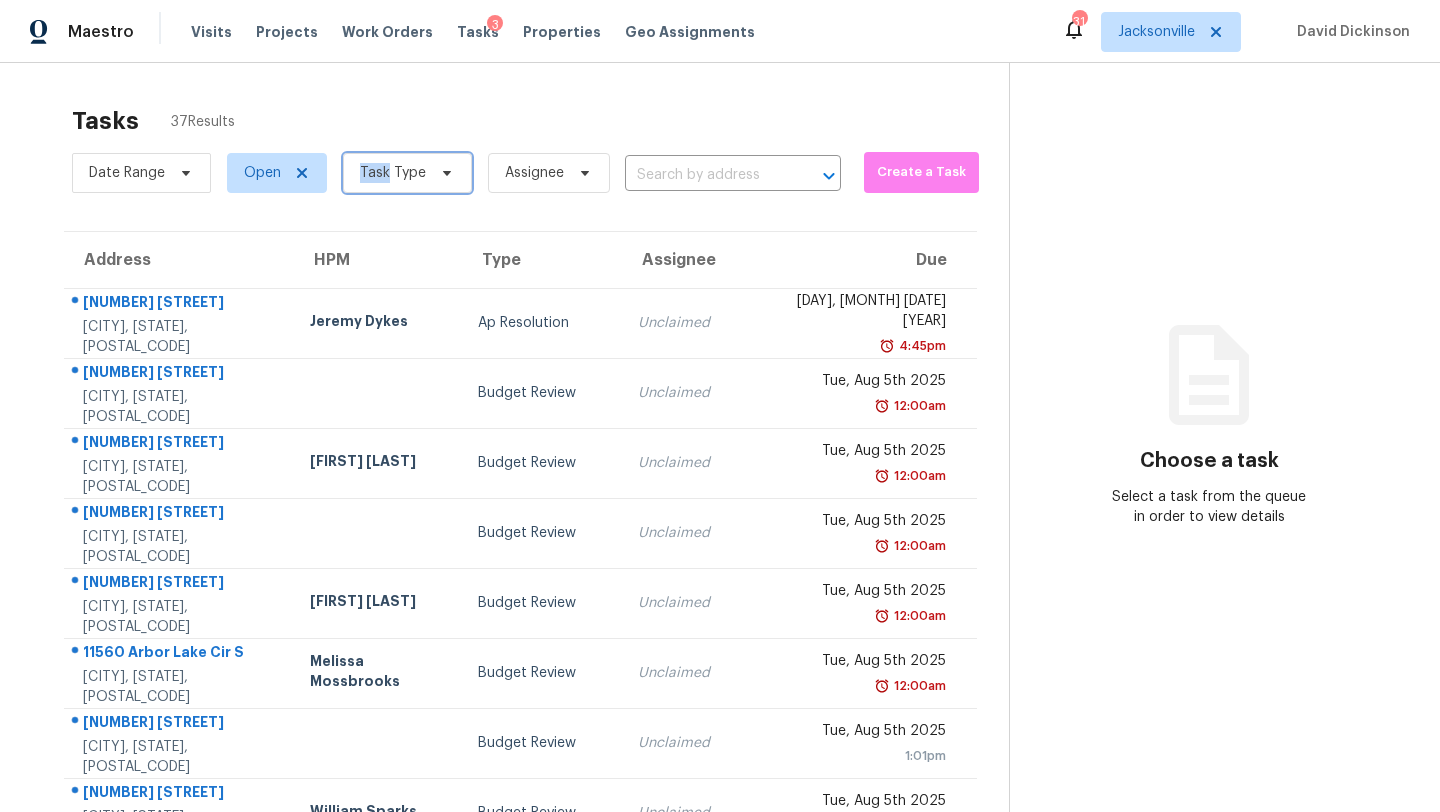 click on "Task Type" at bounding box center [407, 173] 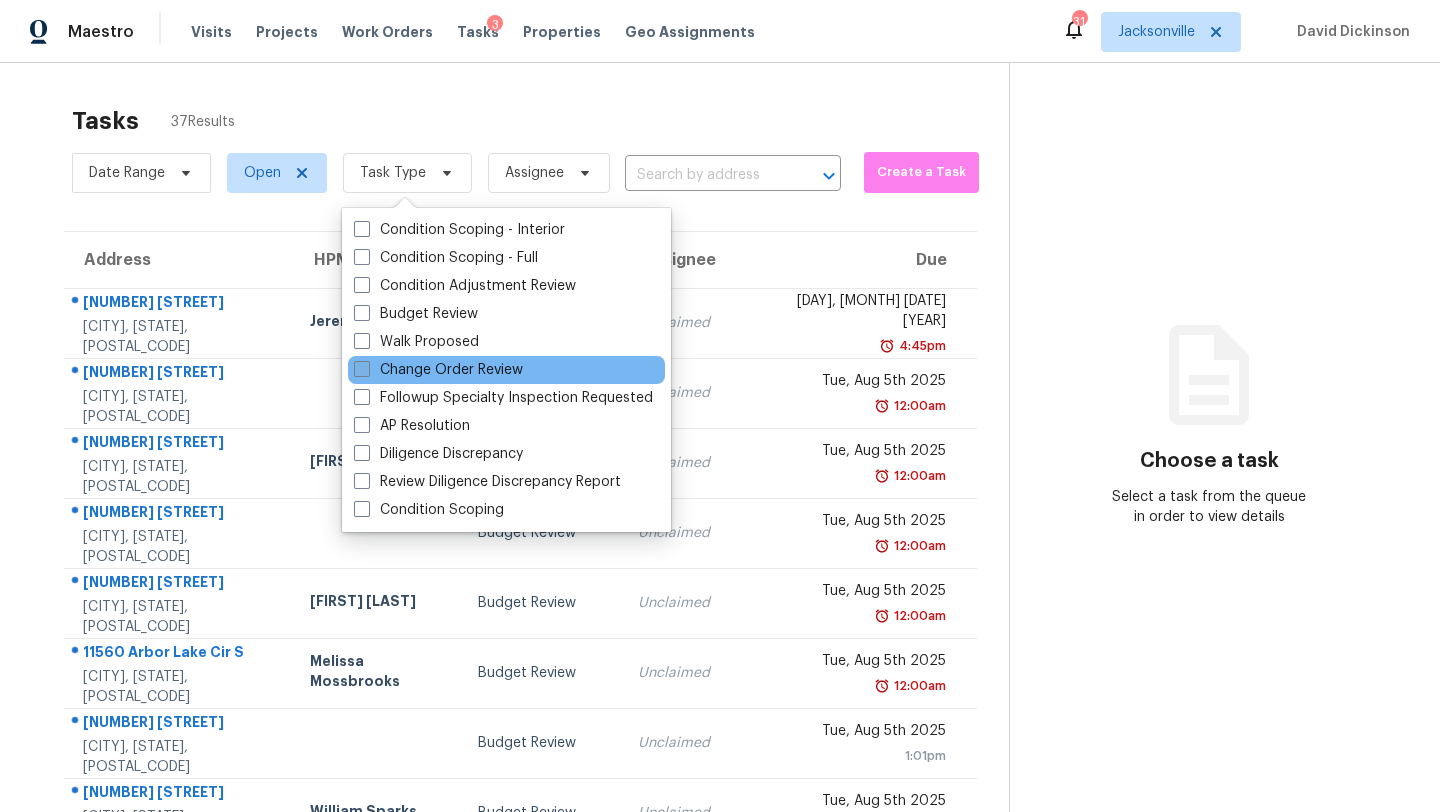 click on "Change Order Review" at bounding box center (438, 370) 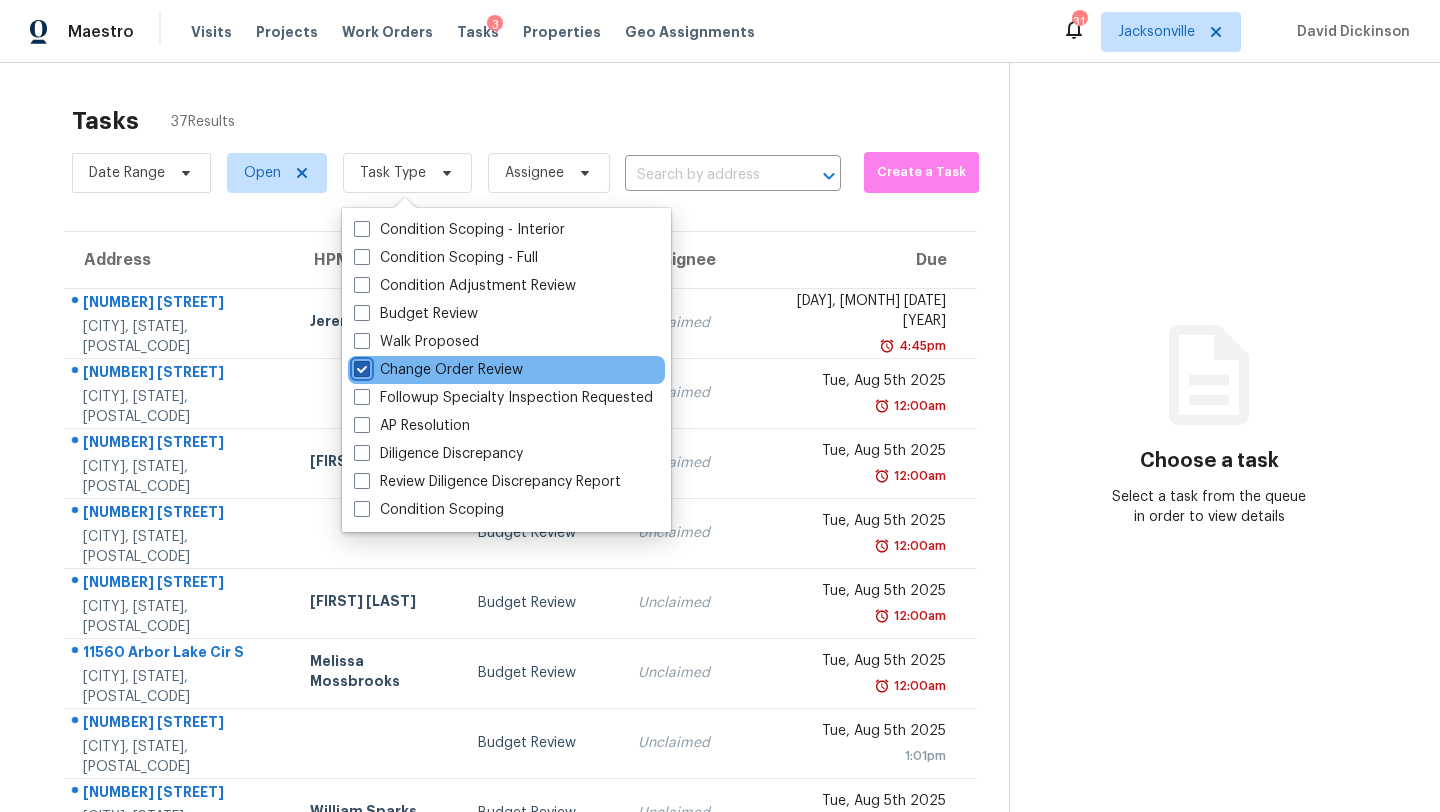 checkbox on "true" 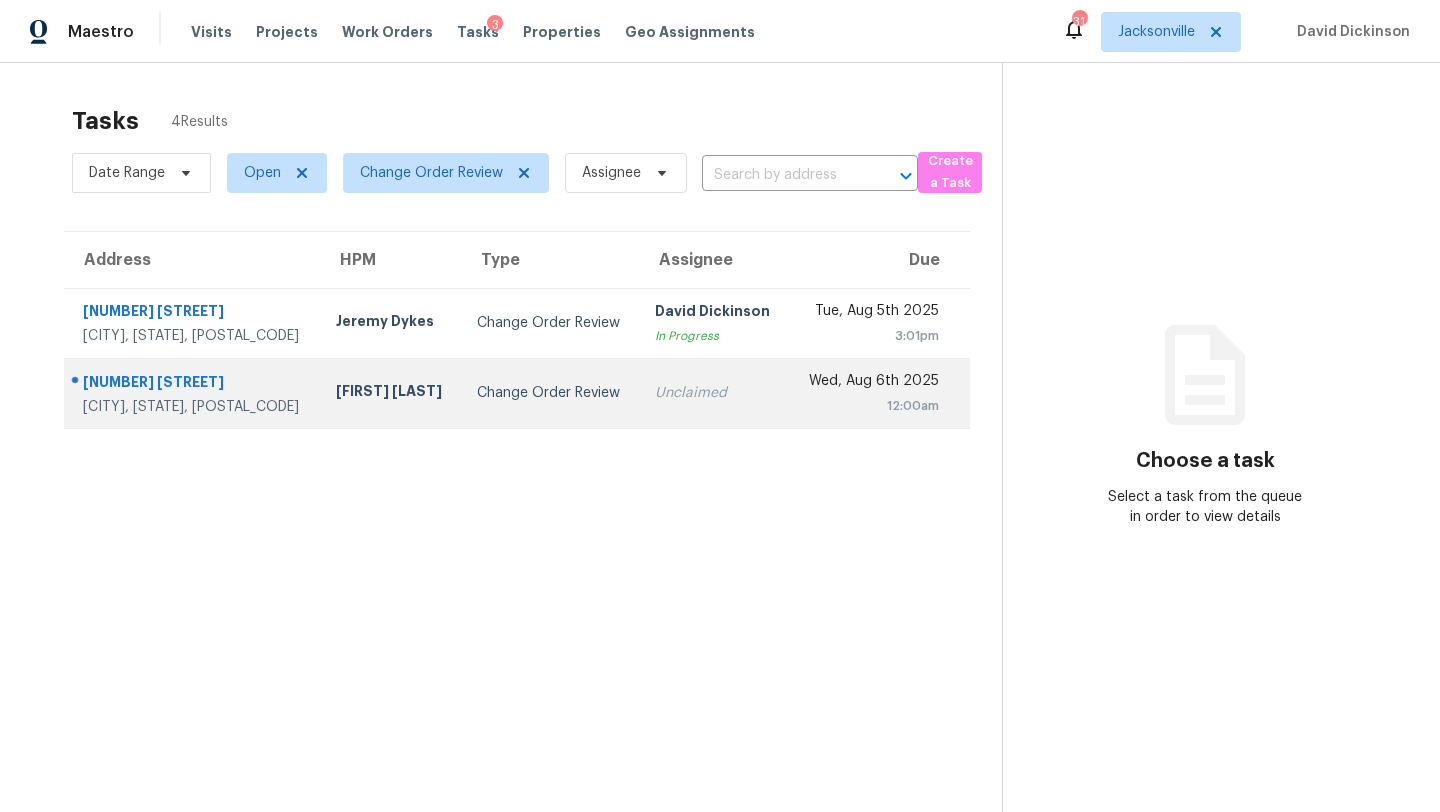 click on "2772 Commanche Ave" at bounding box center (193, 384) 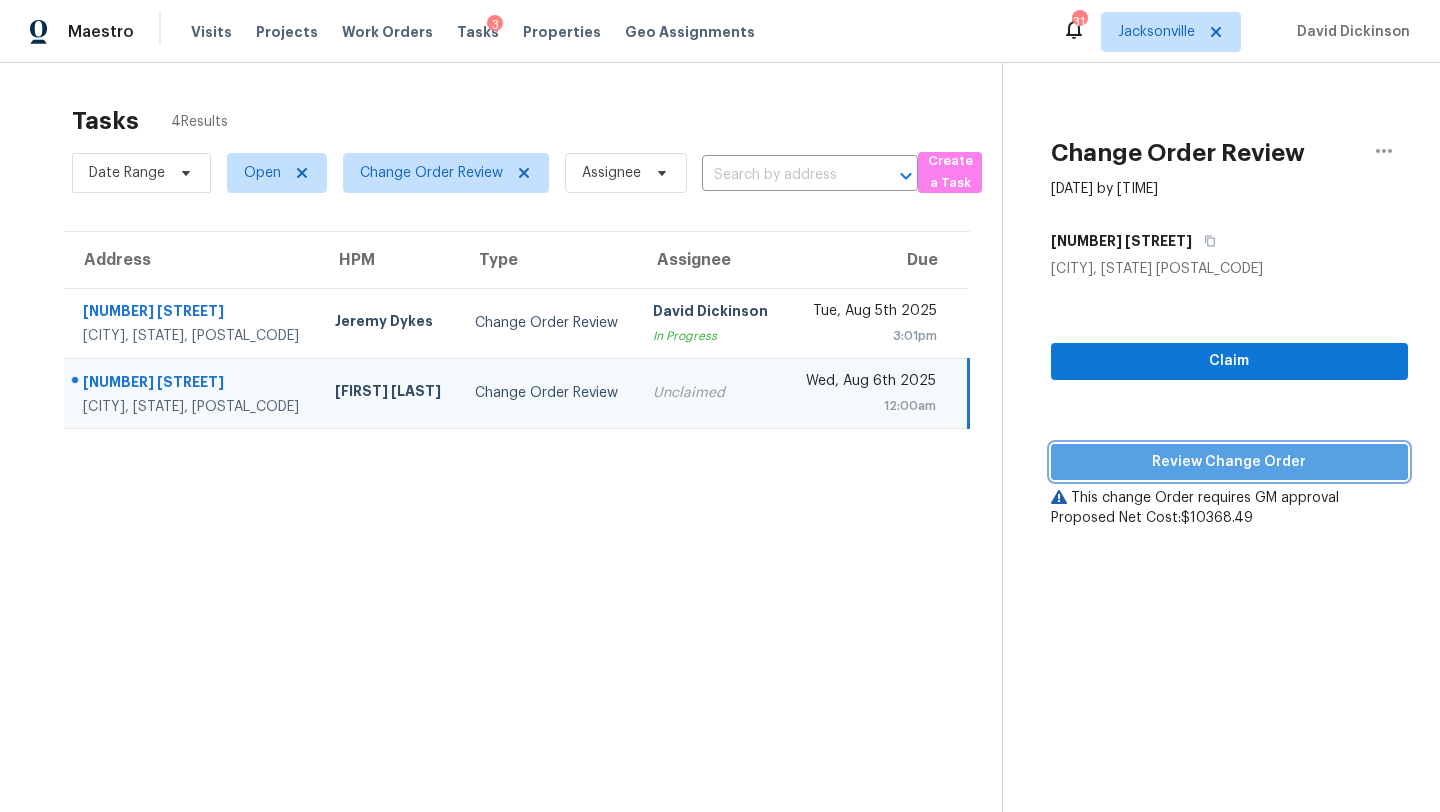click on "Review Change Order" at bounding box center (1229, 462) 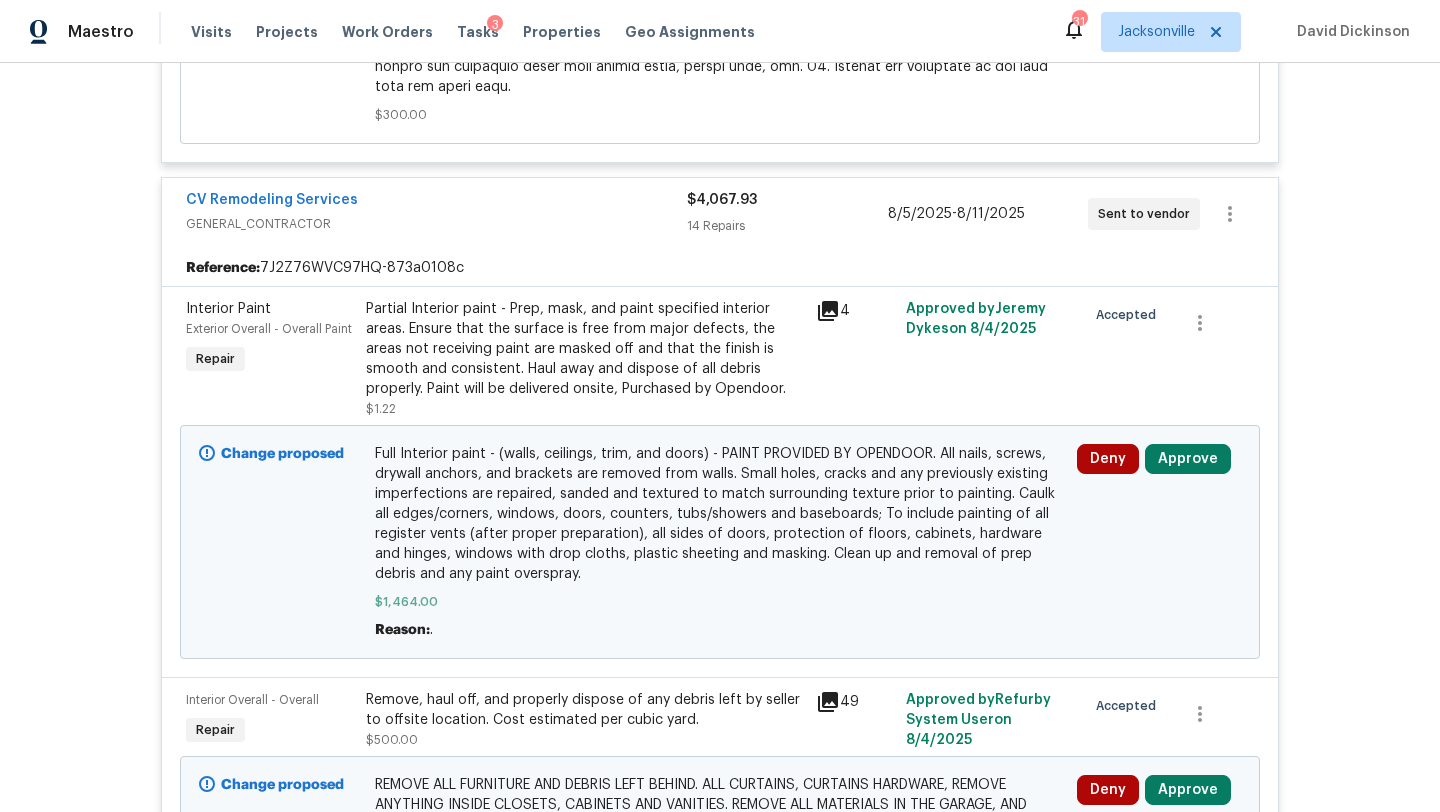 scroll, scrollTop: 3146, scrollLeft: 0, axis: vertical 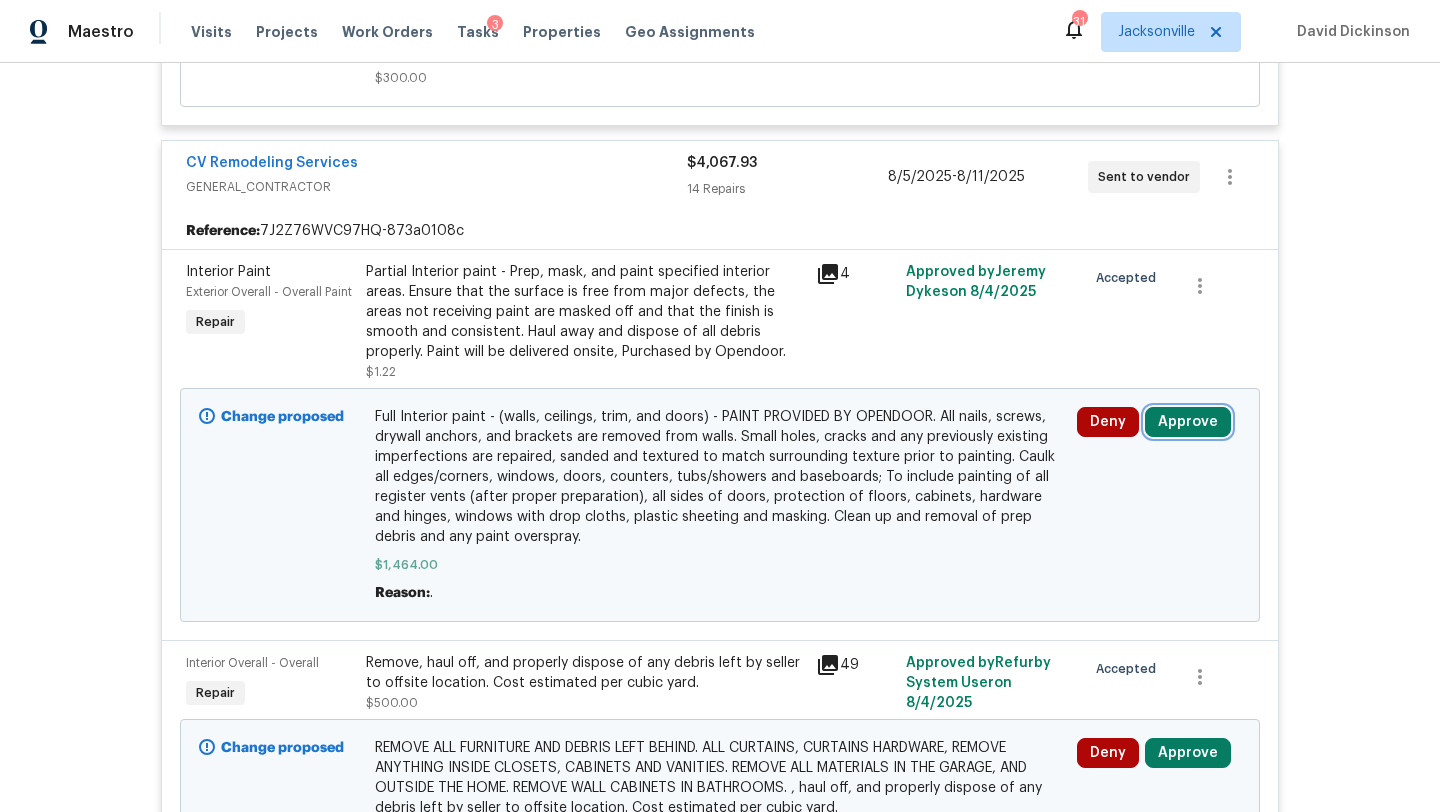 click on "Approve" at bounding box center (1188, 422) 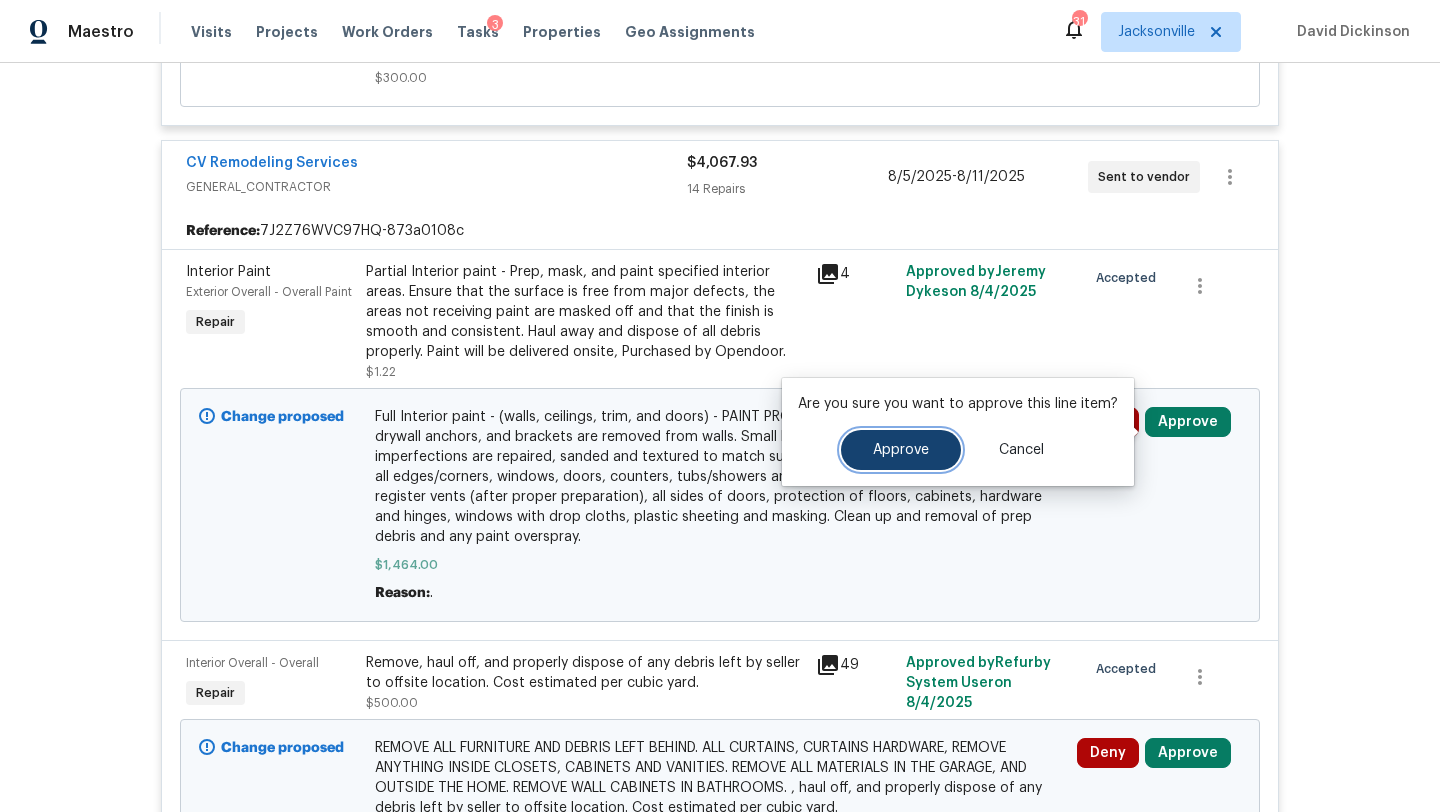 click on "Approve" at bounding box center (901, 450) 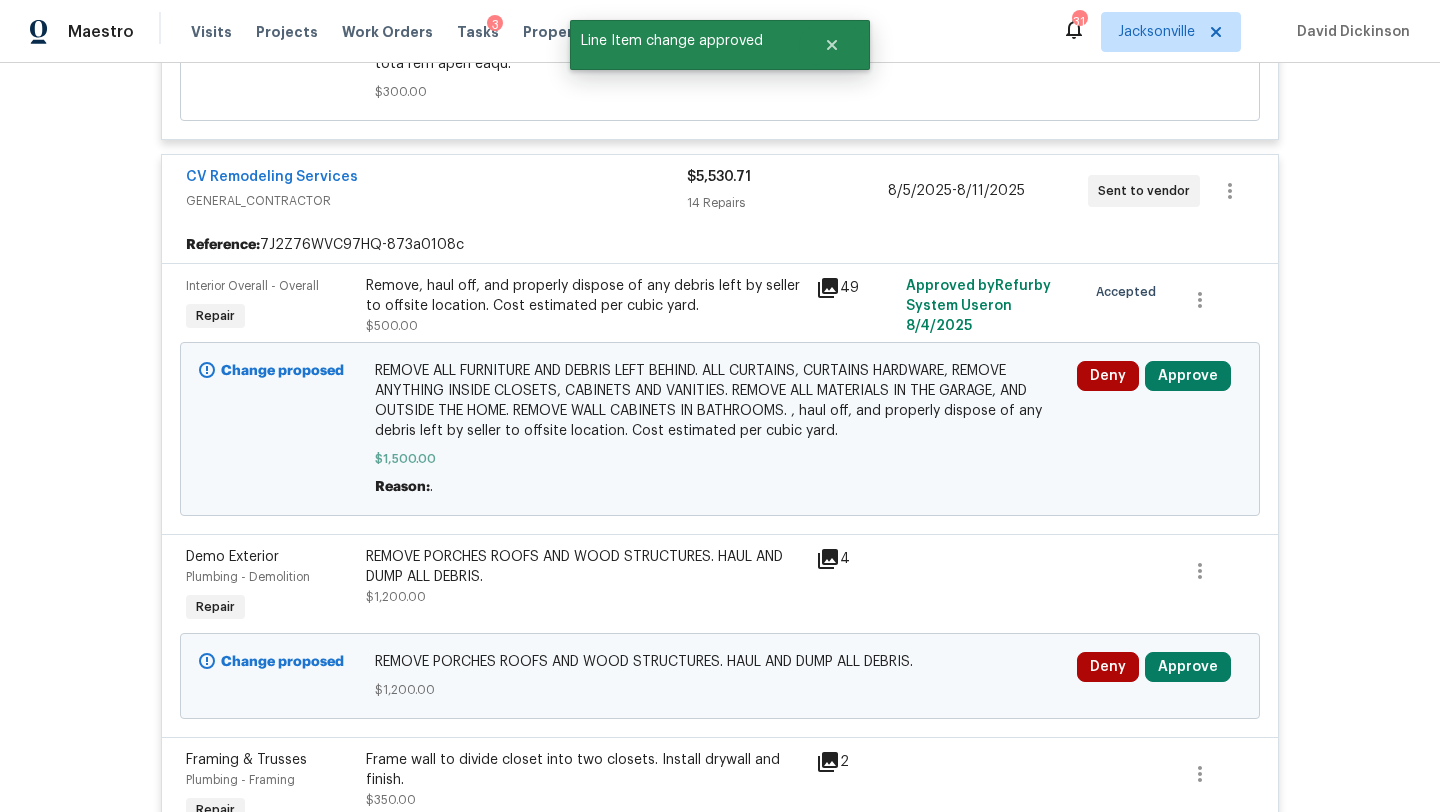 scroll, scrollTop: 3129, scrollLeft: 0, axis: vertical 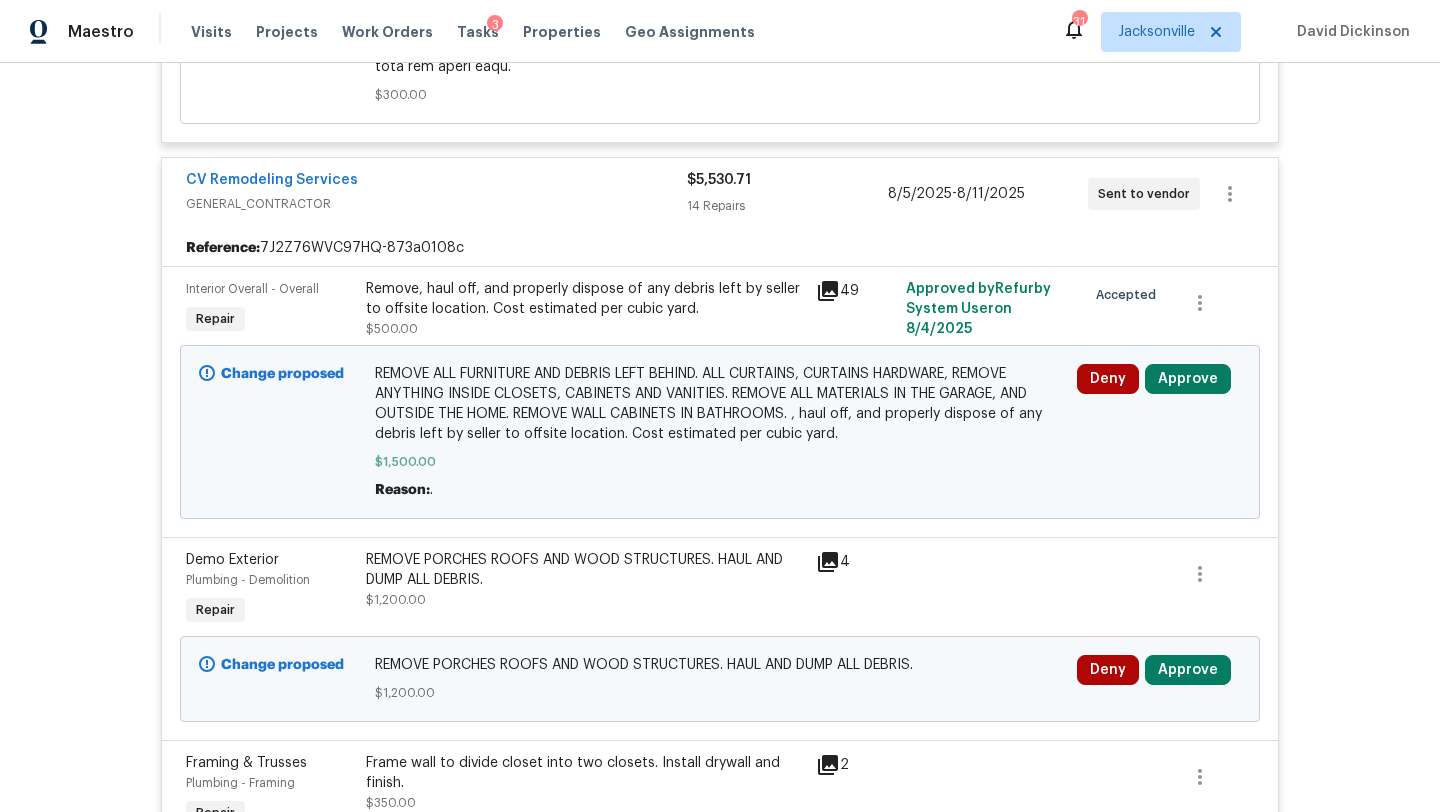 click on "REMOVE ALL FURNITURE AND DEBRIS LEFT BEHIND.
ALL CURTAINS, CURTAINS HARDWARE, REMOVE ANYTHING INSIDE CLOSETS, CABINETS AND VANITIES.
REMOVE ALL MATERIALS IN THE GARAGE, AND OUTSIDE THE HOME.
REMOVE WALL CABINETS IN BATHROOMS. , haul off, and properly dispose of any debris left by seller to offsite location. Cost estimated per cubic yard." at bounding box center (720, 404) 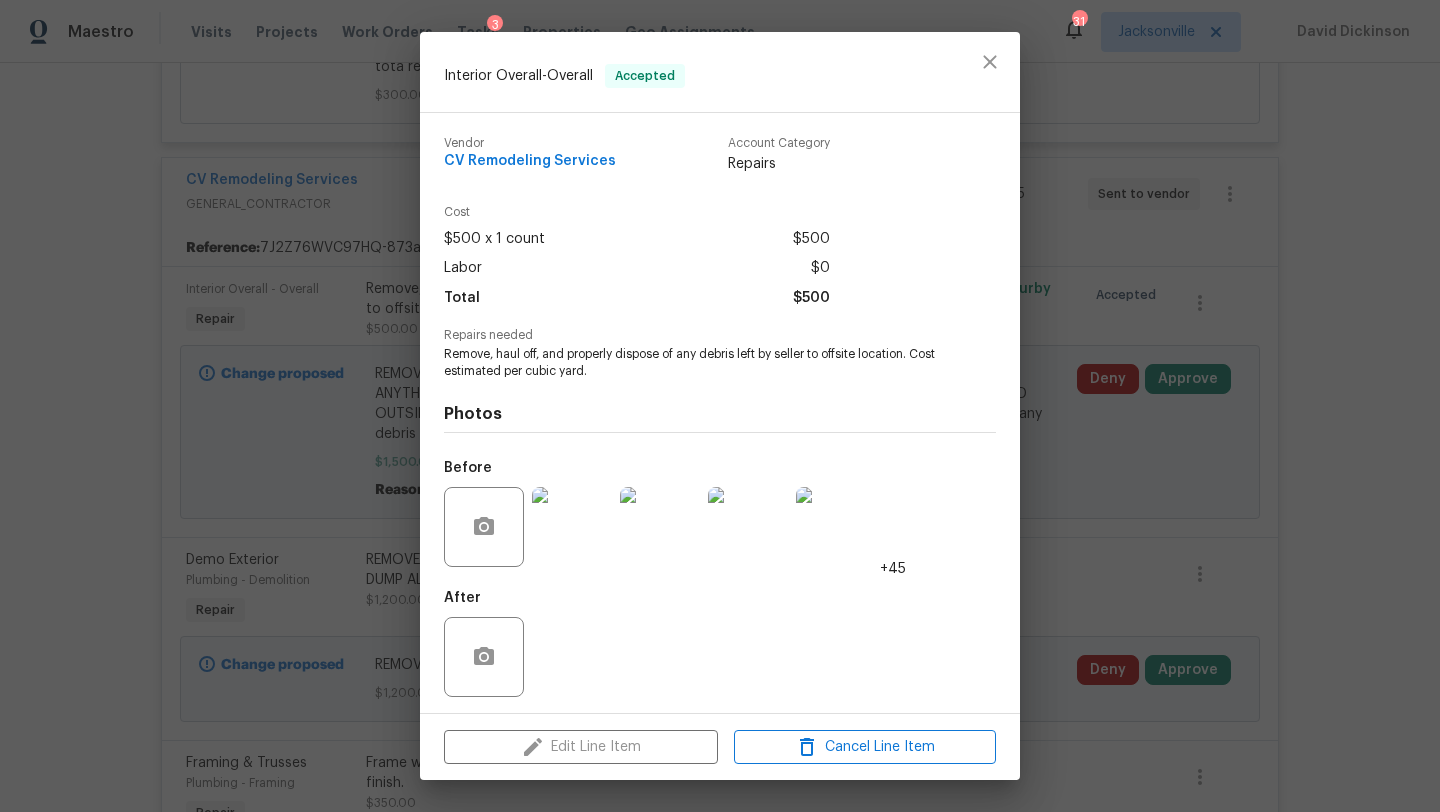 click at bounding box center [572, 527] 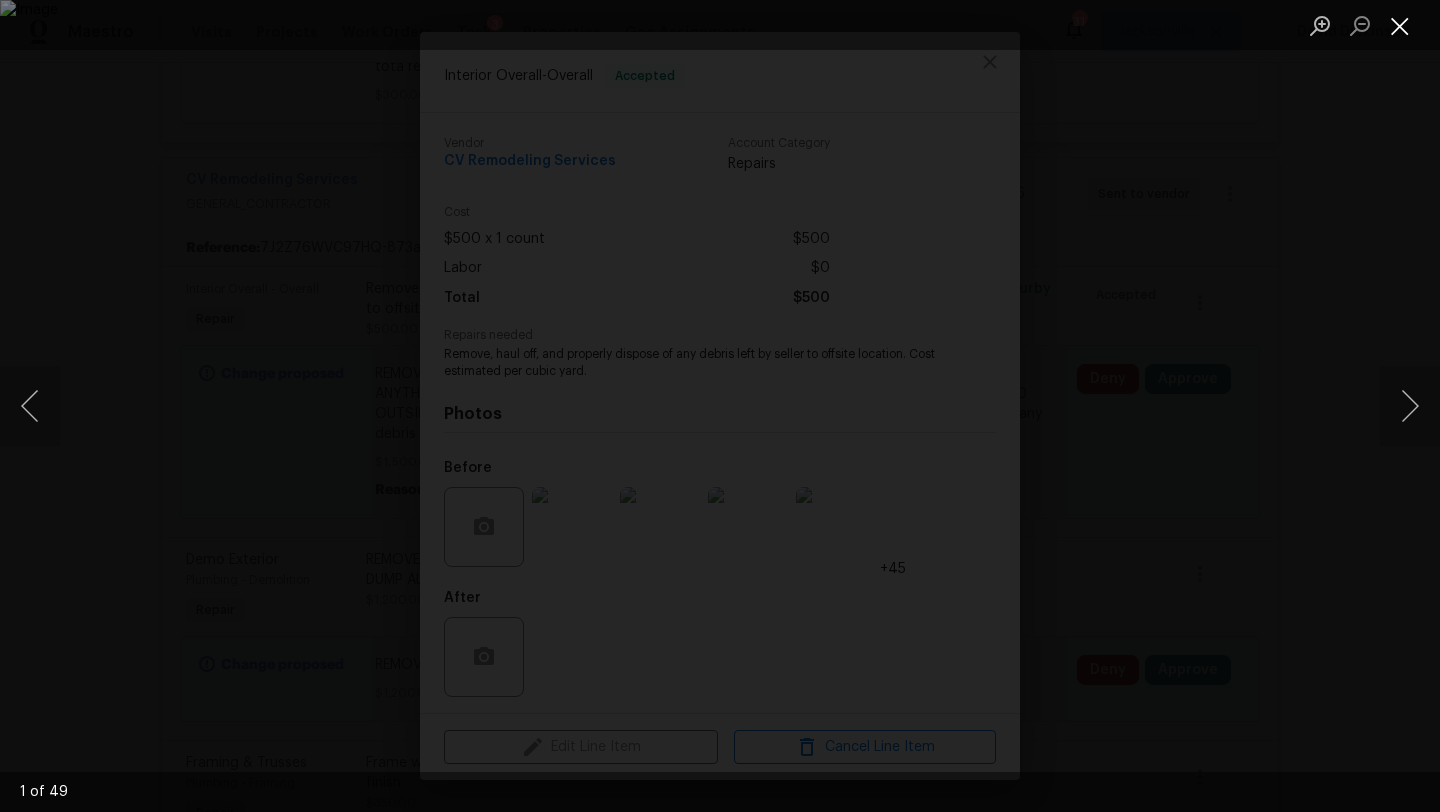 click at bounding box center [1400, 25] 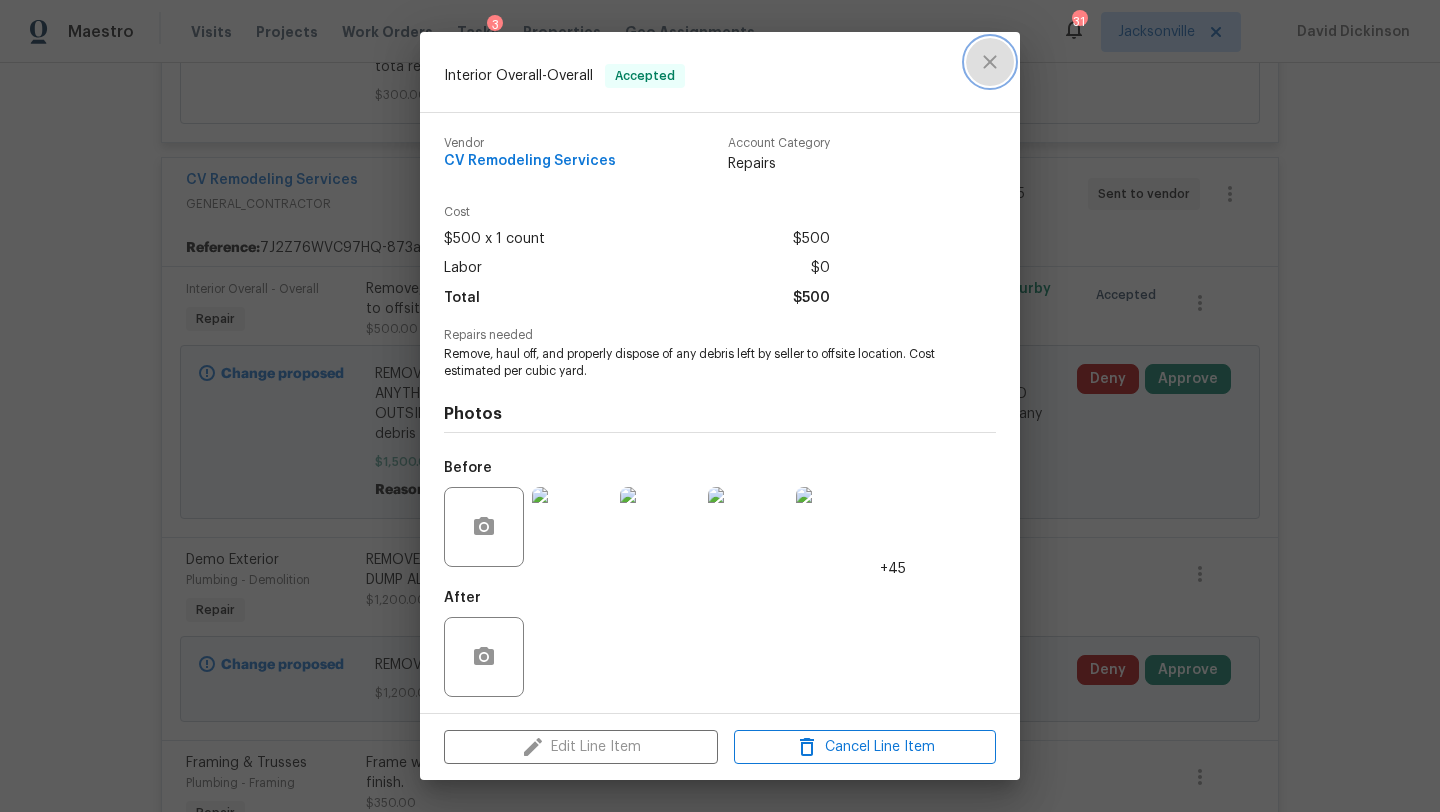 click at bounding box center (990, 62) 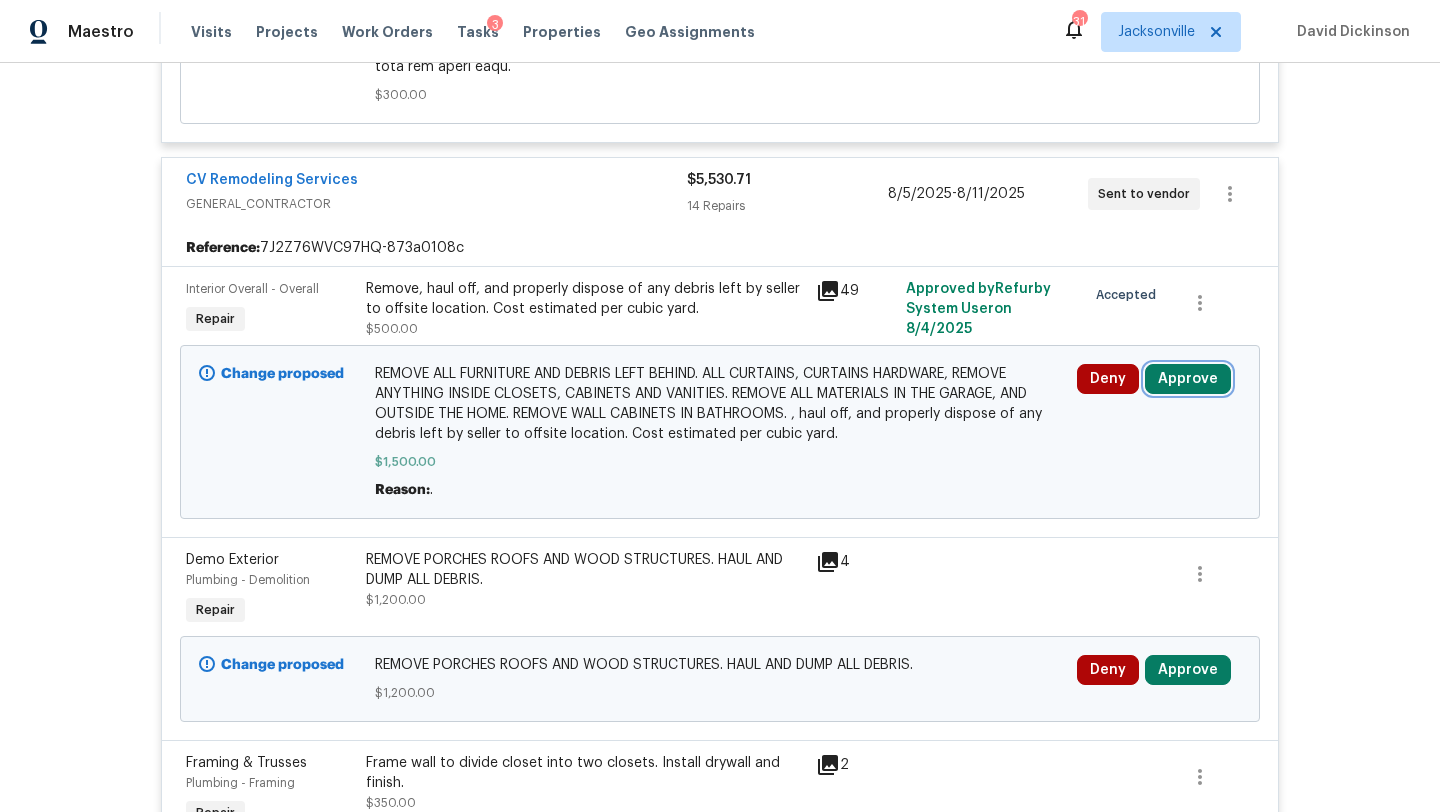 click on "Approve" at bounding box center (1188, 379) 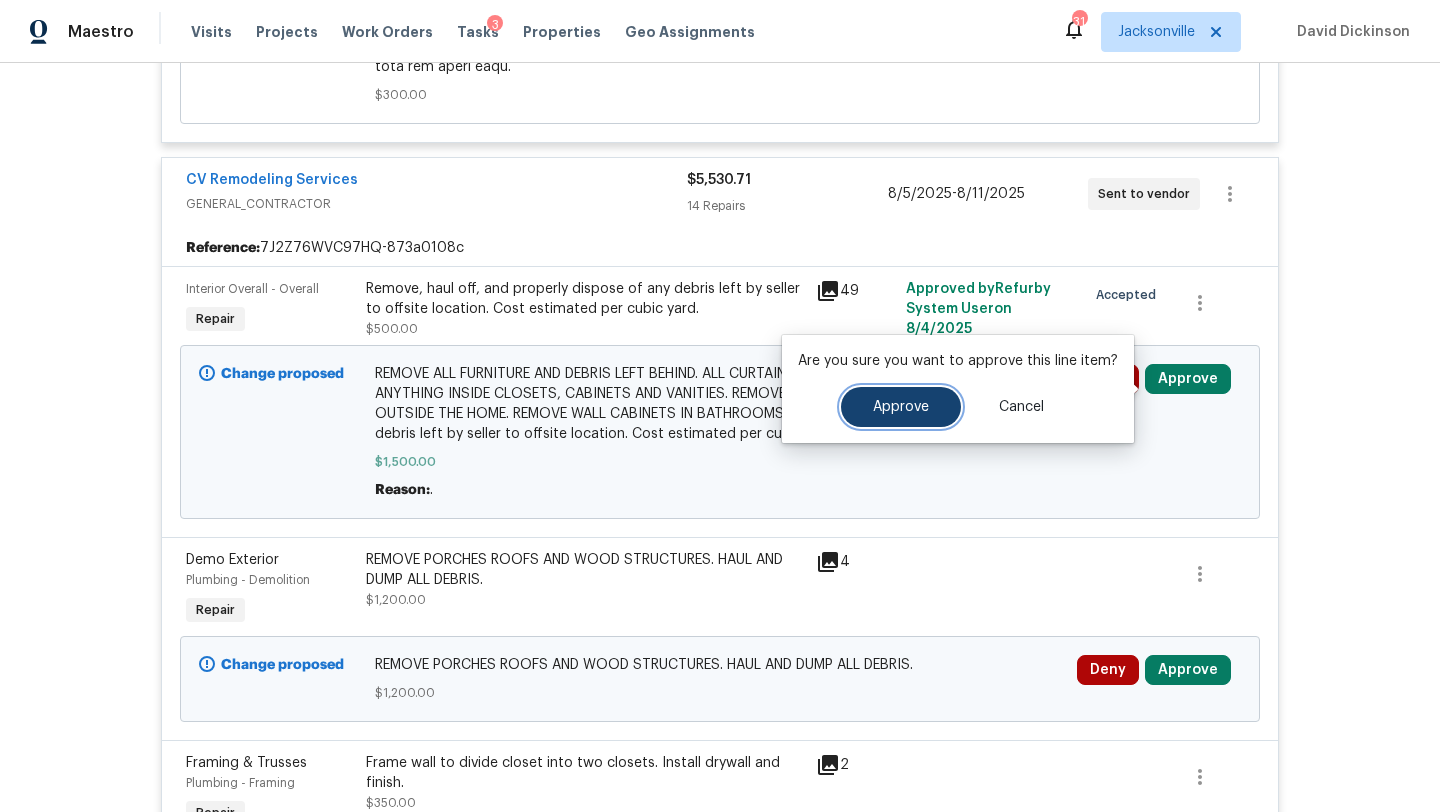 click on "Approve" at bounding box center (901, 407) 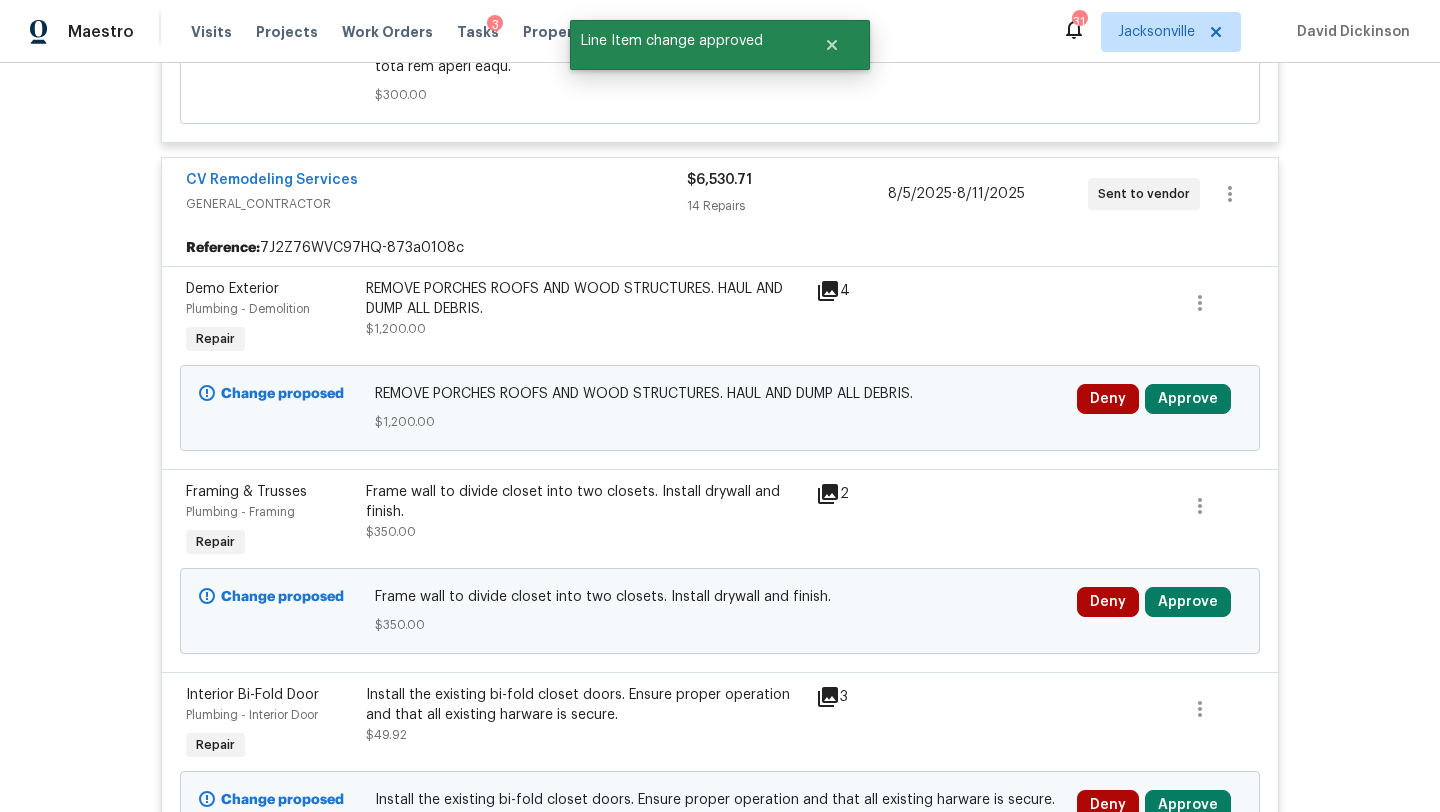 click on "REMOVE PORCHES ROOFS AND WOOD STRUCTURES. HAUL AND DUMP ALL DEBRIS. $1,200.00" at bounding box center [585, 309] 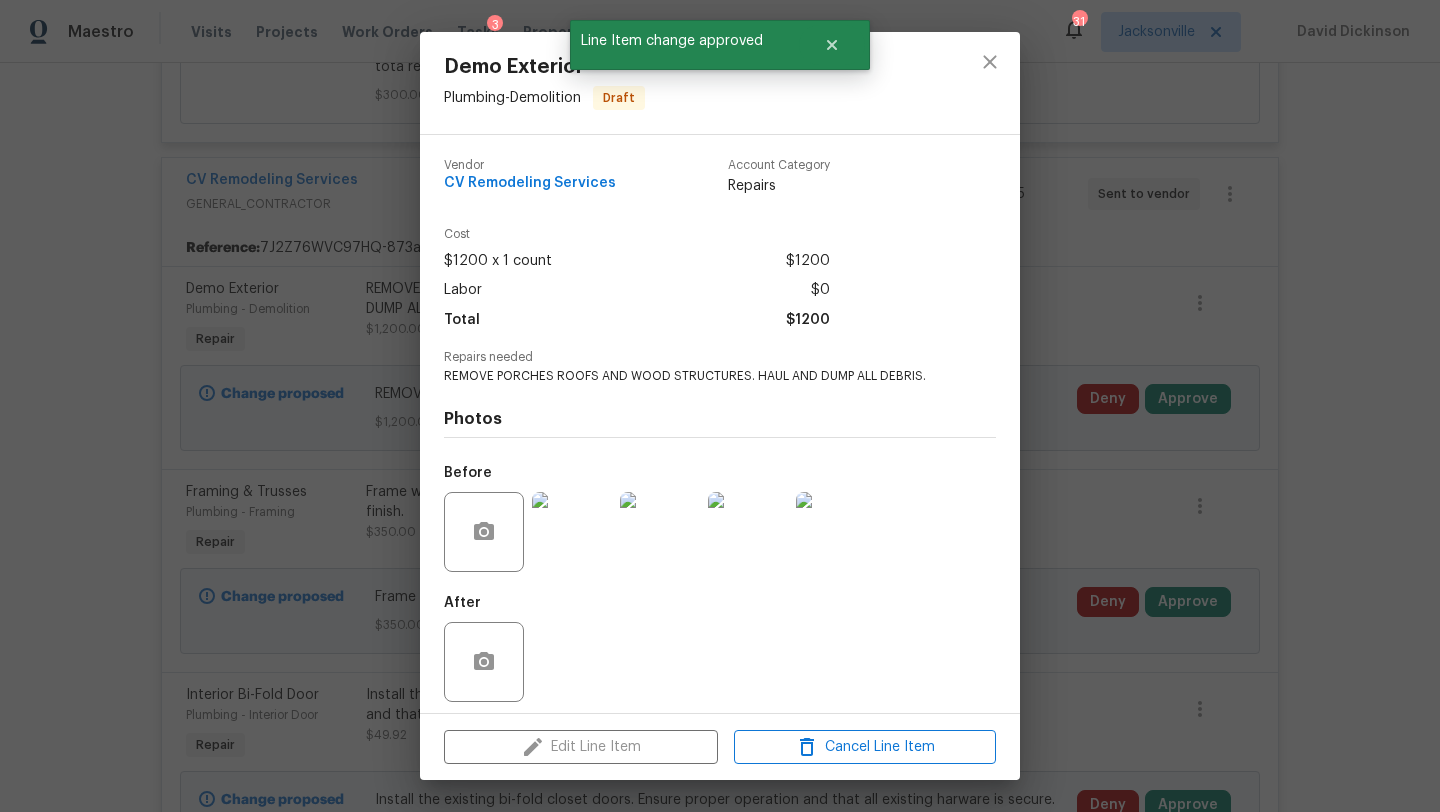 click at bounding box center [572, 532] 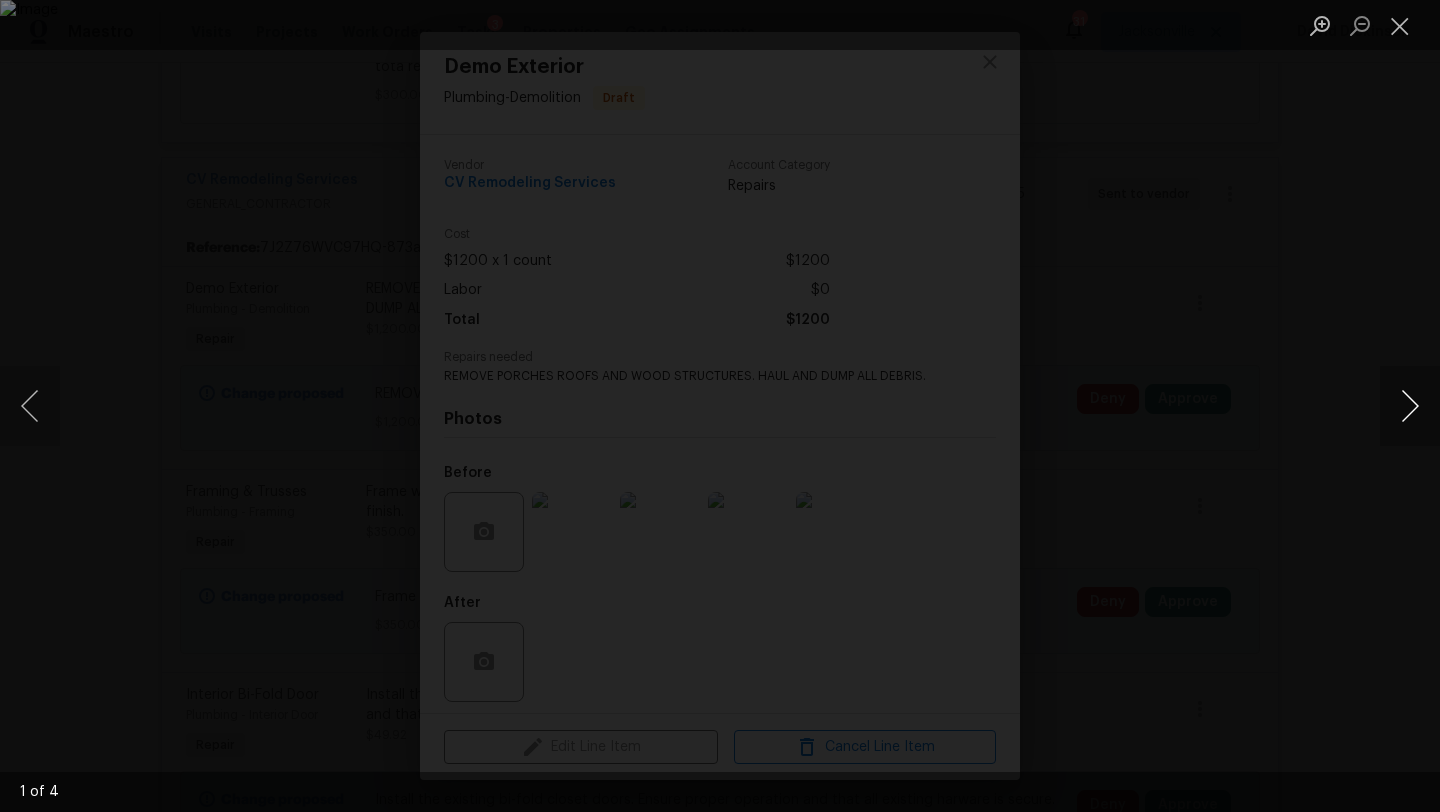 click at bounding box center [1410, 406] 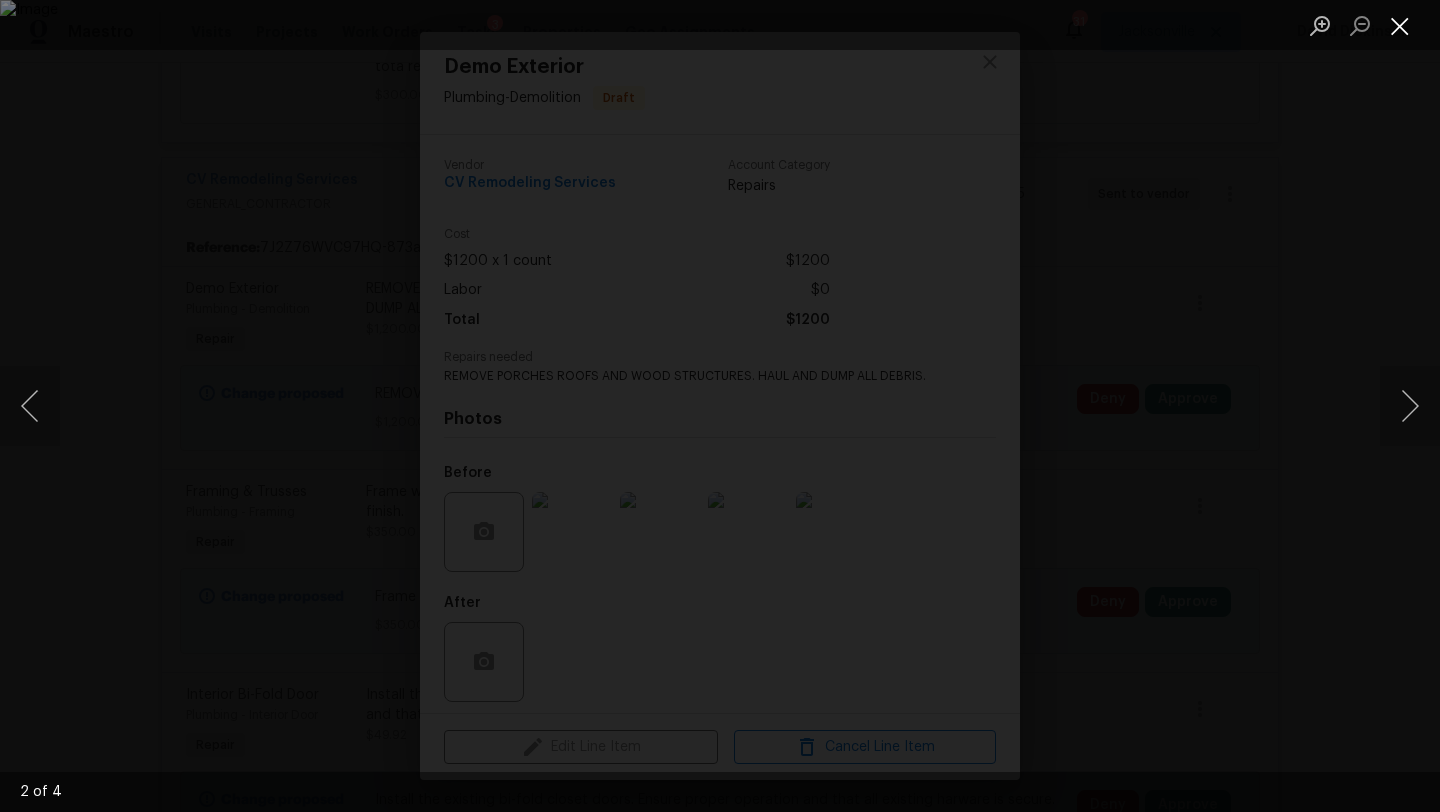 click at bounding box center [1400, 25] 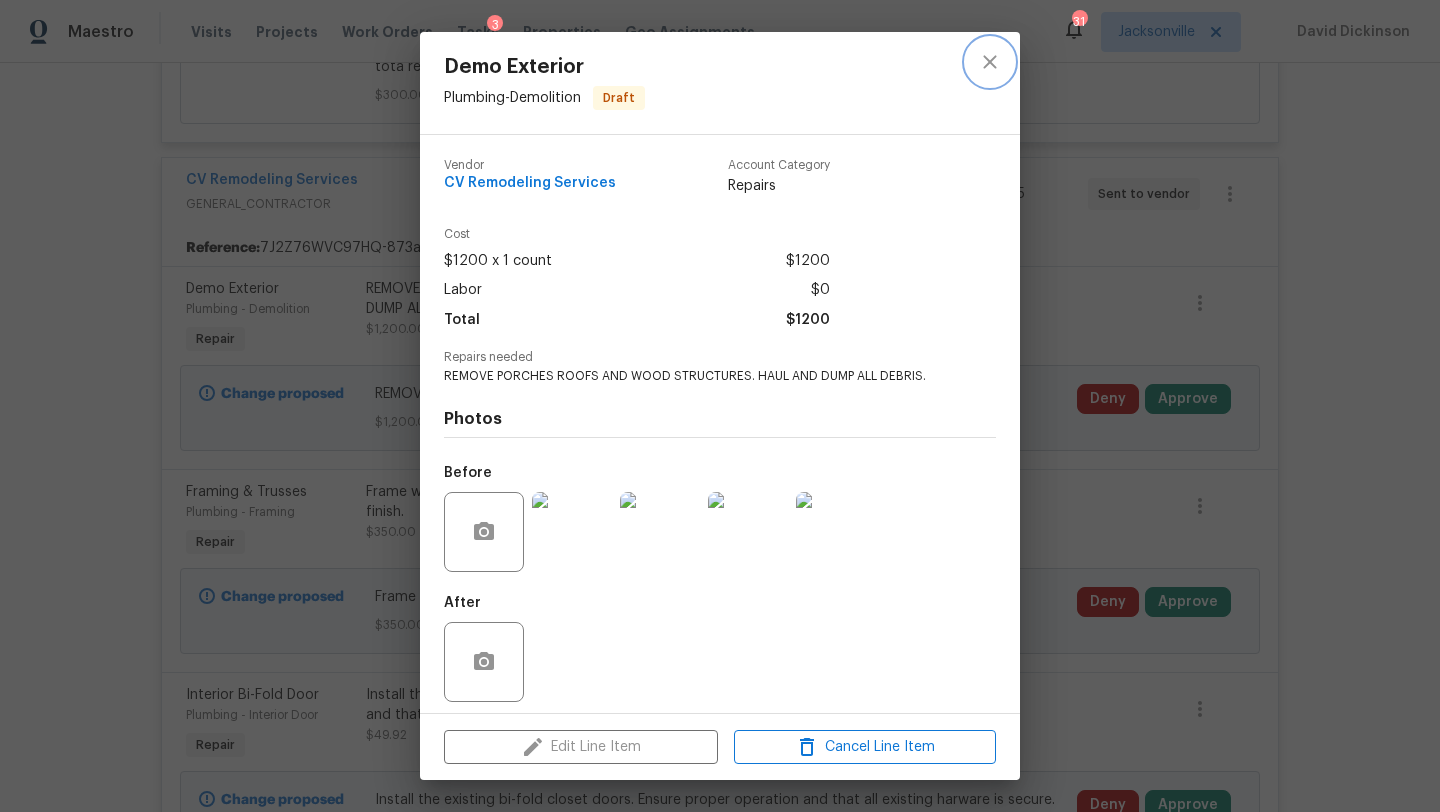 click 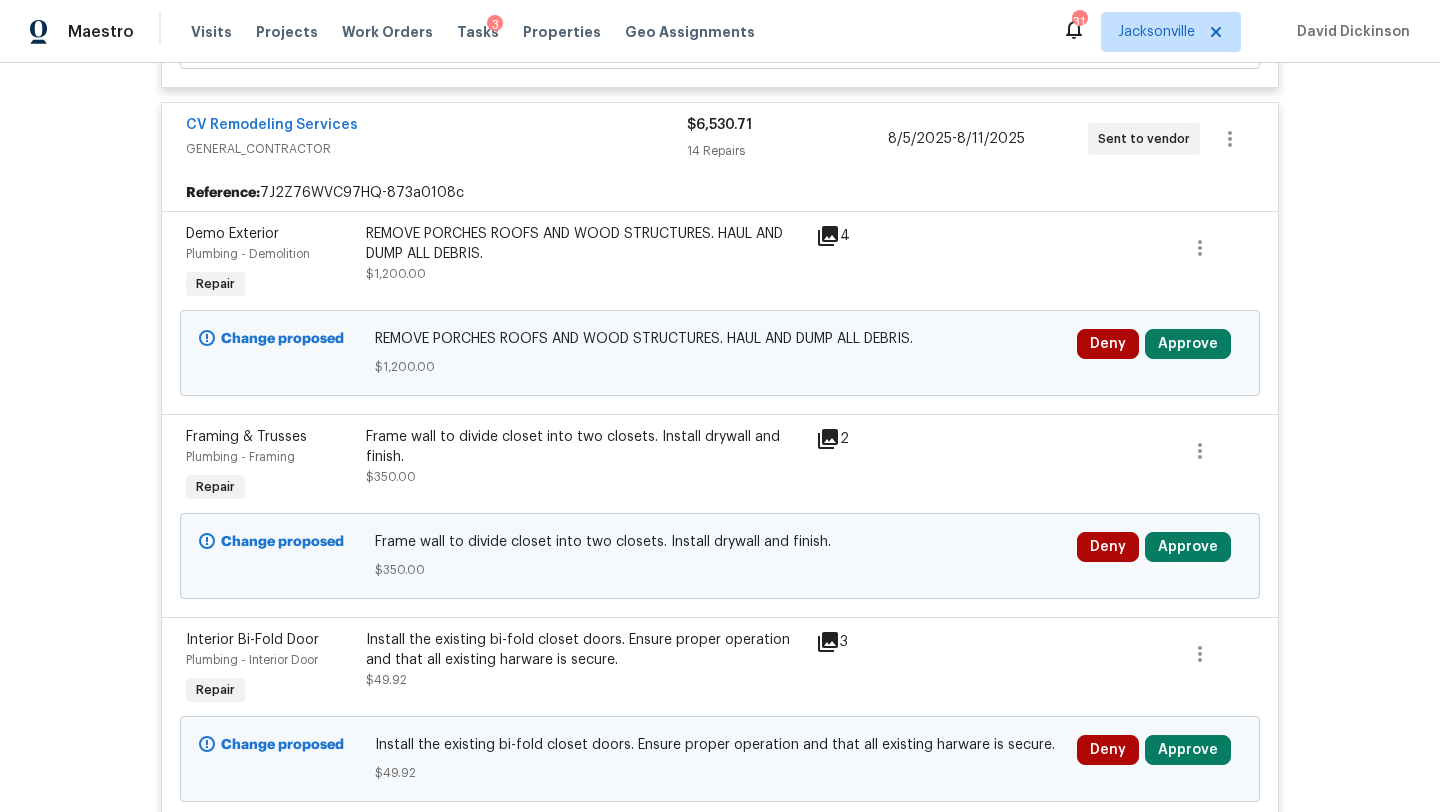 scroll, scrollTop: 3187, scrollLeft: 0, axis: vertical 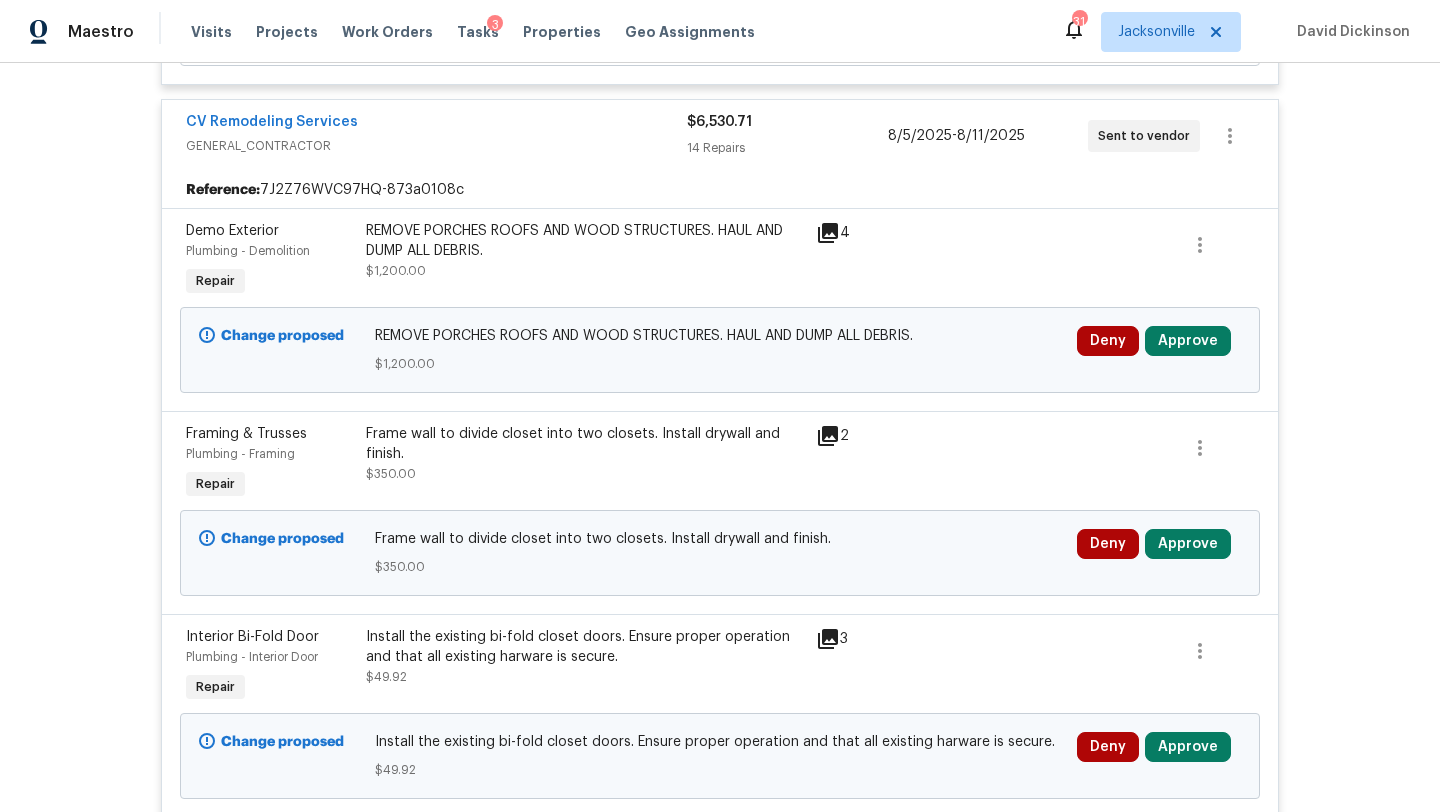click on "REMOVE PORCHES ROOFS AND WOOD STRUCTURES. HAUL AND DUMP ALL DEBRIS." at bounding box center [585, 241] 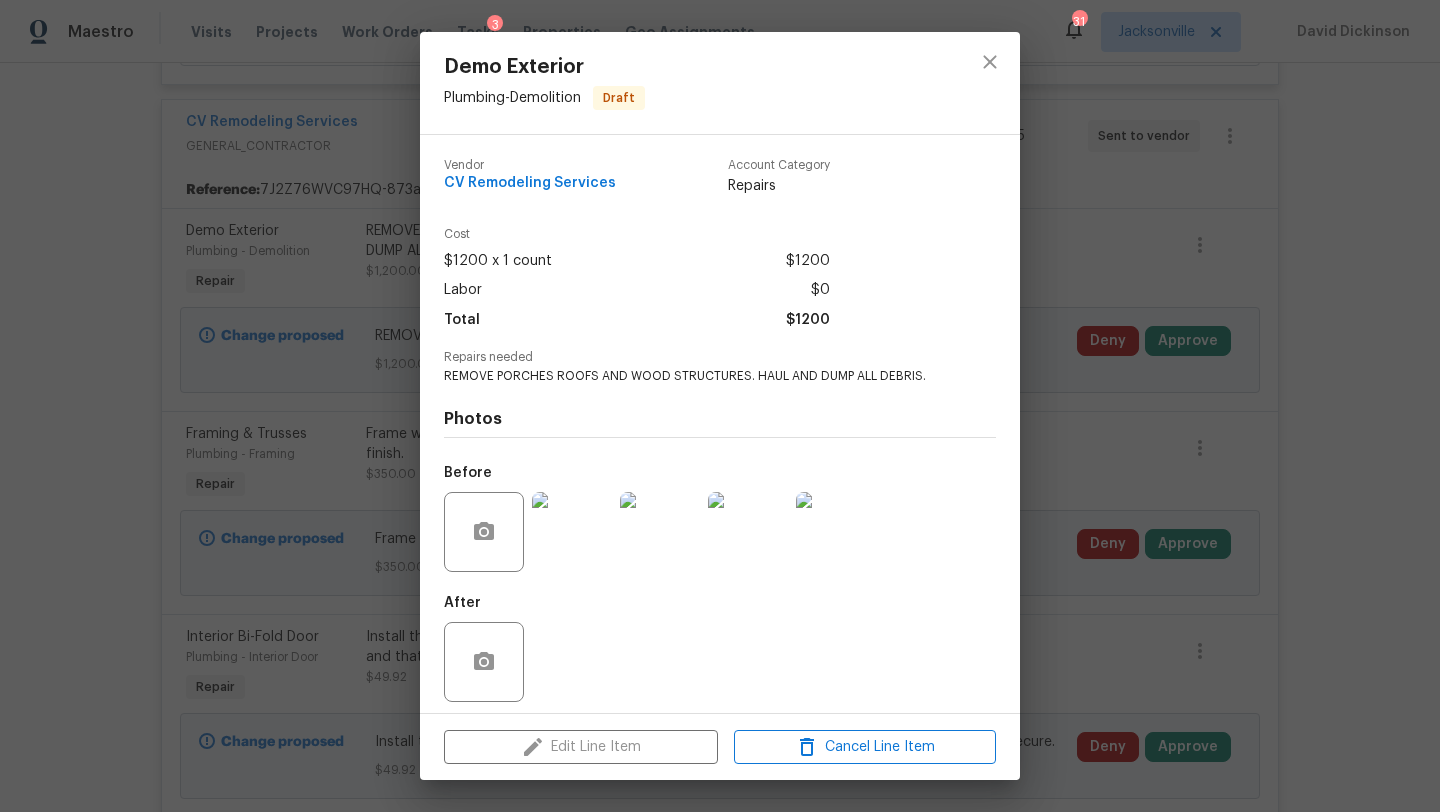 click at bounding box center (572, 532) 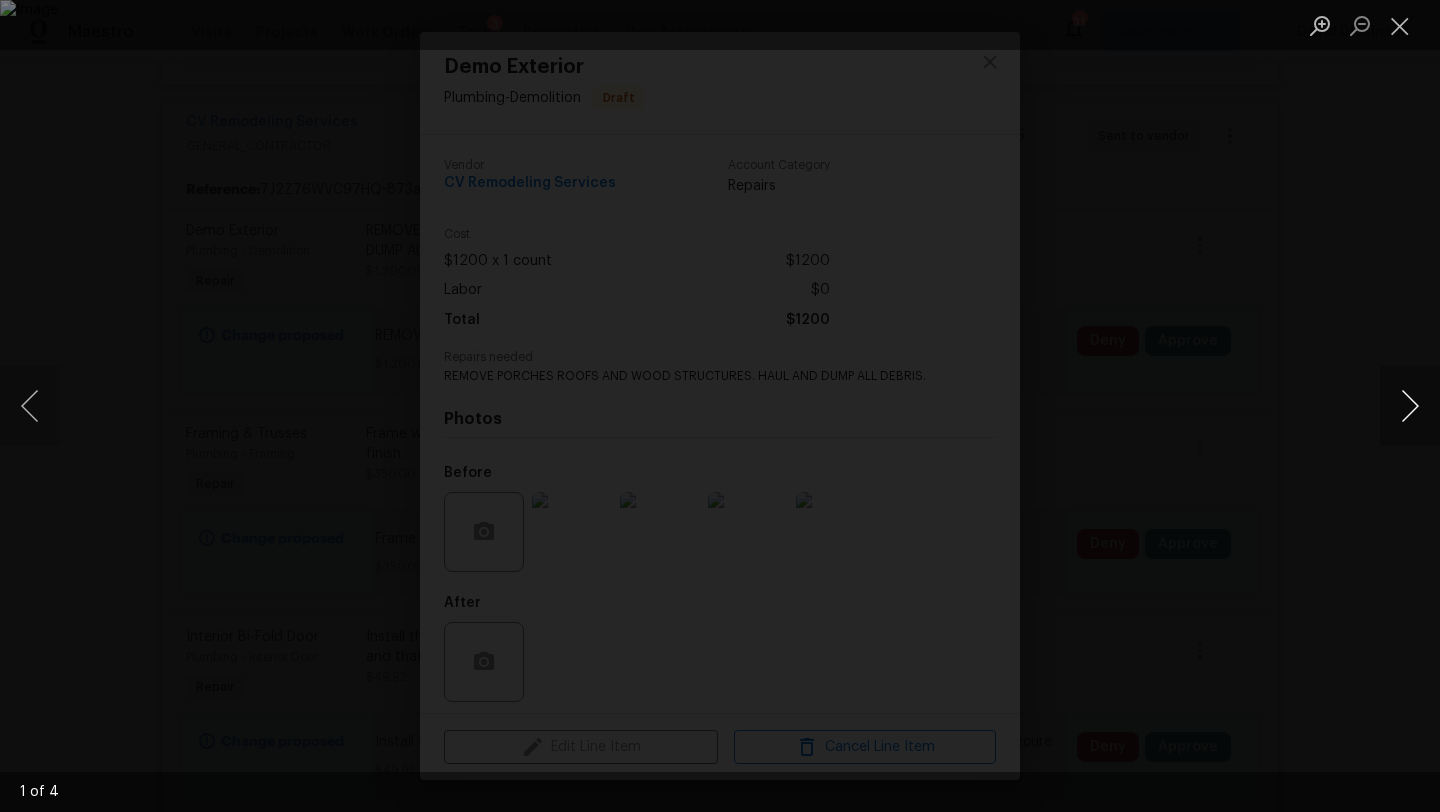 click at bounding box center (1410, 406) 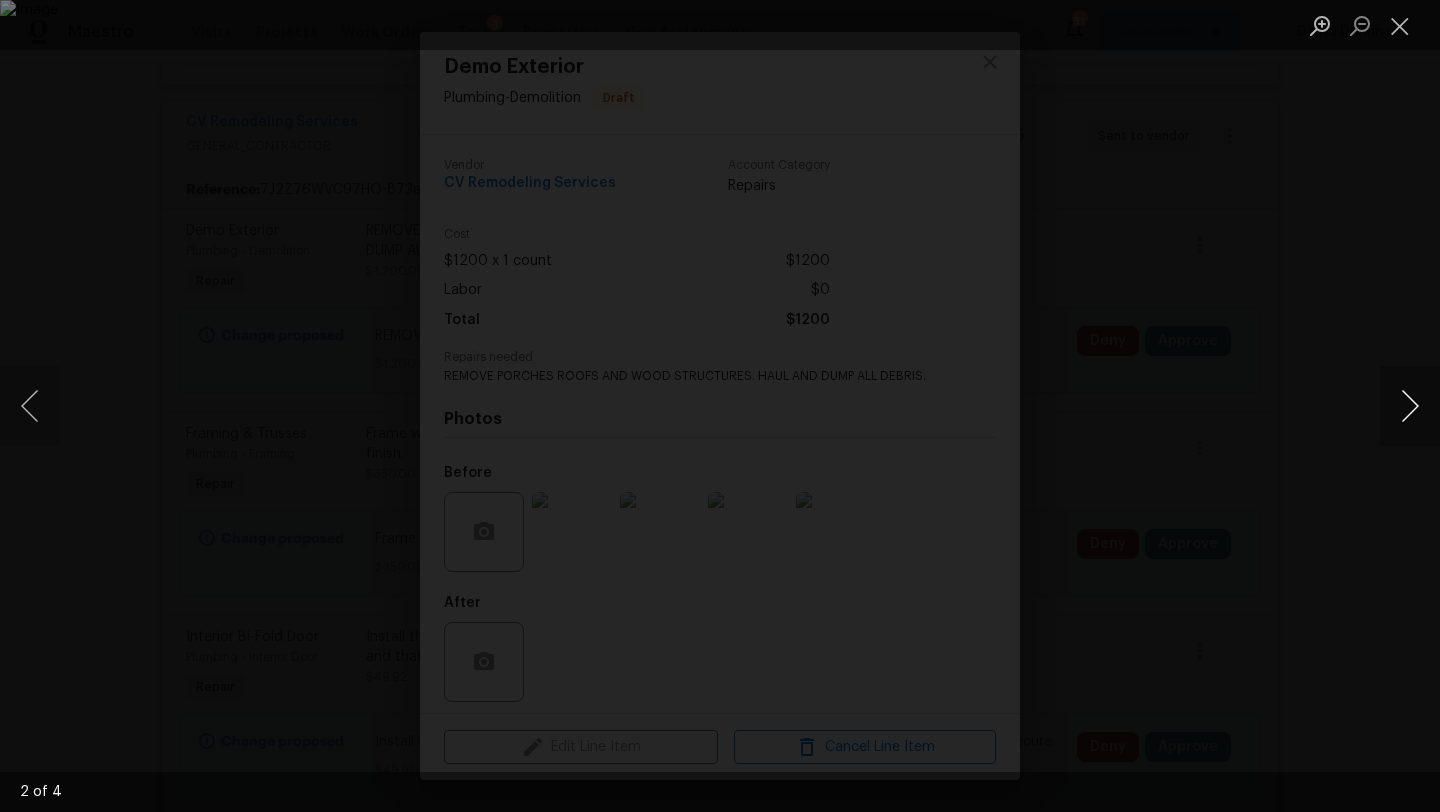 click at bounding box center [1410, 406] 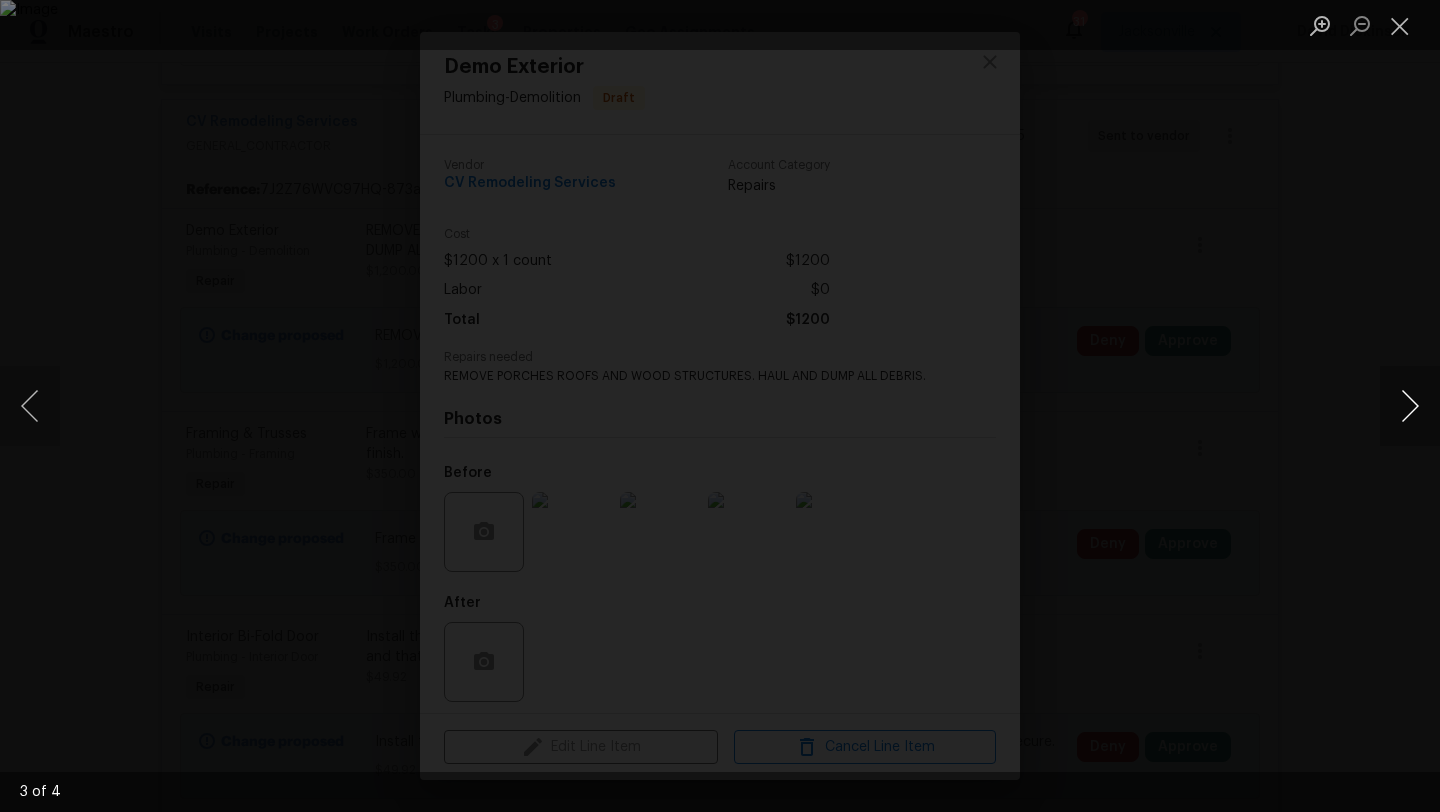 click at bounding box center (1410, 406) 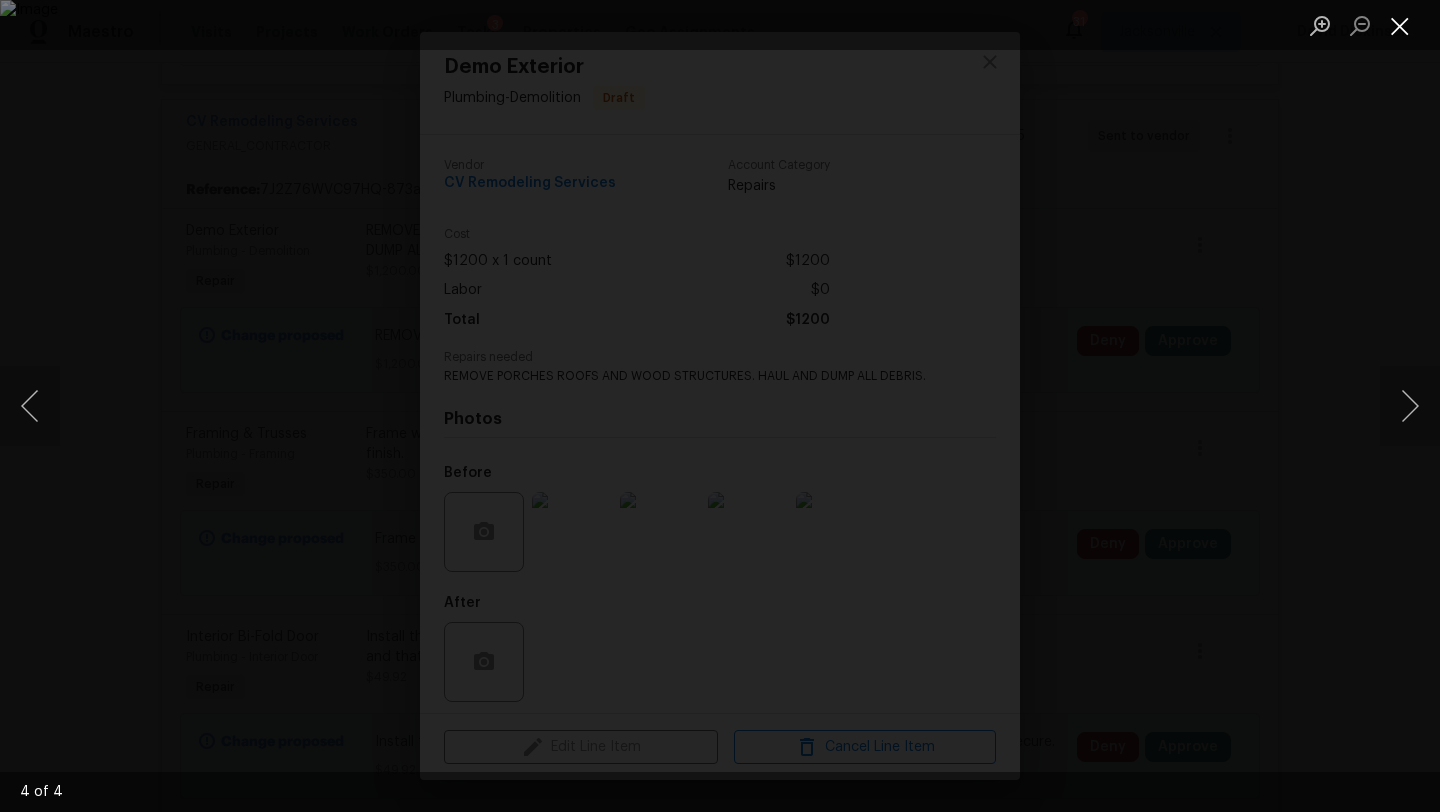 click at bounding box center [1400, 25] 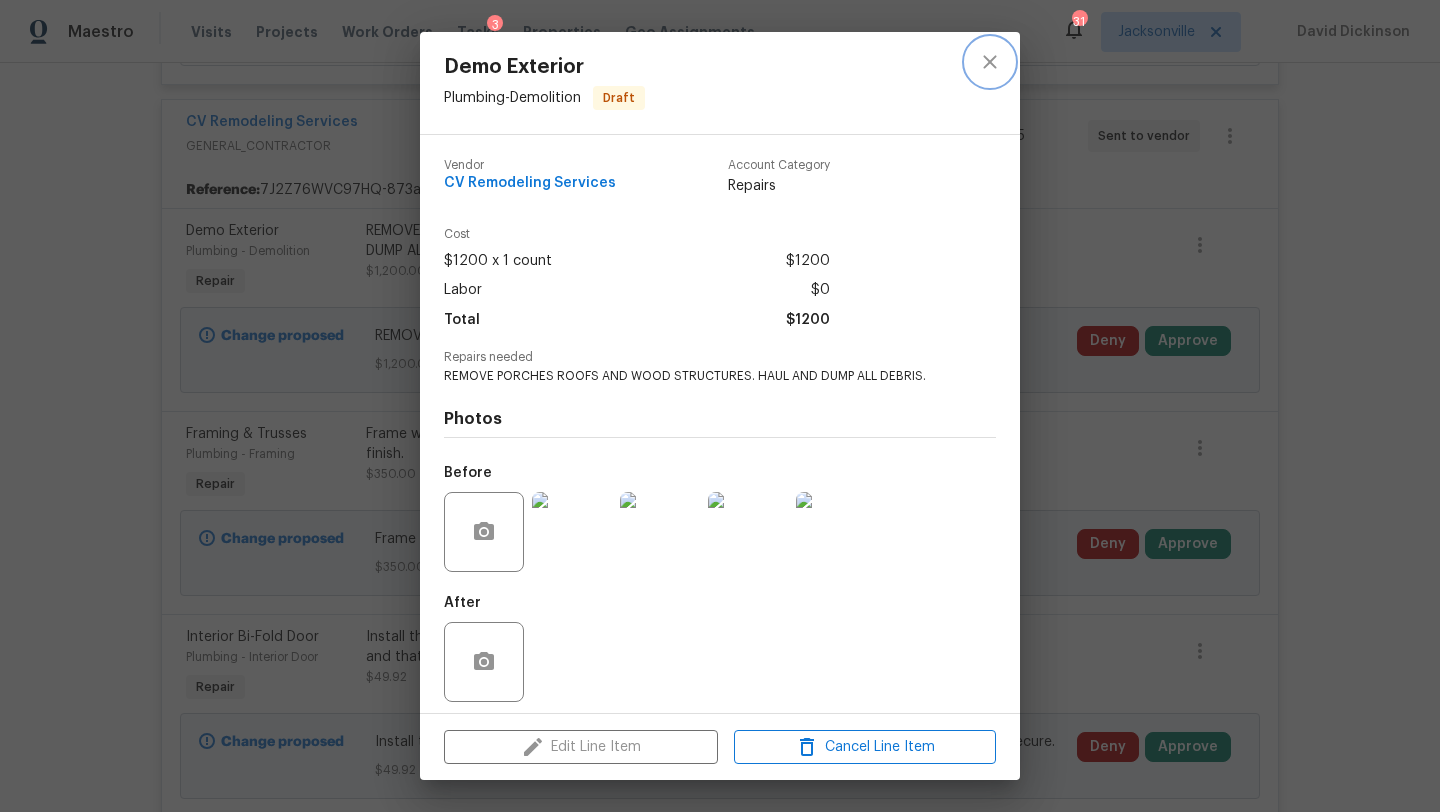 click at bounding box center [990, 62] 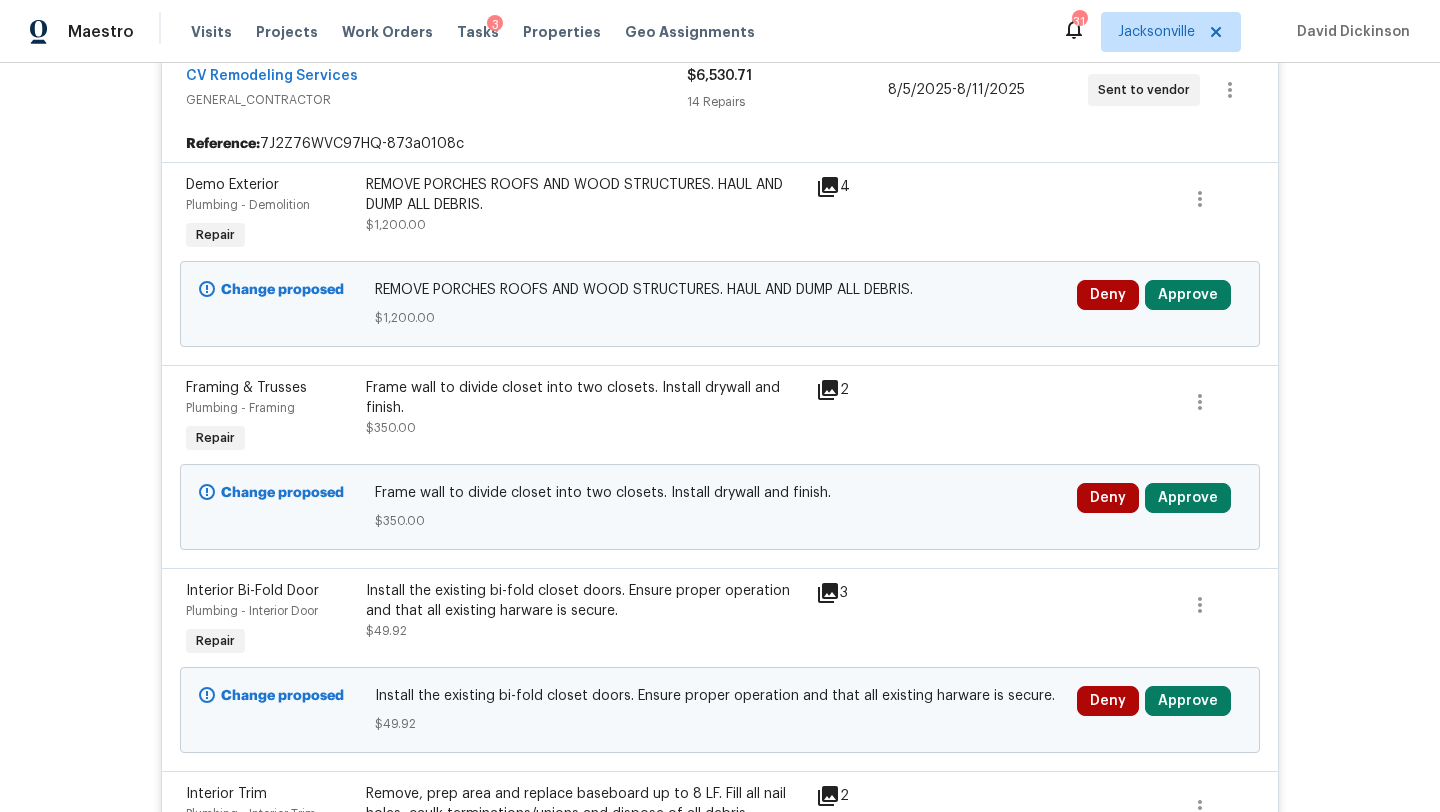 scroll, scrollTop: 3256, scrollLeft: 0, axis: vertical 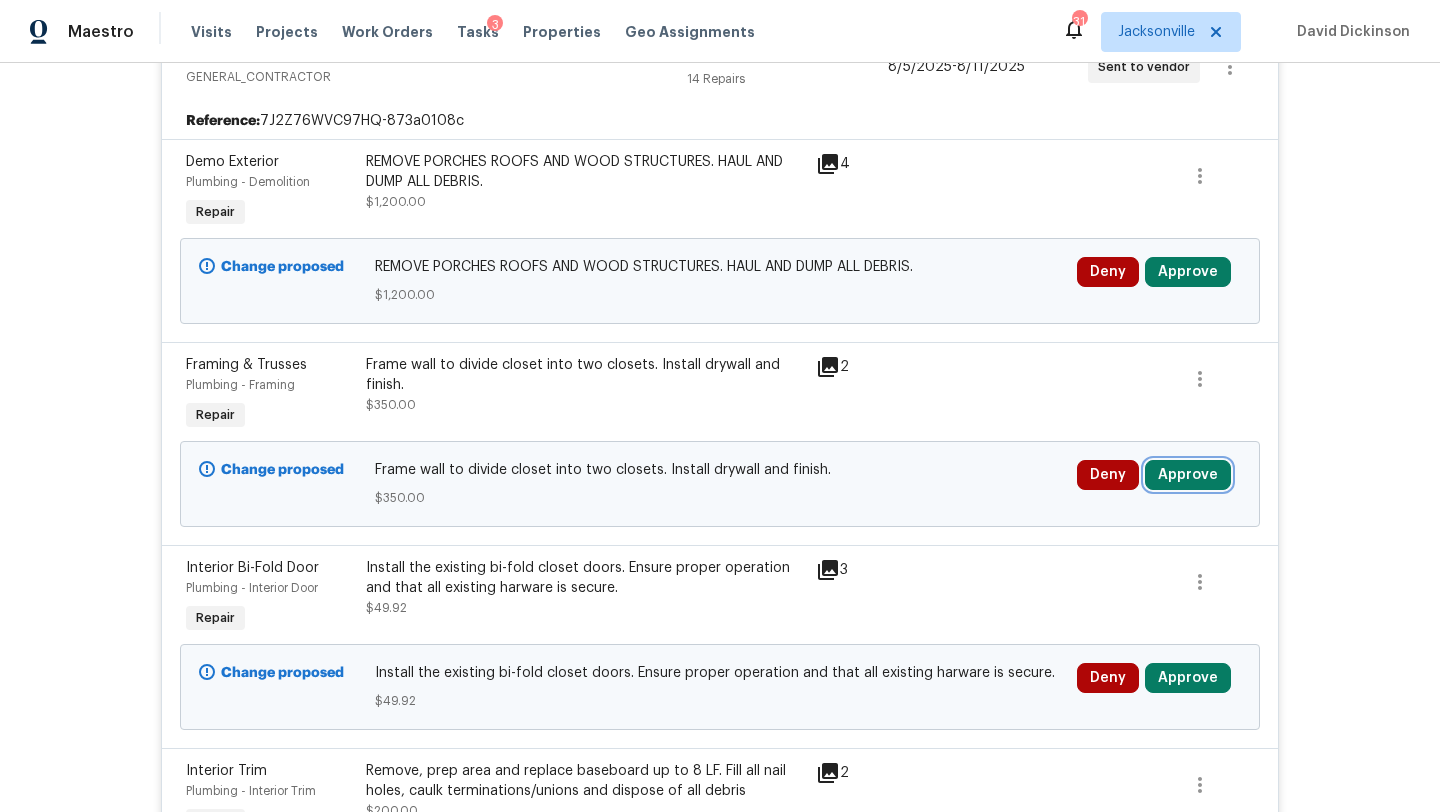 click on "Approve" at bounding box center [1188, 475] 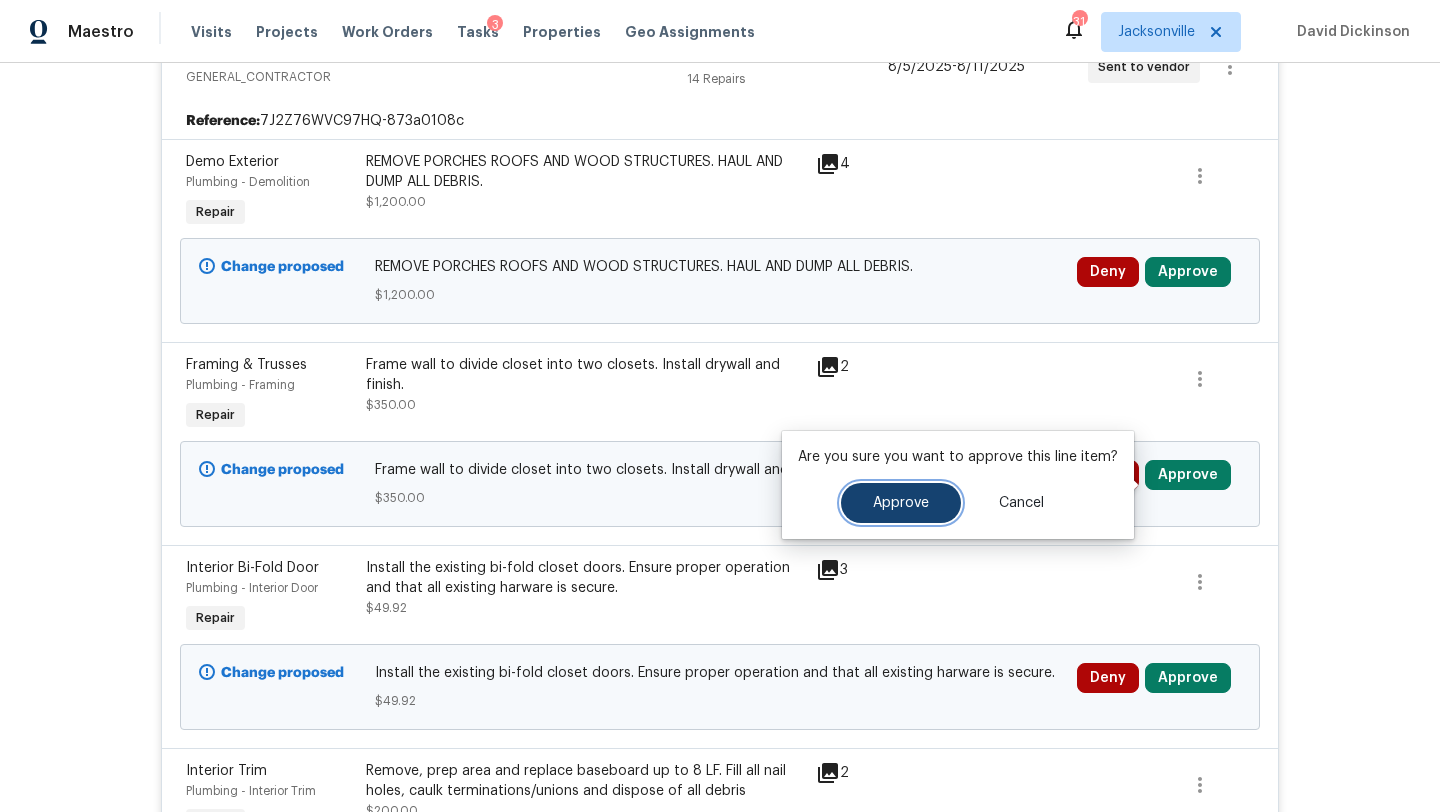 click on "Approve" at bounding box center [901, 503] 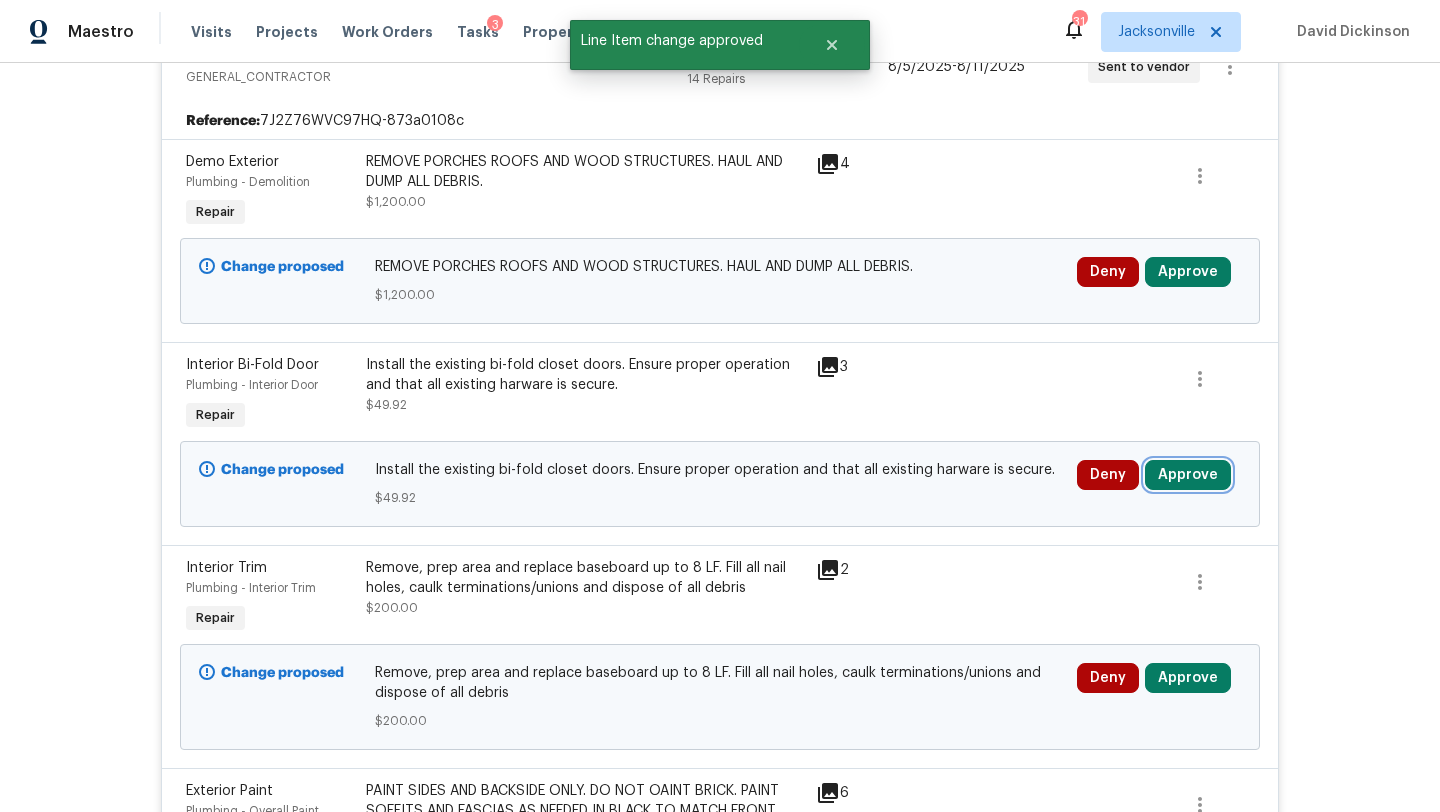 click on "Approve" at bounding box center [1188, 475] 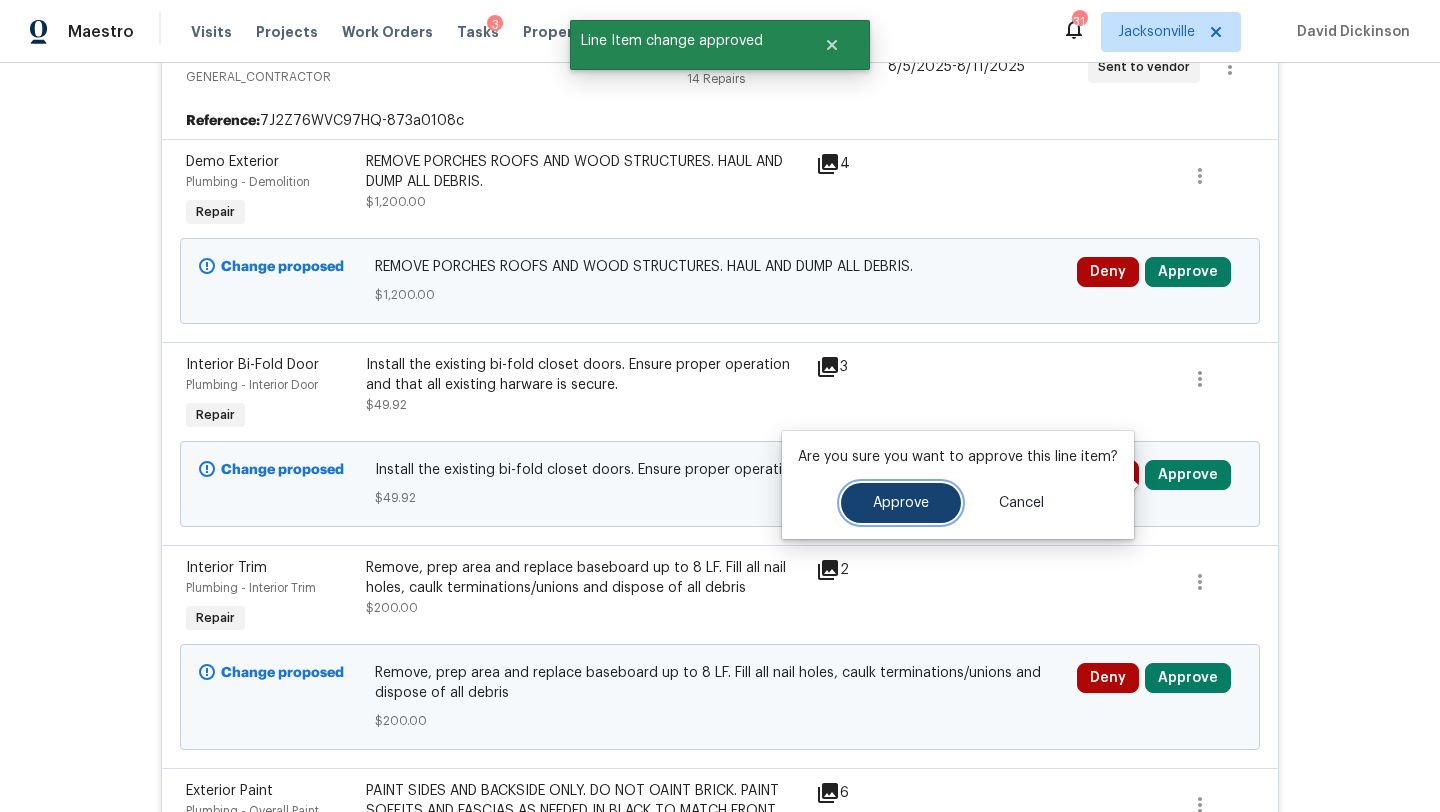click on "Approve" at bounding box center (901, 503) 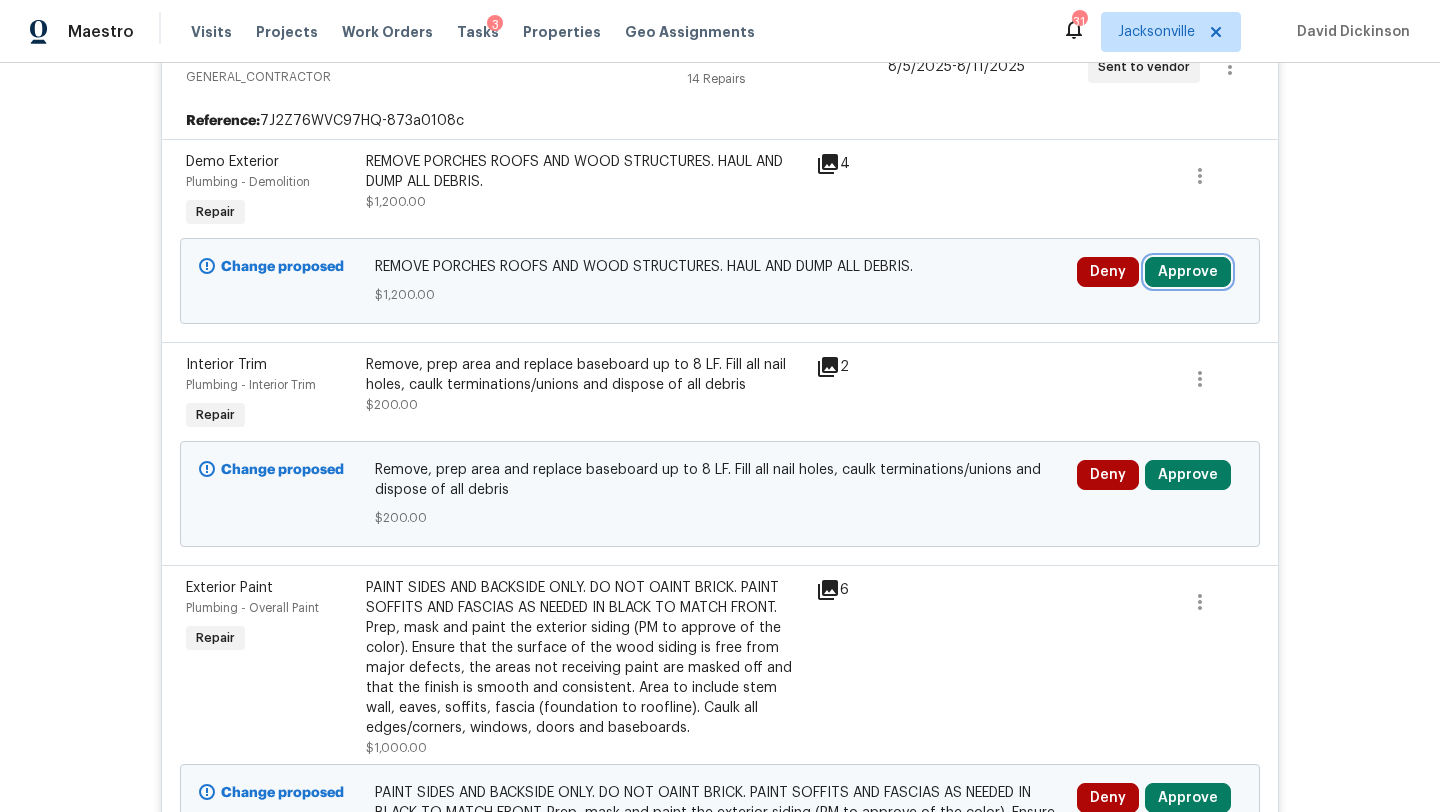 click on "Approve" at bounding box center [1188, 272] 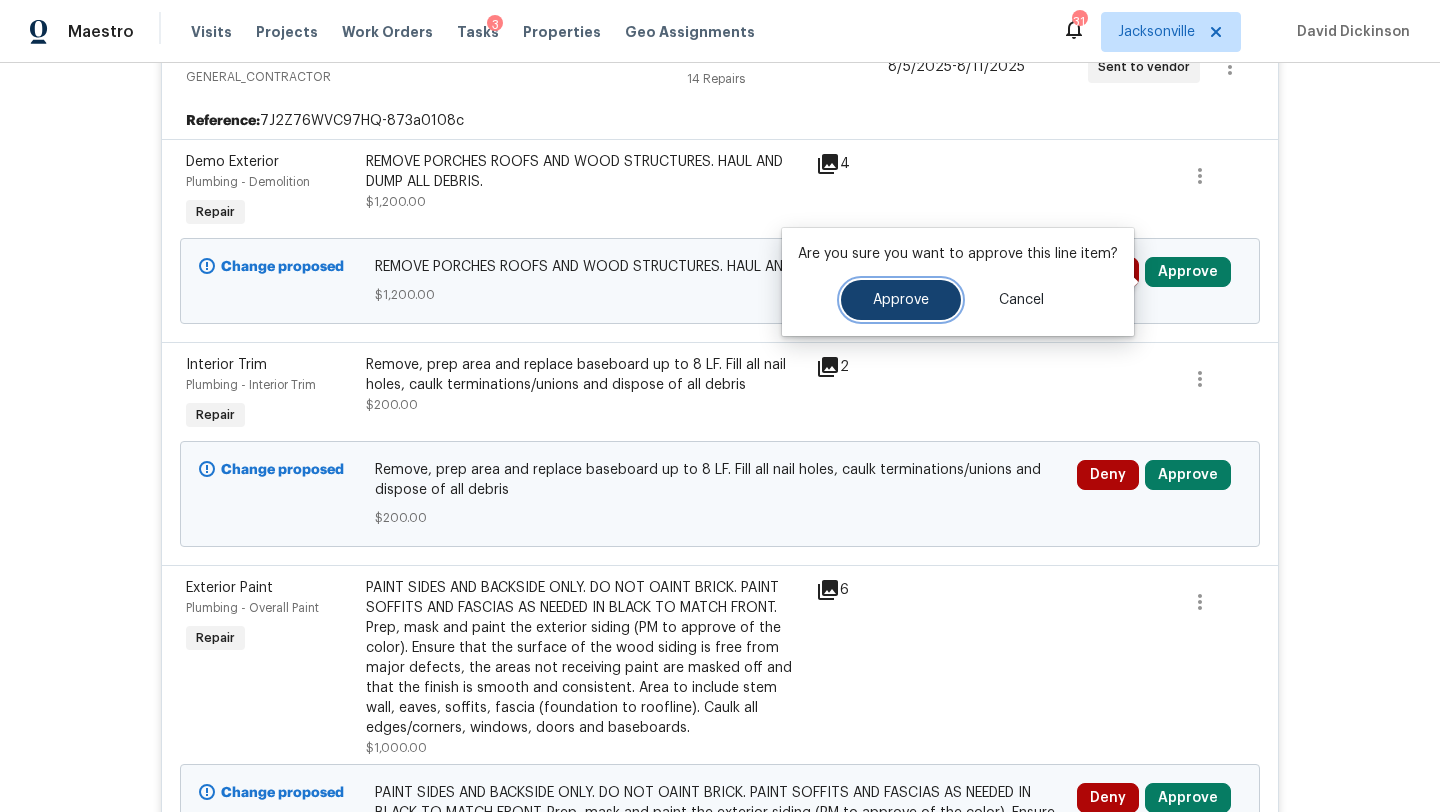 click on "Approve" at bounding box center [901, 300] 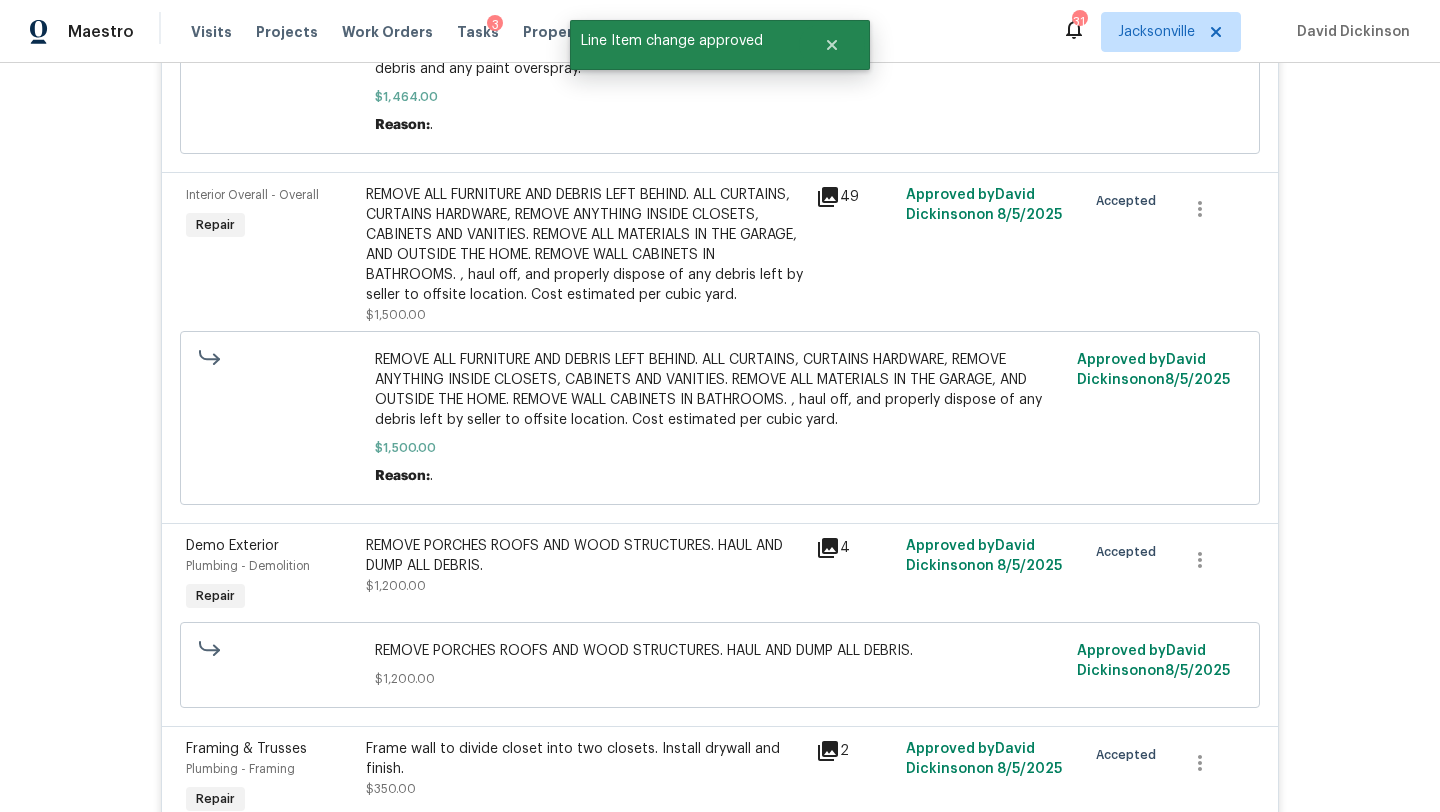 scroll, scrollTop: 422, scrollLeft: 0, axis: vertical 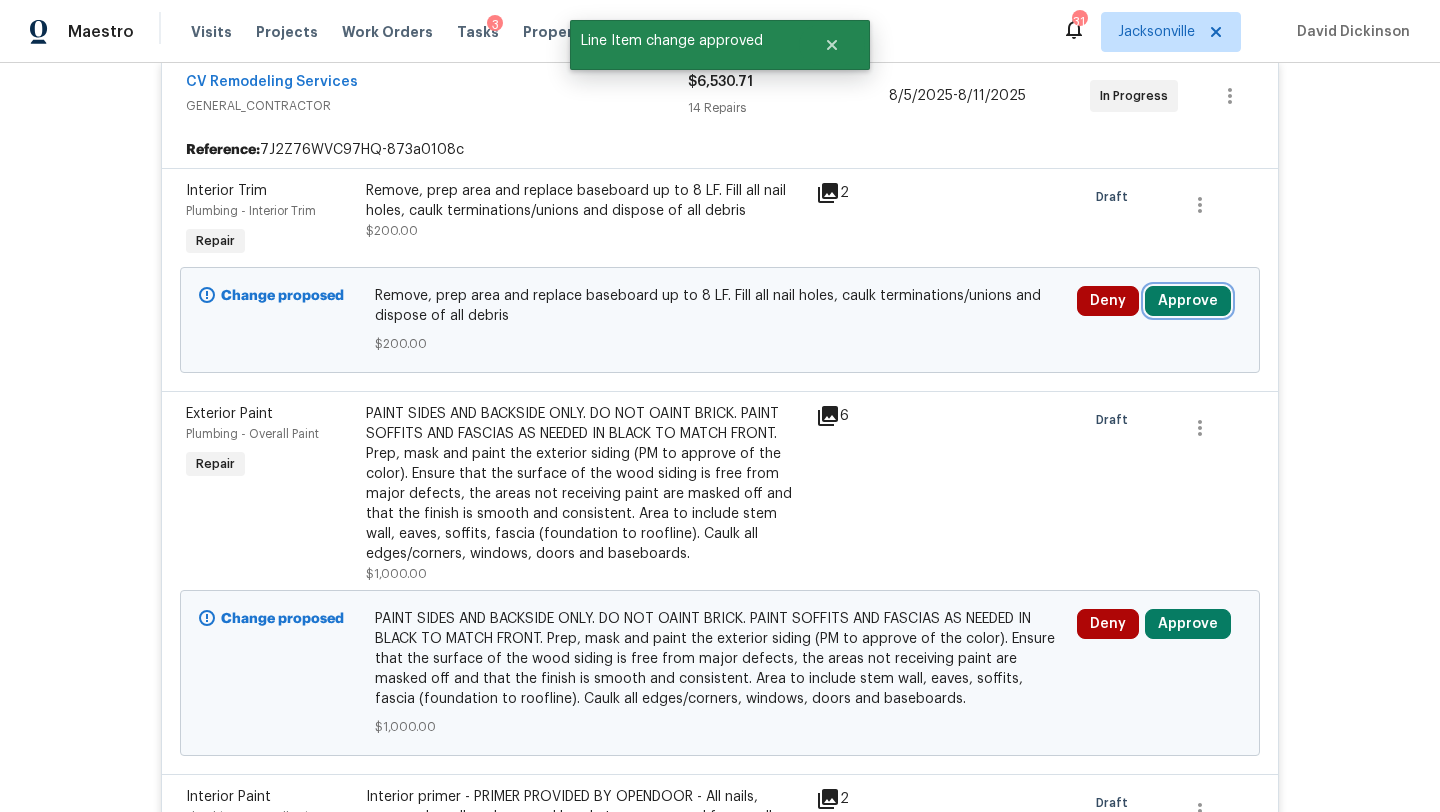 click on "Approve" at bounding box center [1188, 301] 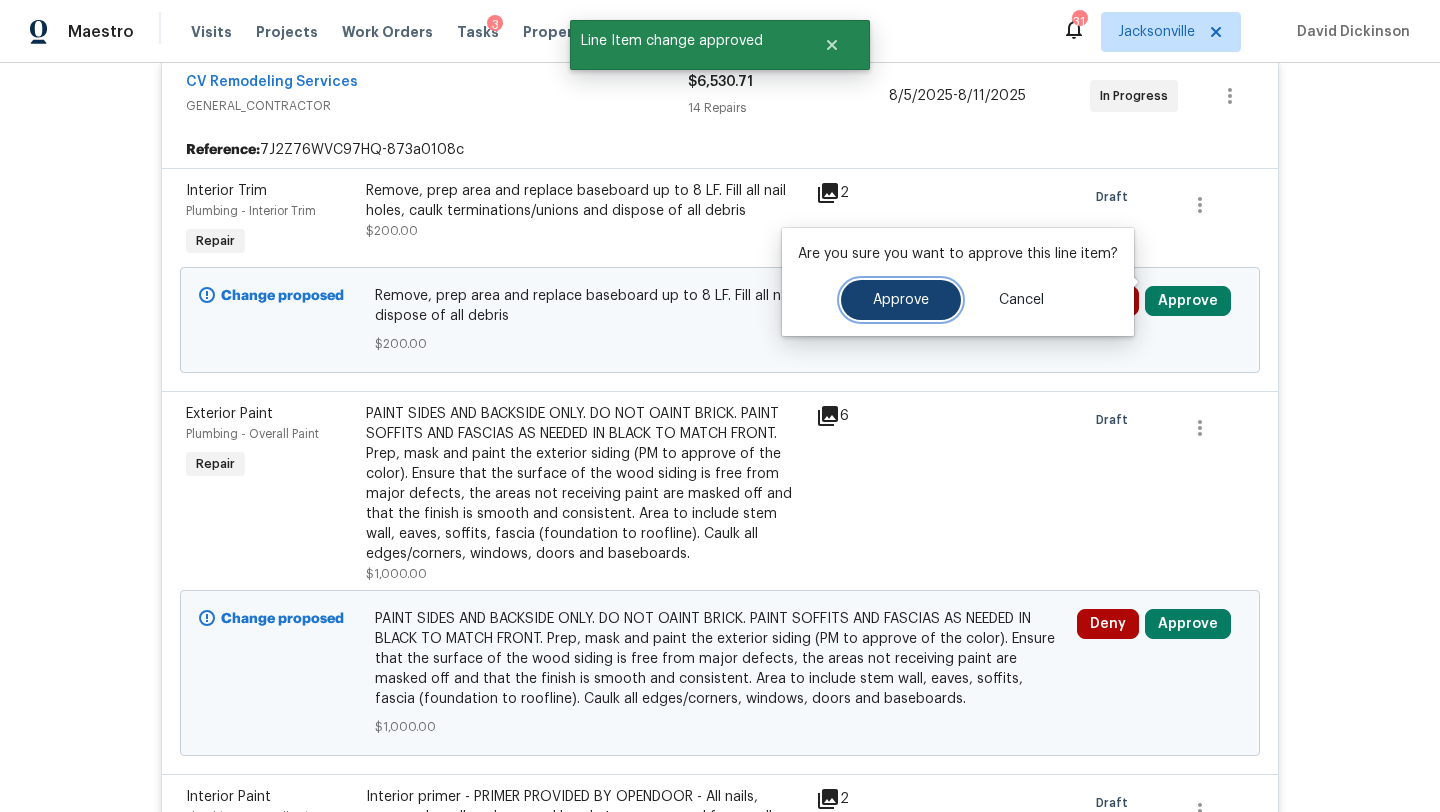 click on "Approve" at bounding box center [901, 300] 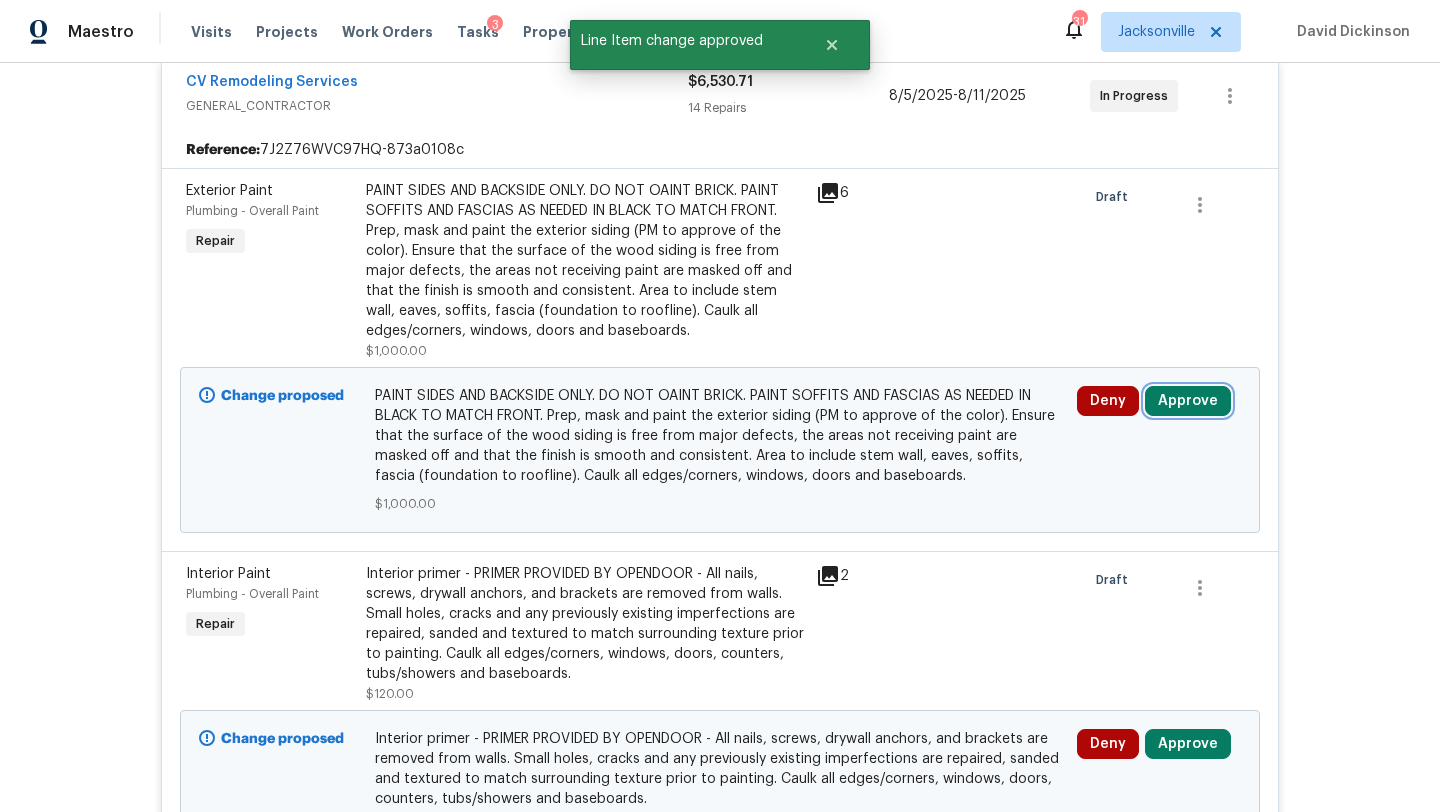 click on "Approve" at bounding box center [1188, 401] 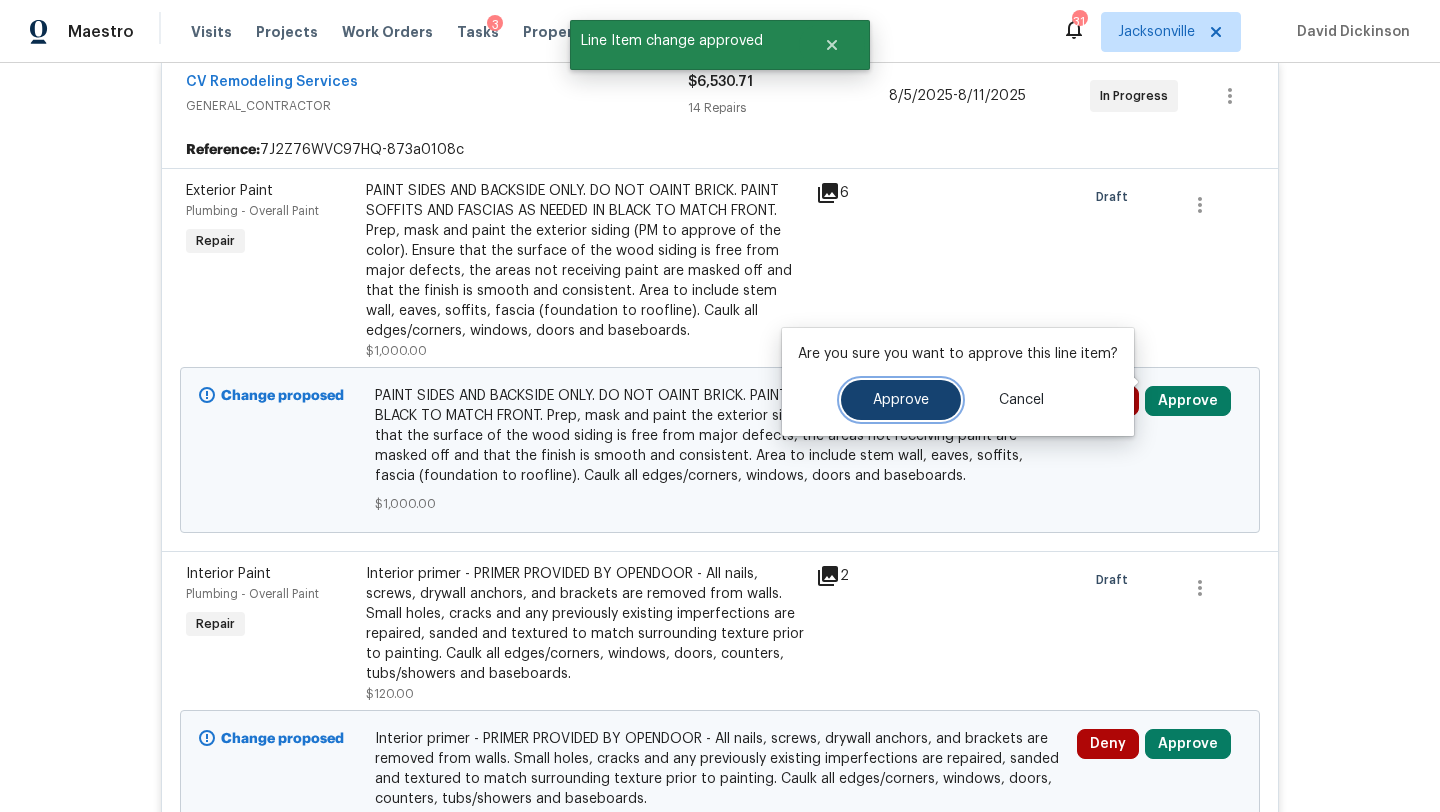 click on "Approve" at bounding box center [901, 400] 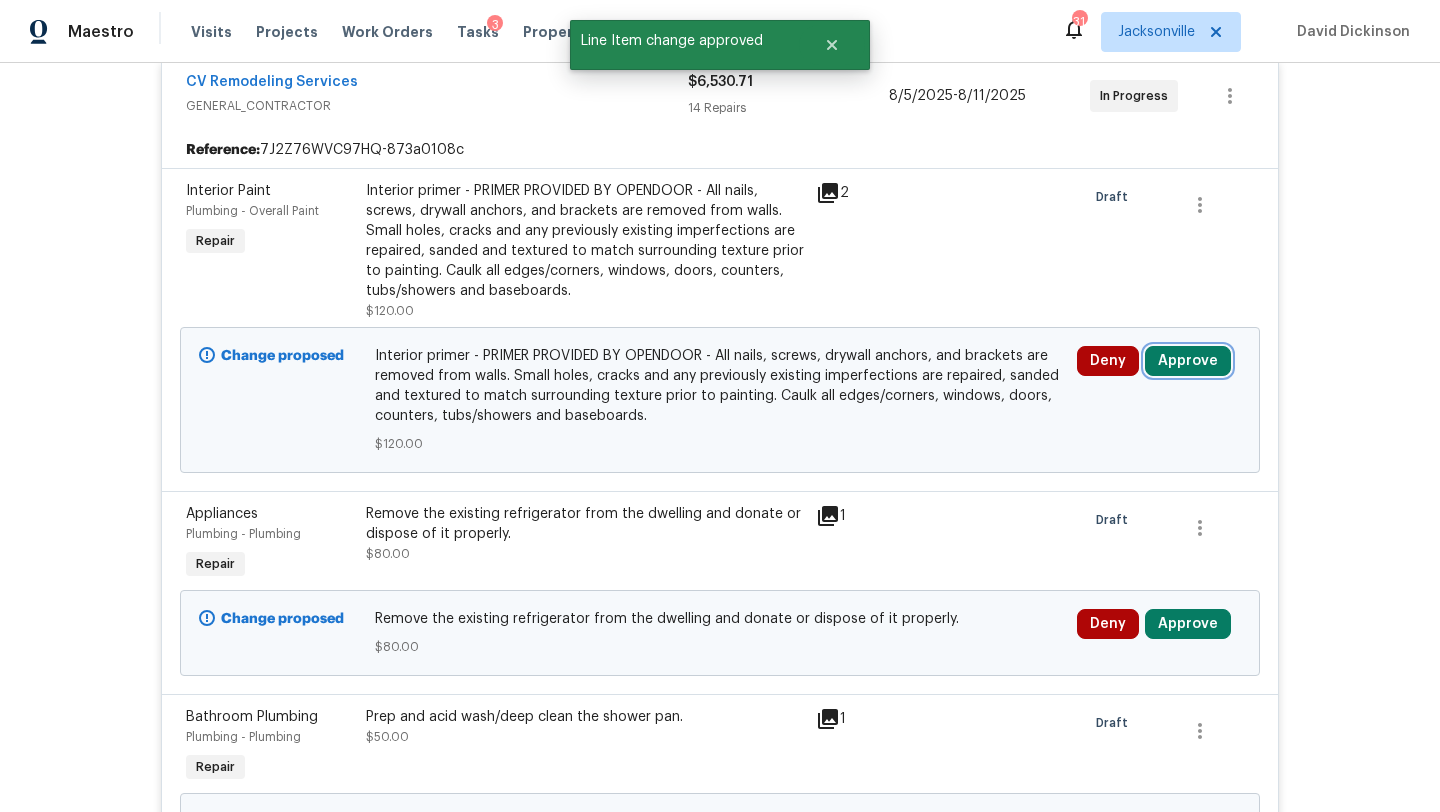 click on "Approve" at bounding box center [1188, 361] 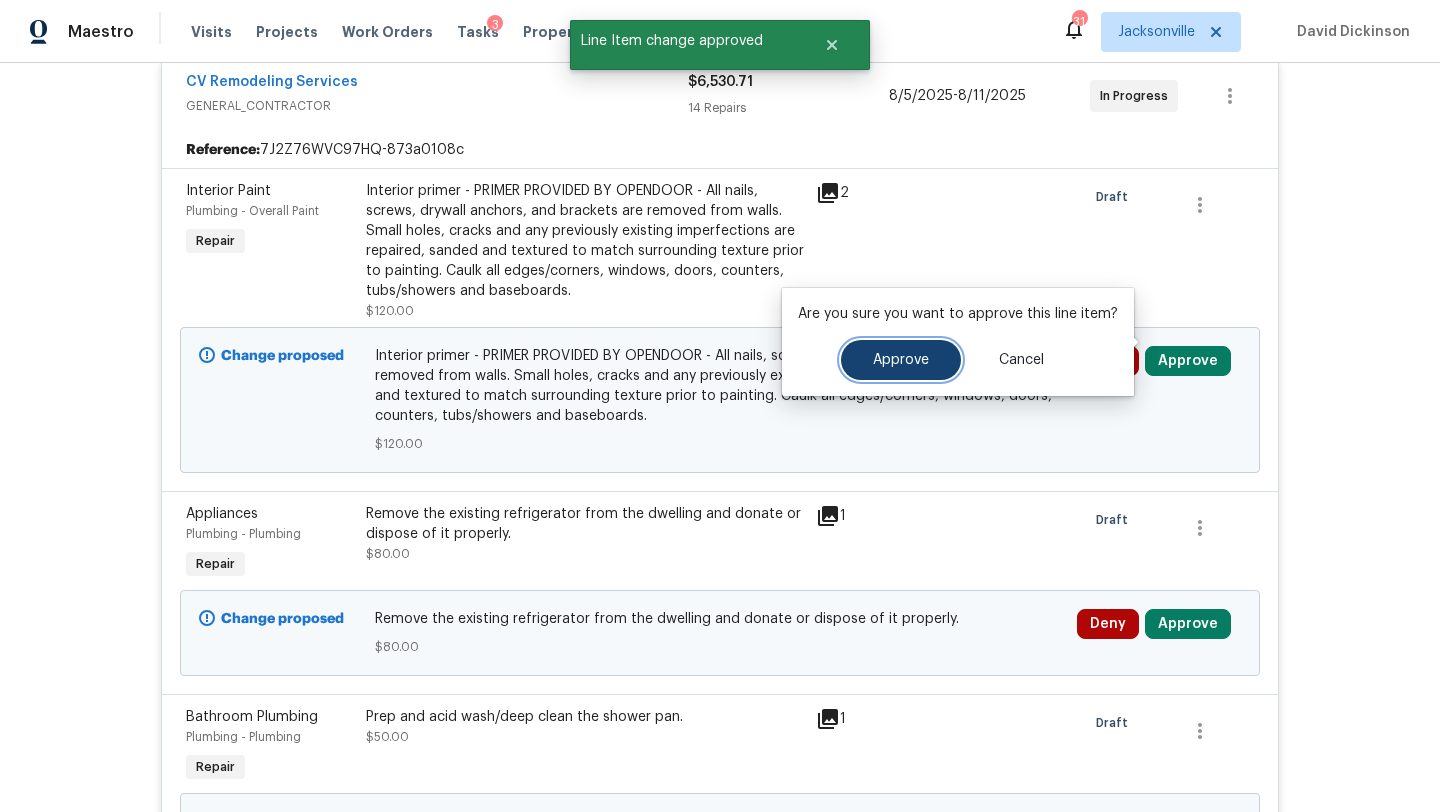 click on "Approve" at bounding box center (901, 360) 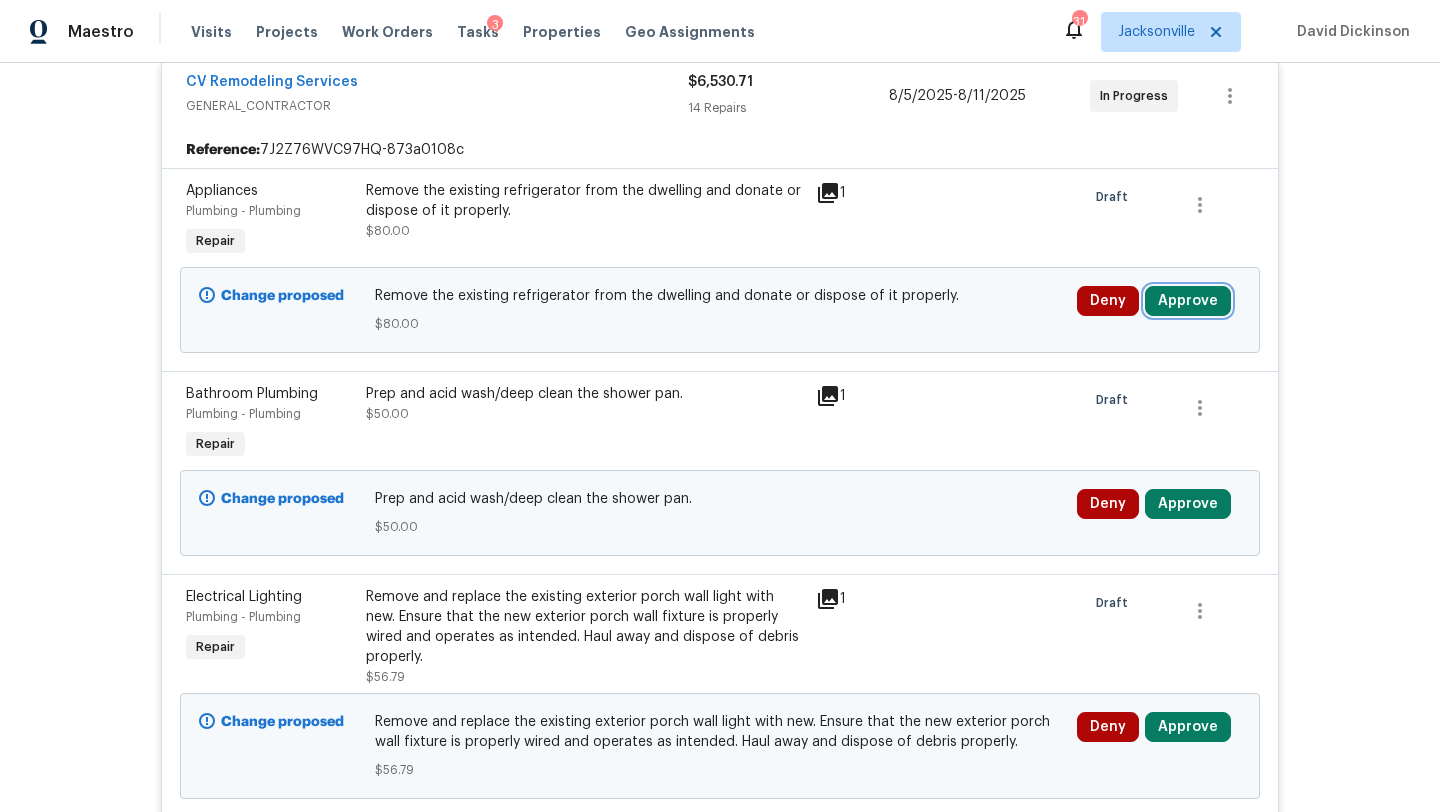 click on "Approve" at bounding box center (1188, 301) 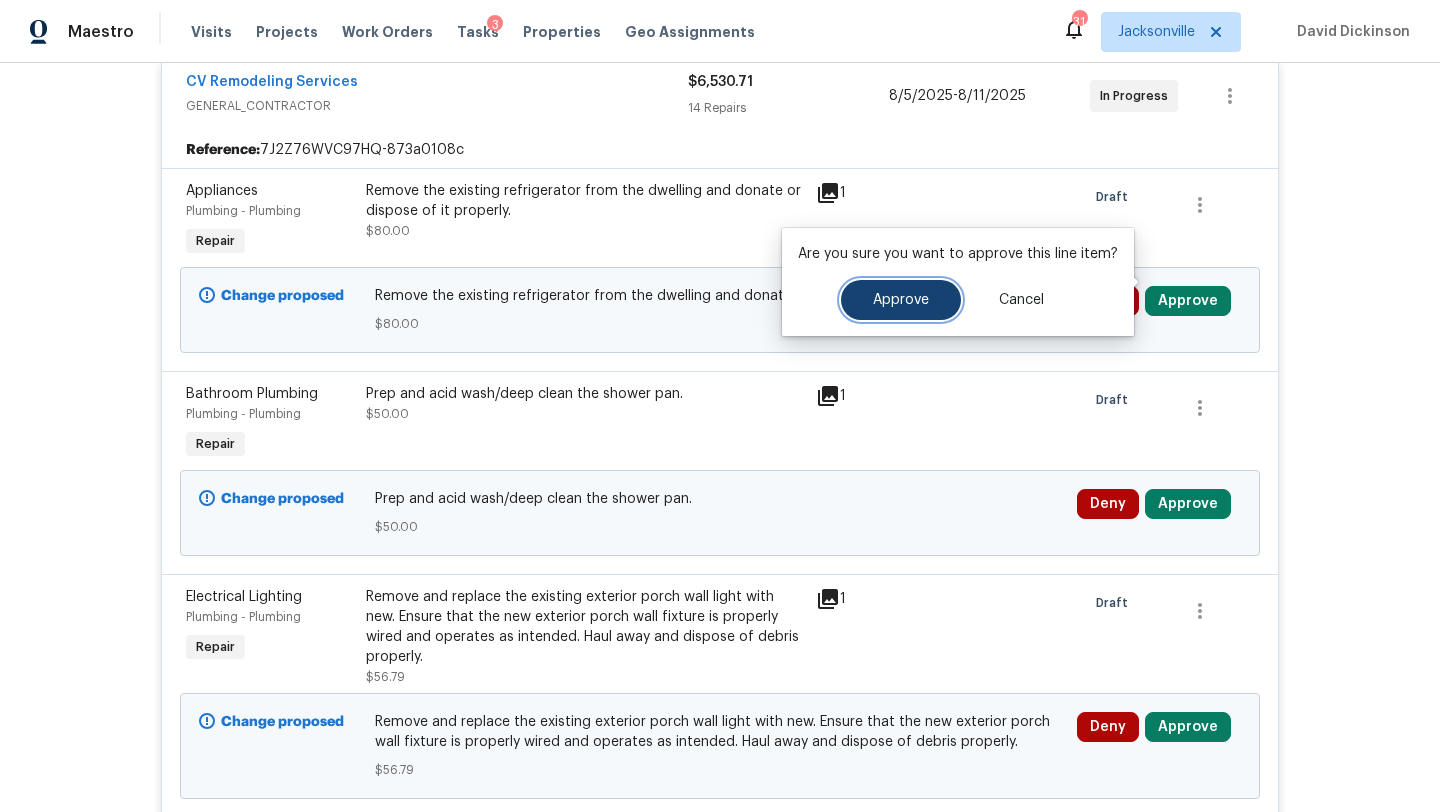 click on "Approve" at bounding box center (901, 300) 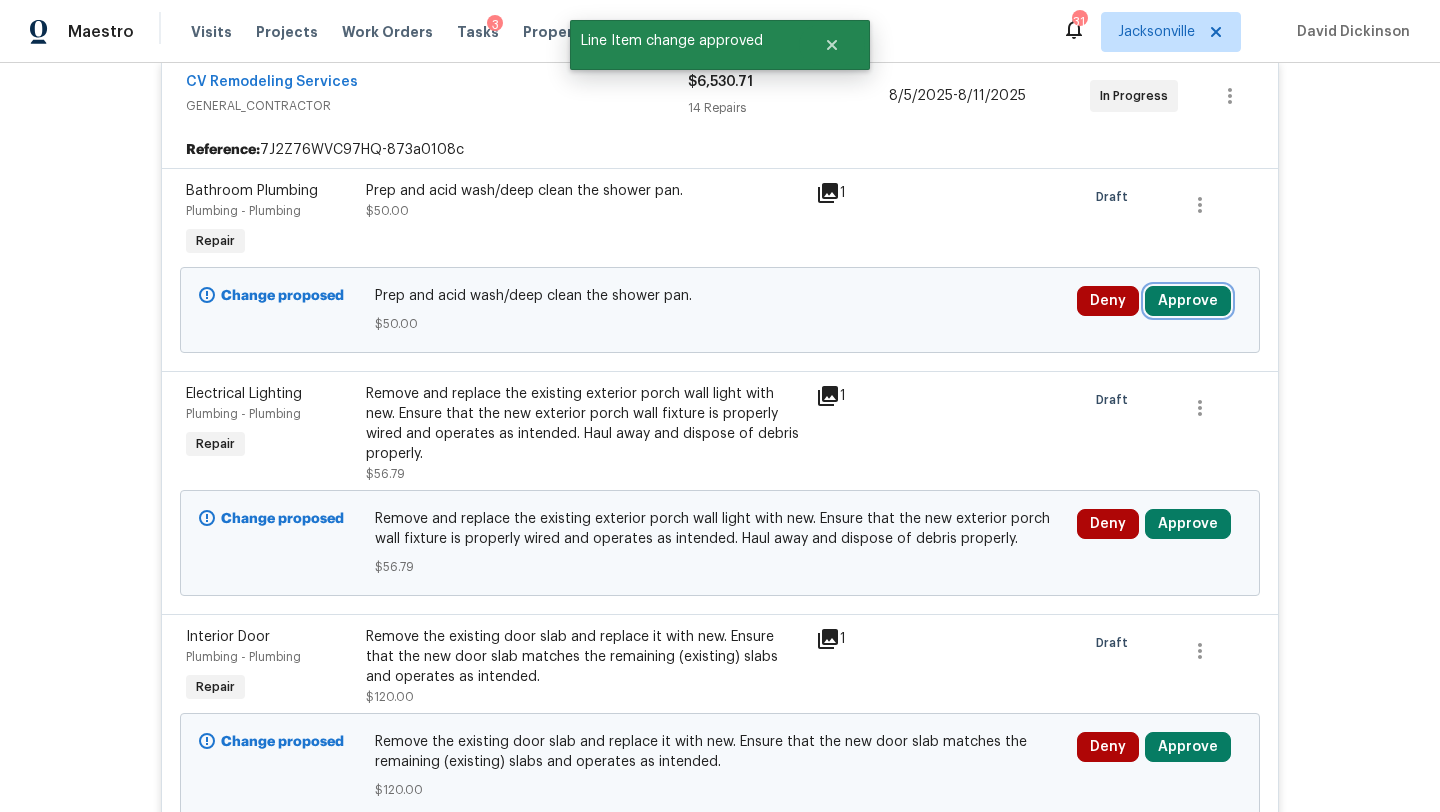 click on "Approve" at bounding box center (1188, 301) 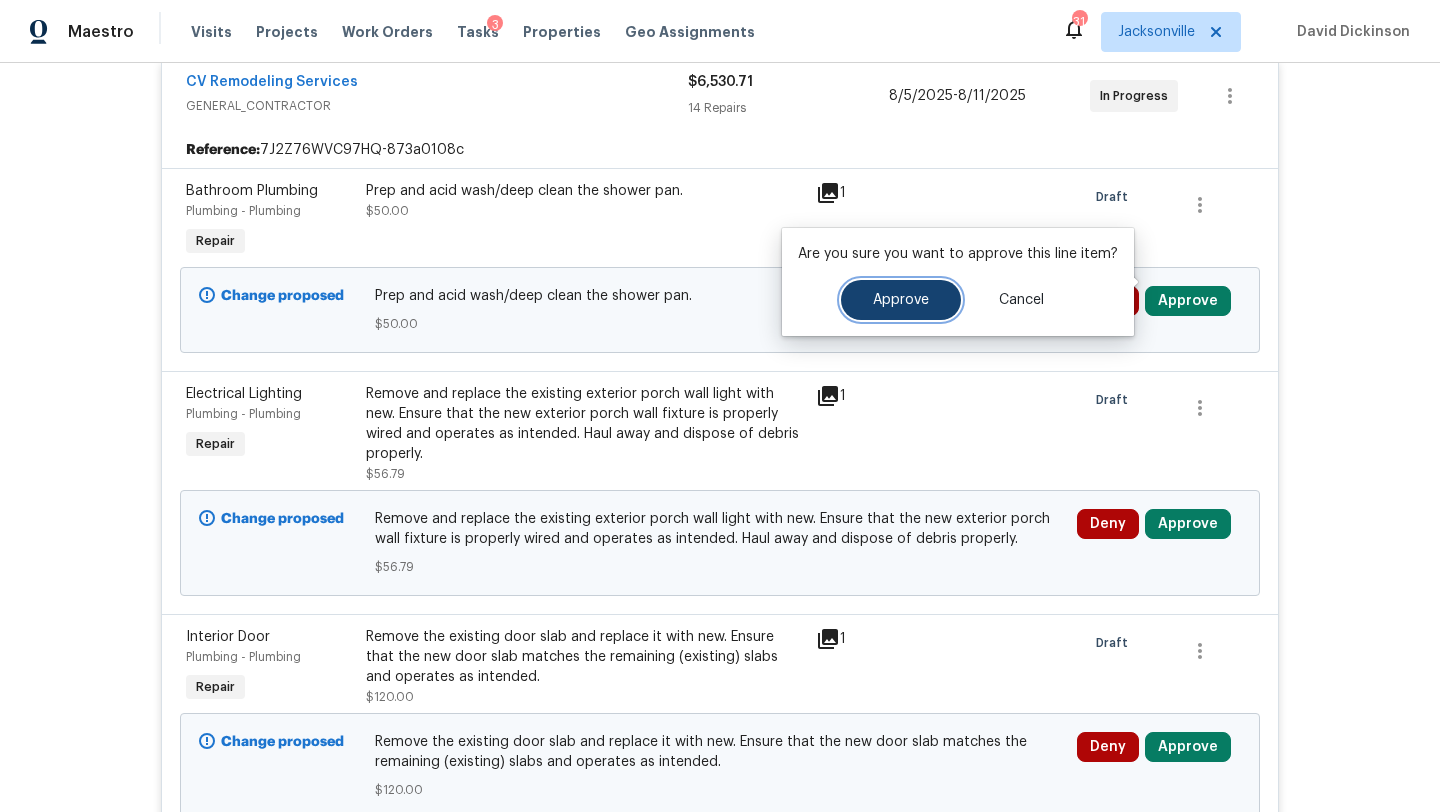 click on "Approve" at bounding box center [901, 300] 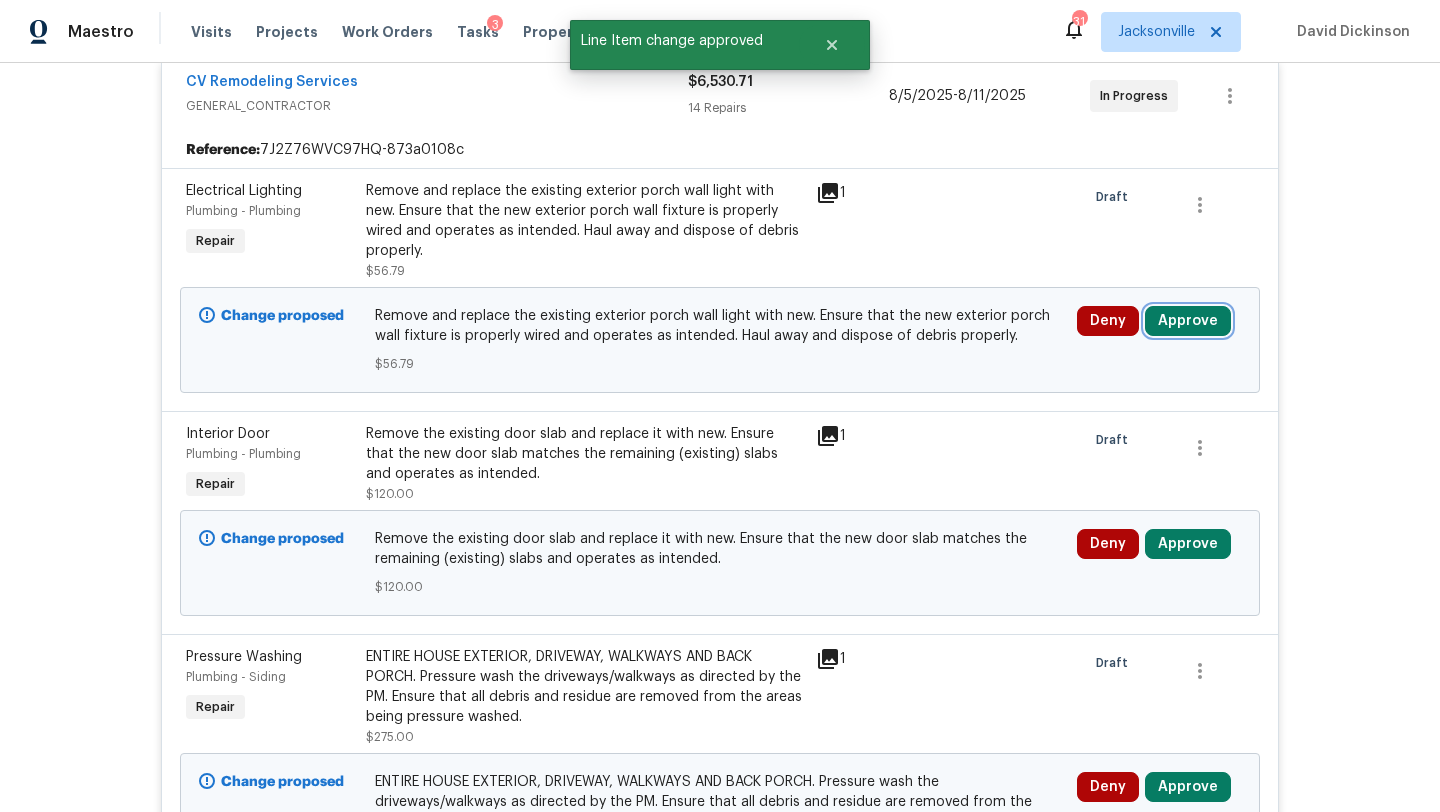 click on "Approve" at bounding box center (1188, 321) 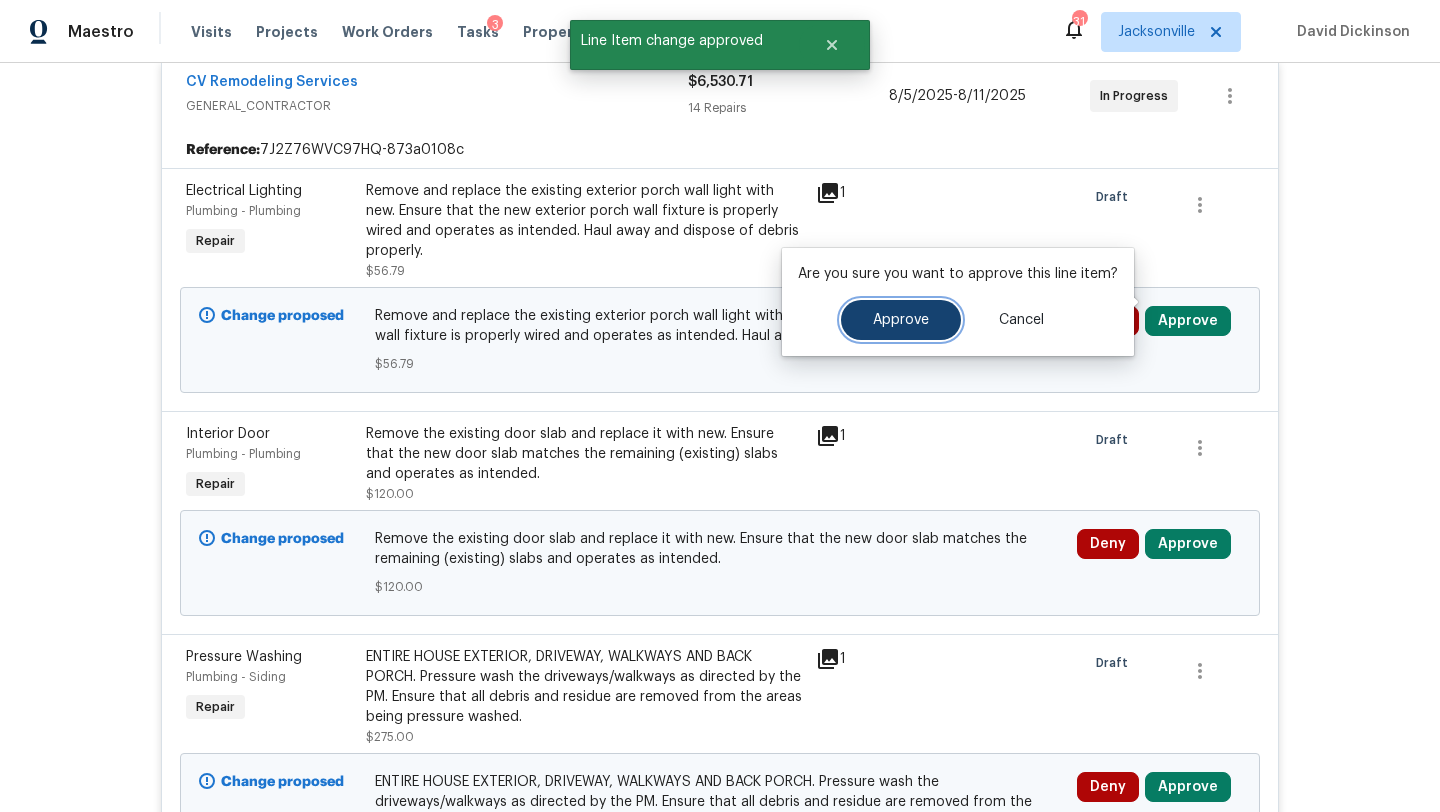click on "Approve" at bounding box center [901, 320] 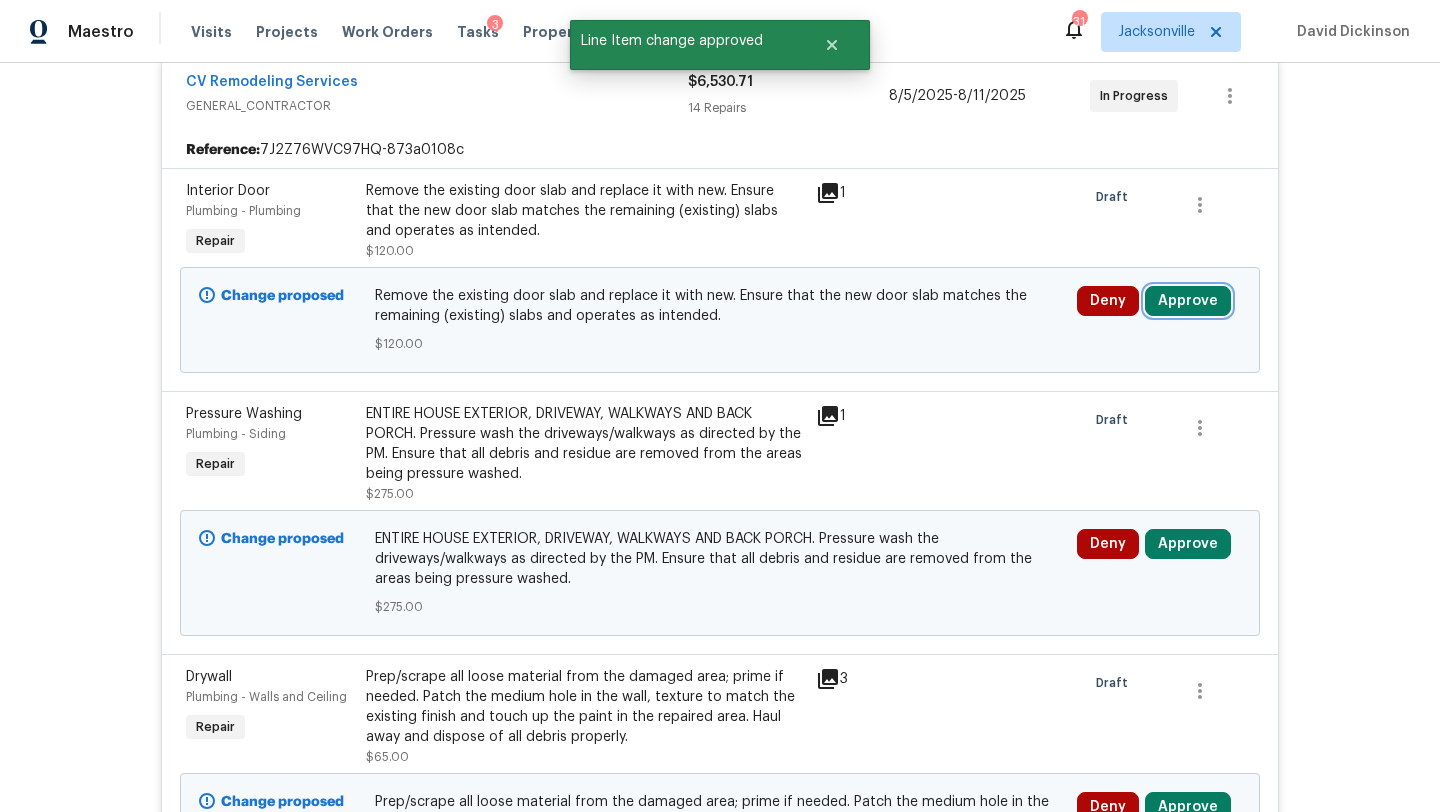 click on "Approve" at bounding box center (1188, 301) 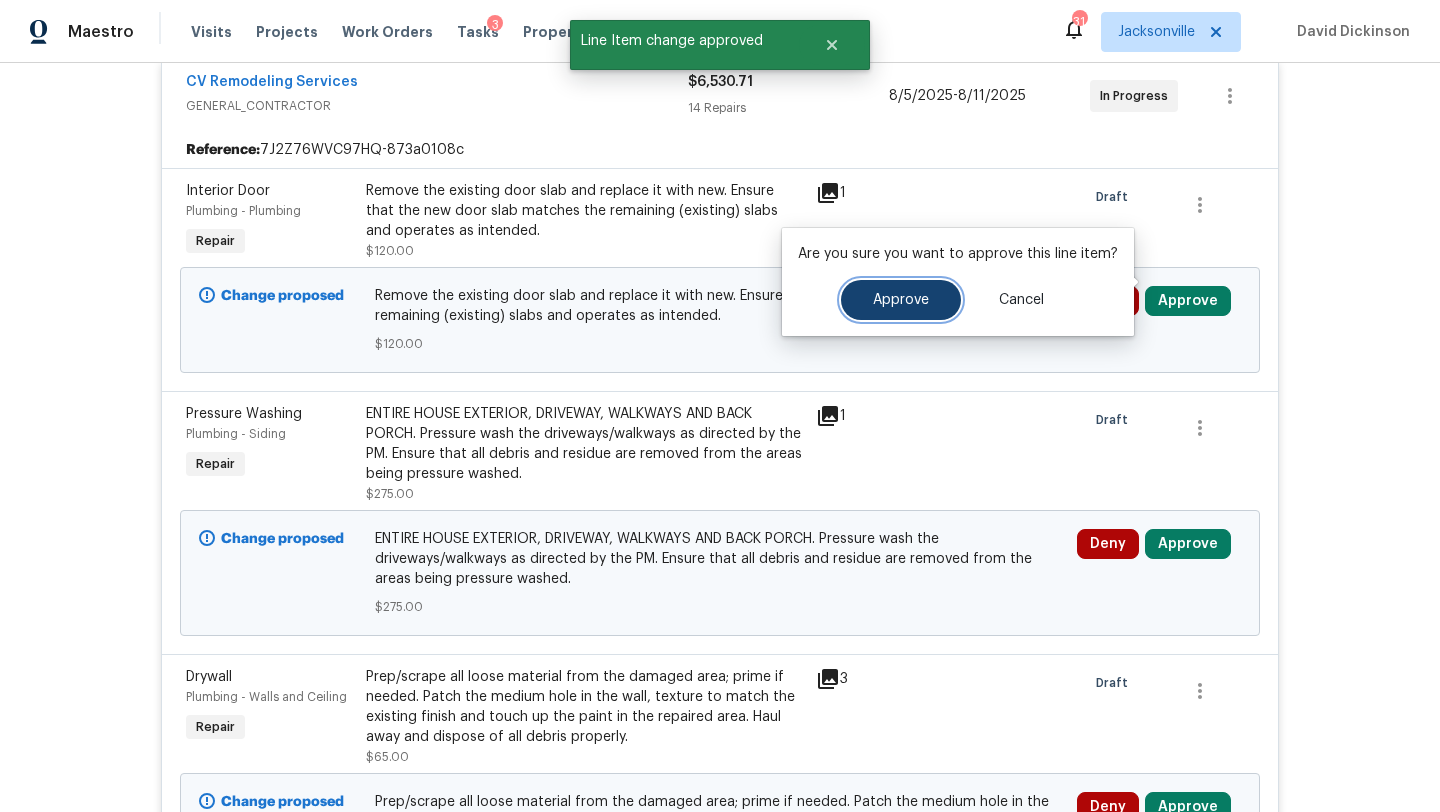click on "Approve" at bounding box center (901, 300) 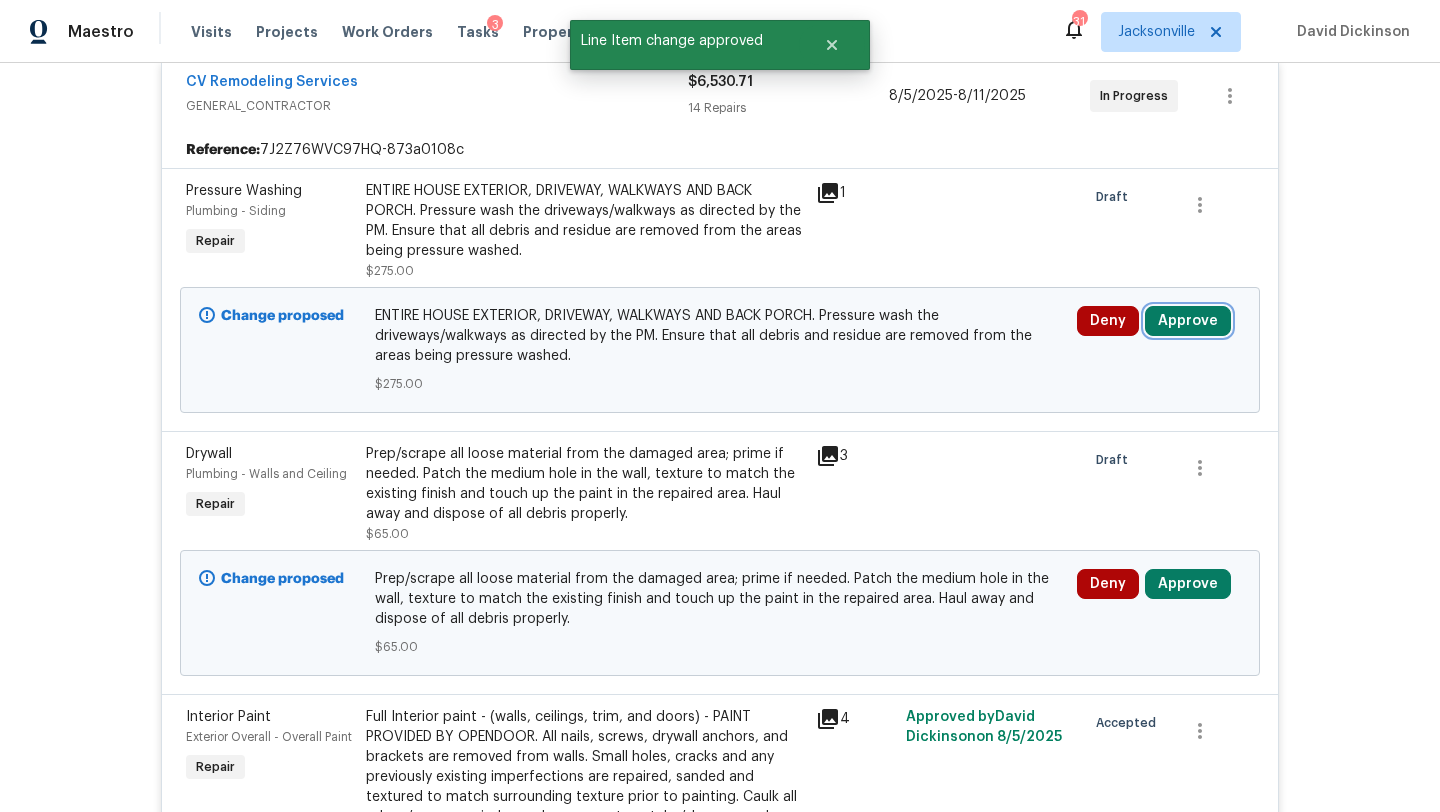 click on "Approve" at bounding box center (1188, 321) 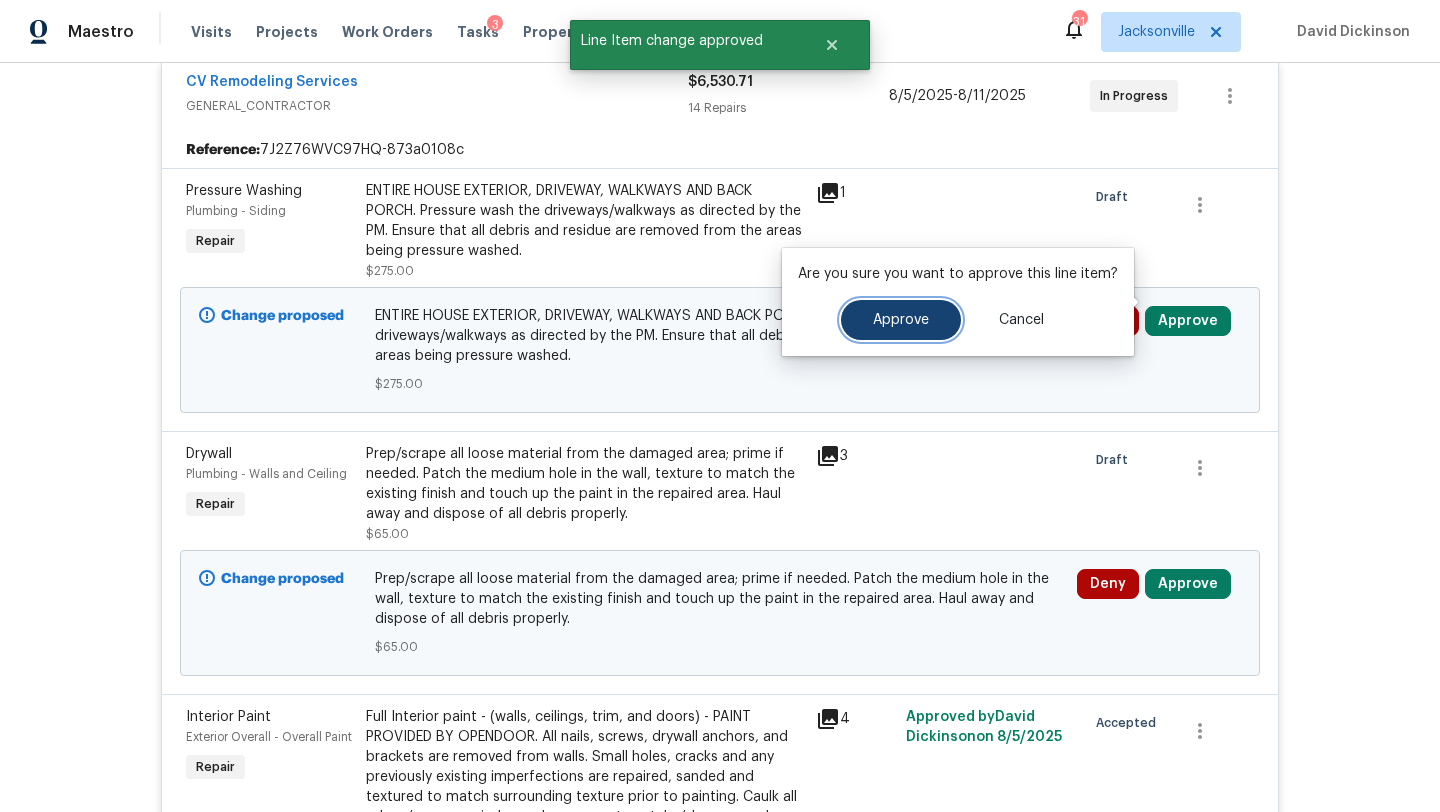 click on "Approve" at bounding box center (901, 320) 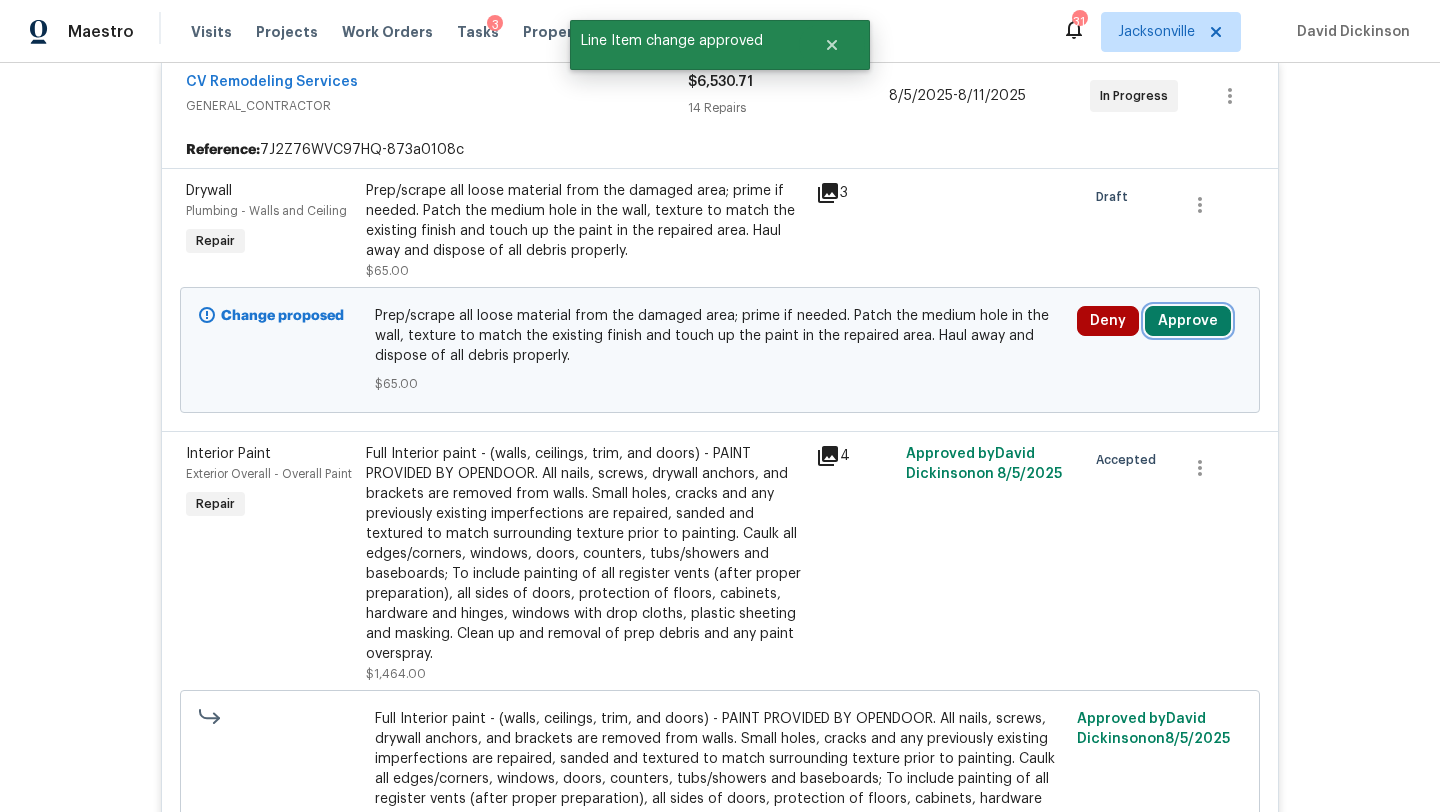 click on "Approve" at bounding box center [1188, 321] 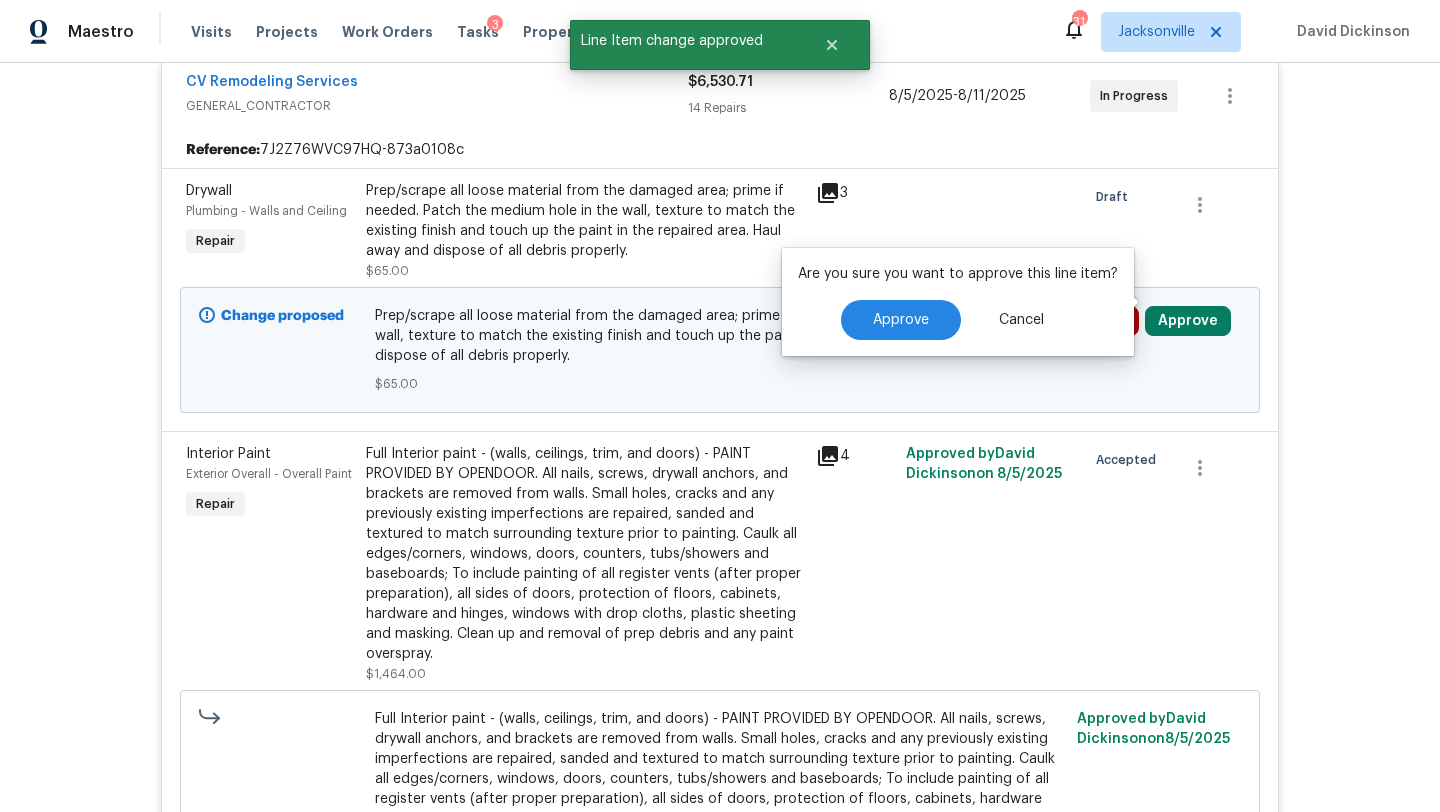 click on "Are you sure you want to approve this line item? Approve Cancel" at bounding box center (958, 302) 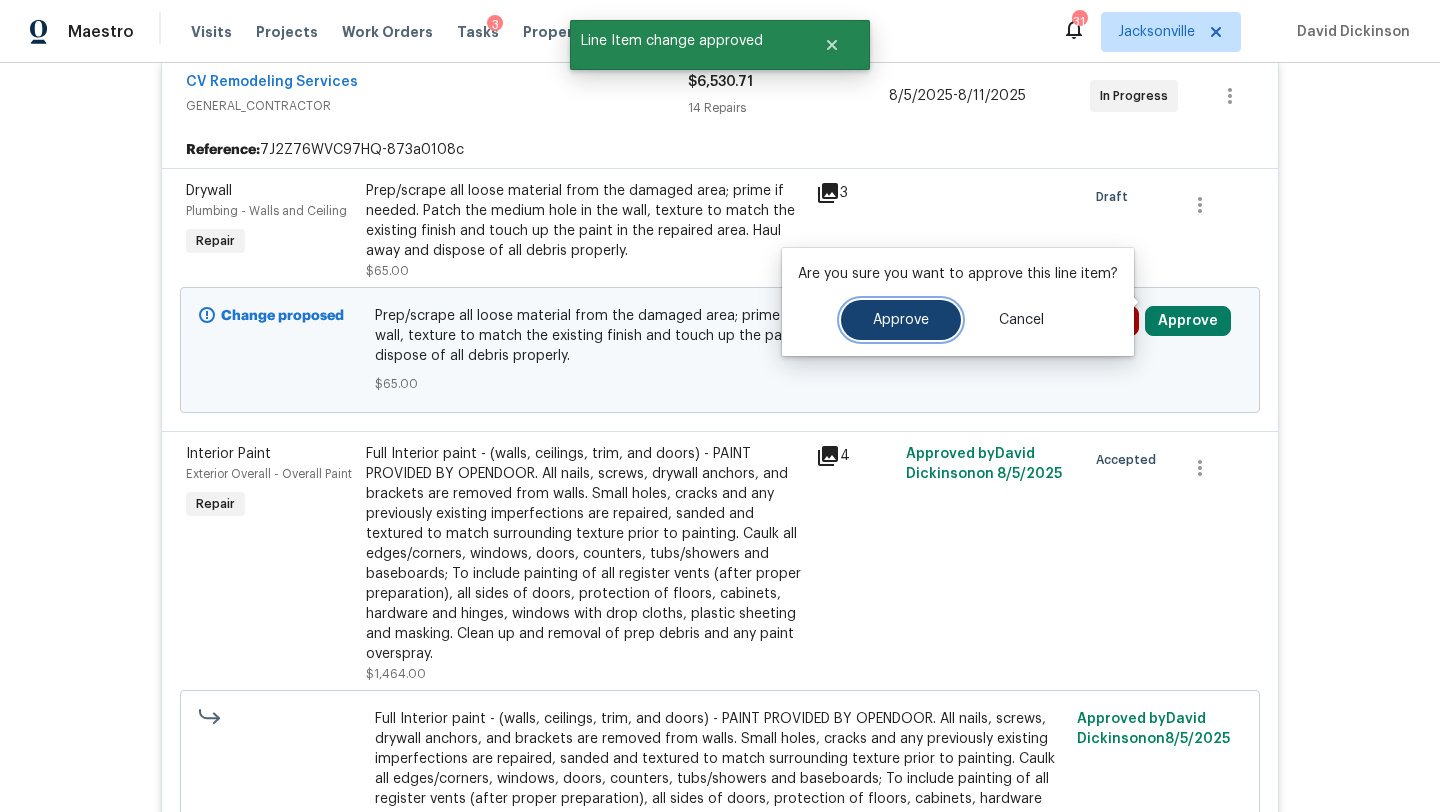click on "Approve" at bounding box center (901, 320) 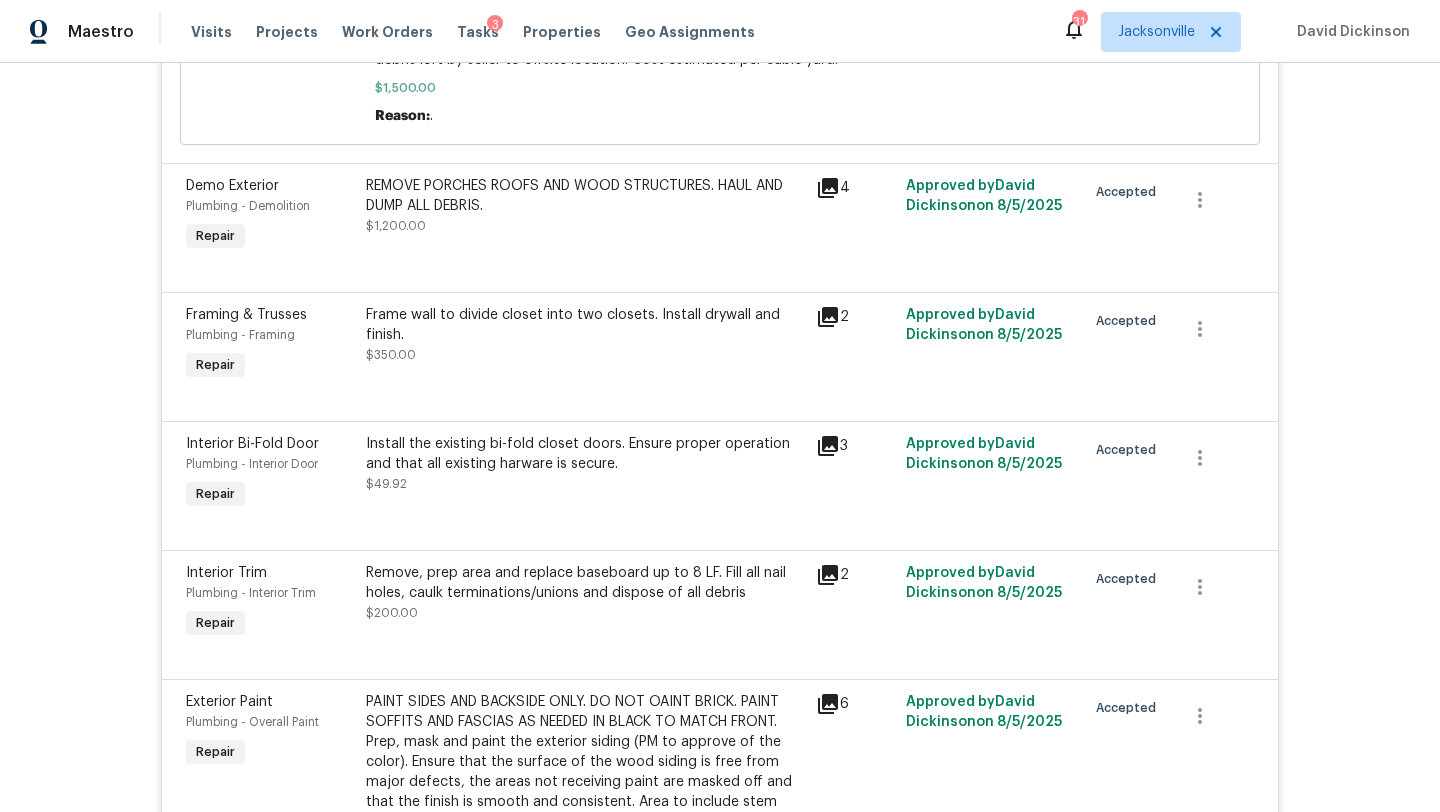 scroll, scrollTop: 727, scrollLeft: 0, axis: vertical 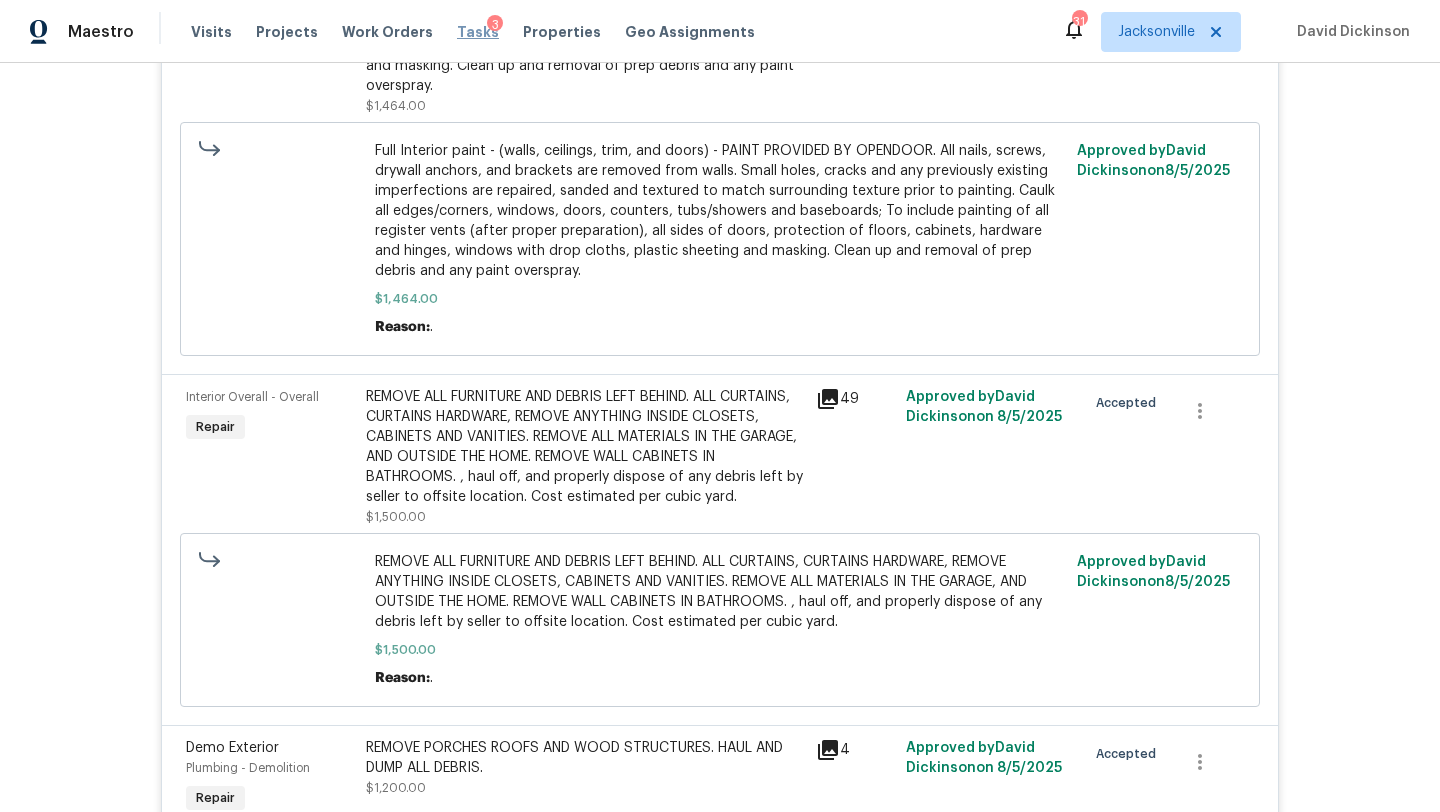 click on "Tasks" at bounding box center (478, 32) 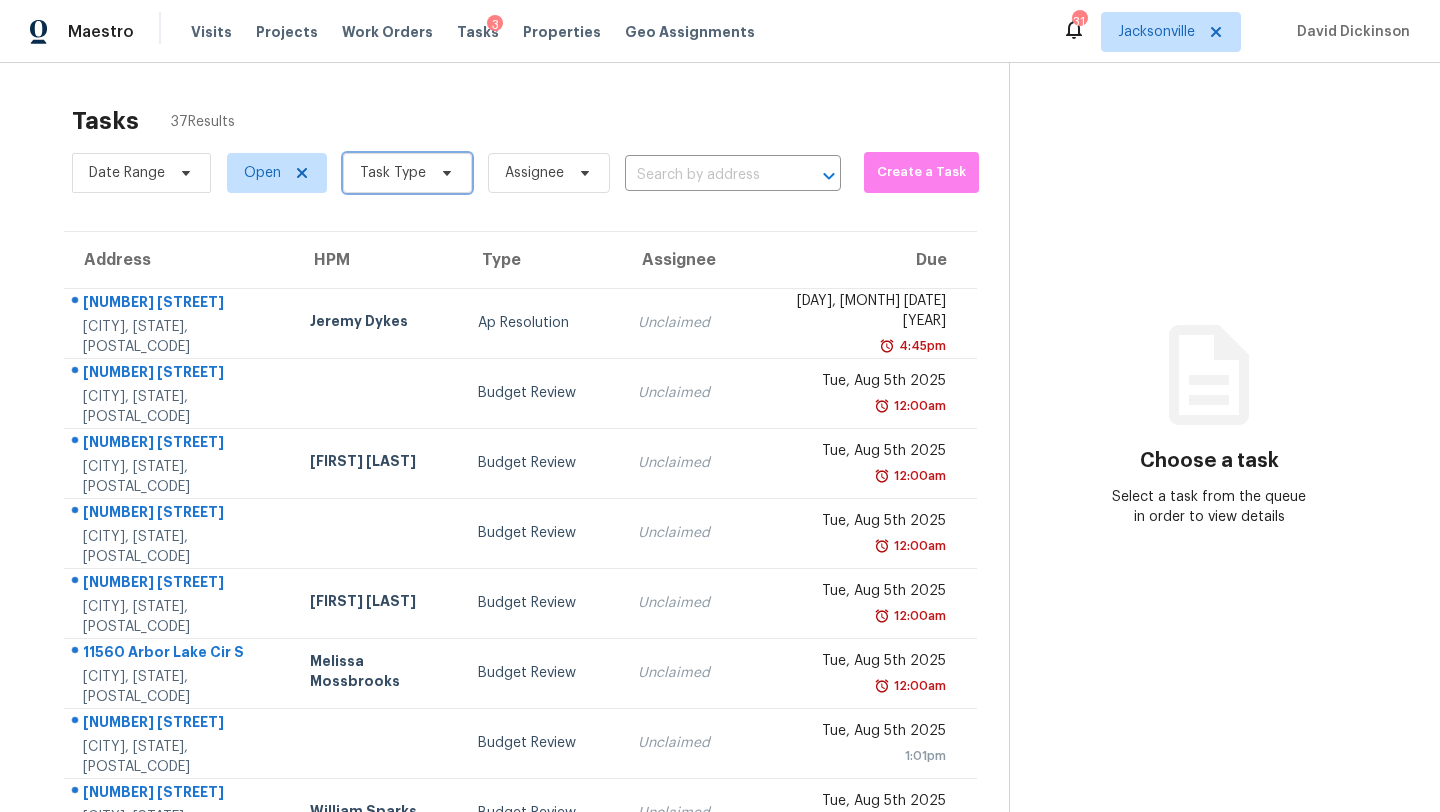 click on "Task Type" at bounding box center [407, 173] 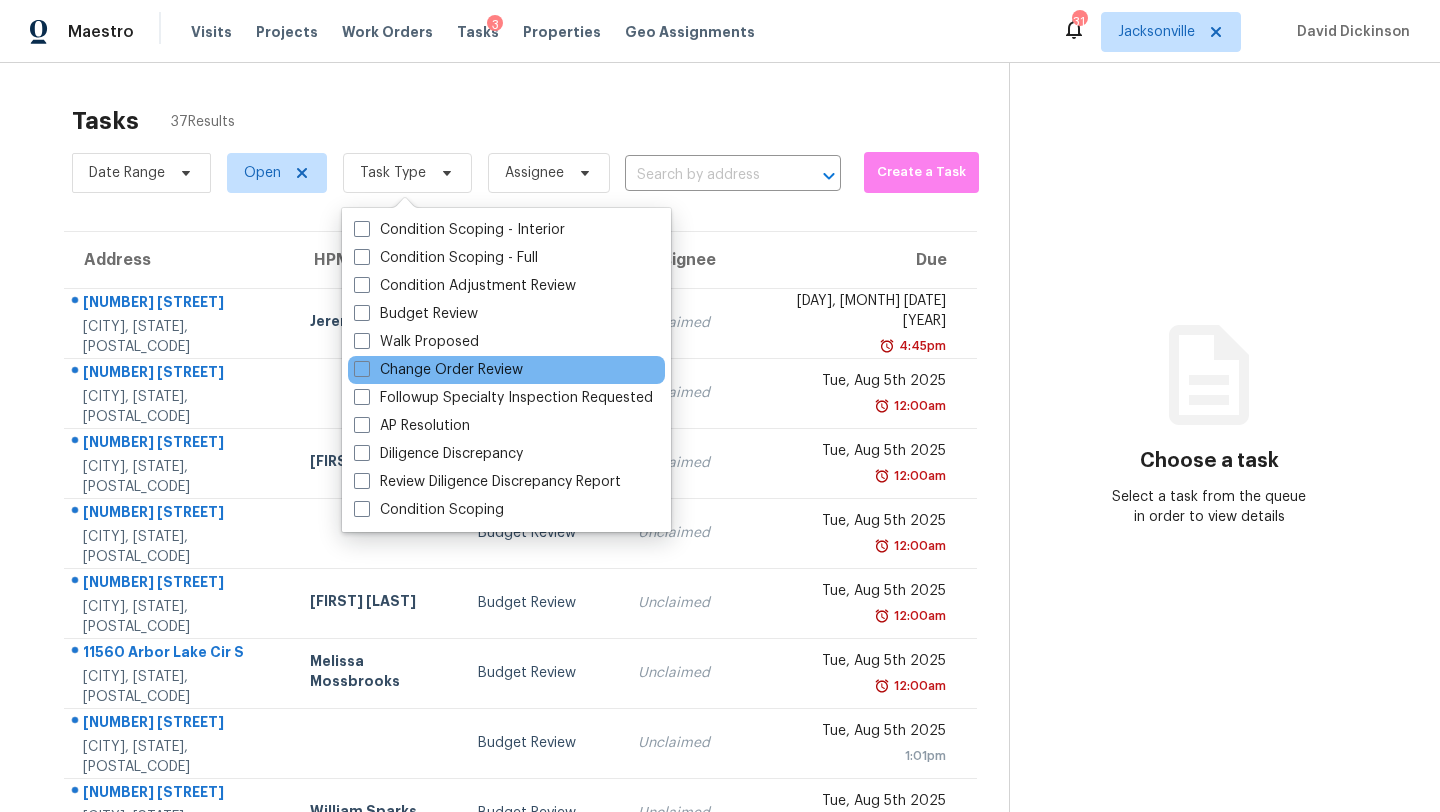 click on "Change Order Review" at bounding box center (506, 370) 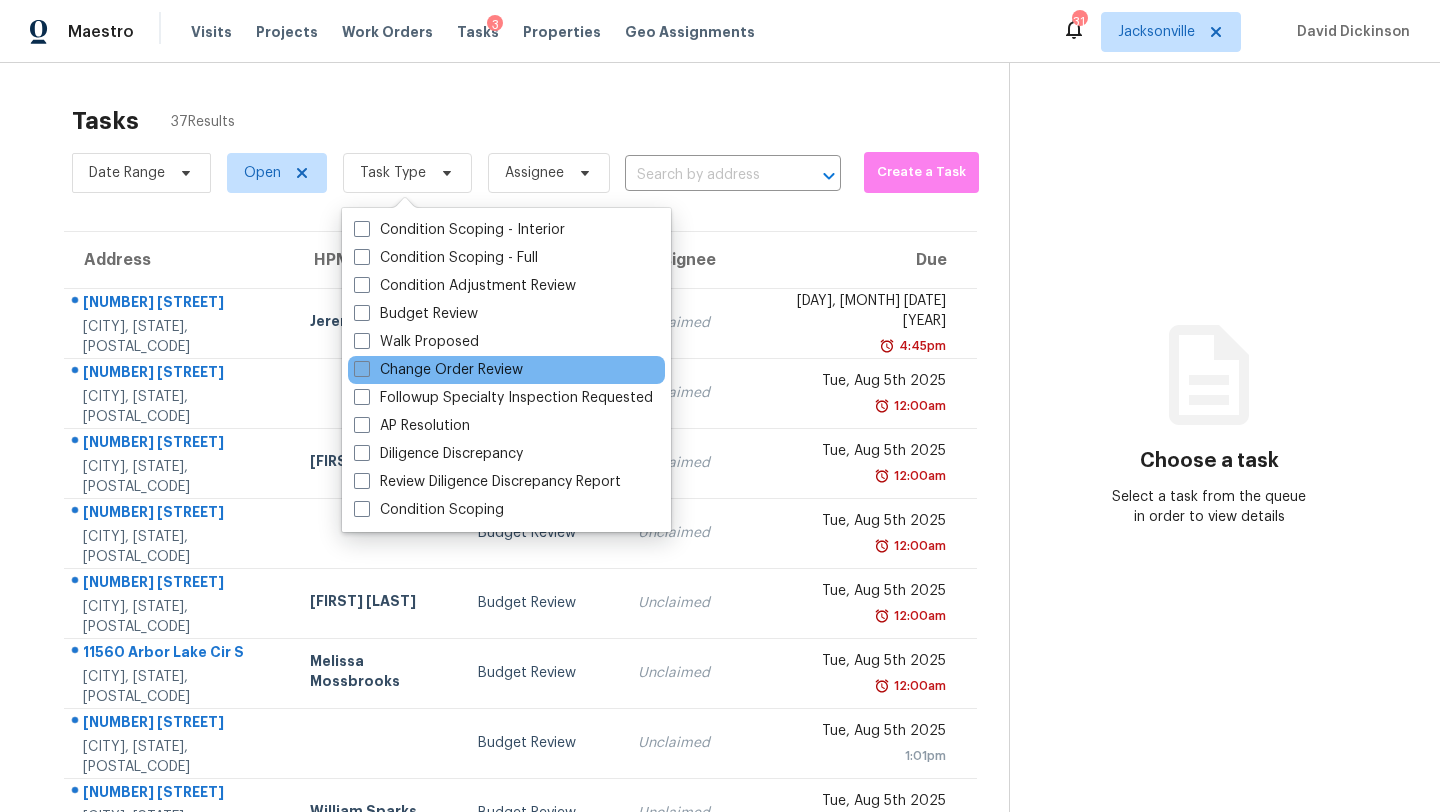 click on "Change Order Review" at bounding box center (438, 370) 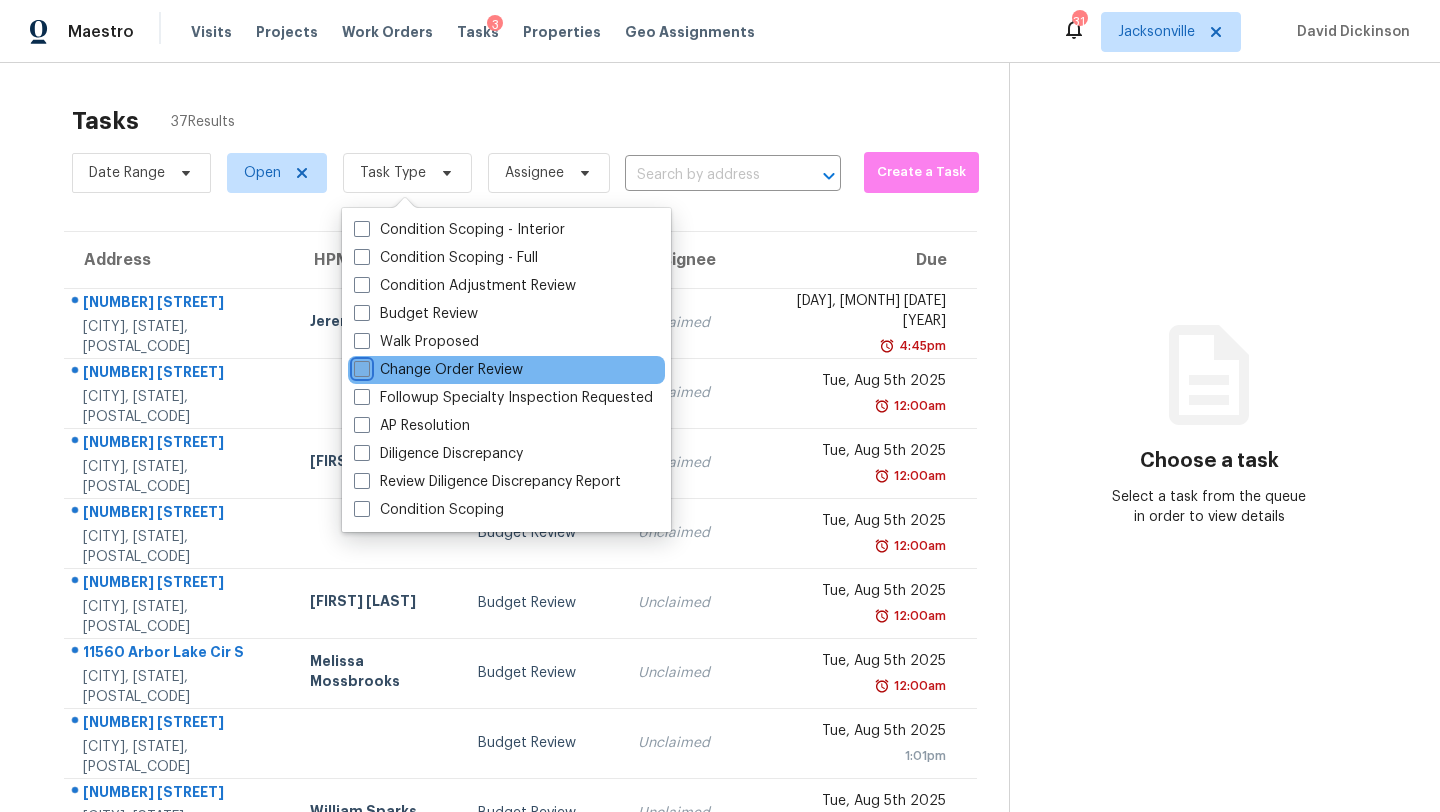 click on "Change Order Review" at bounding box center (360, 366) 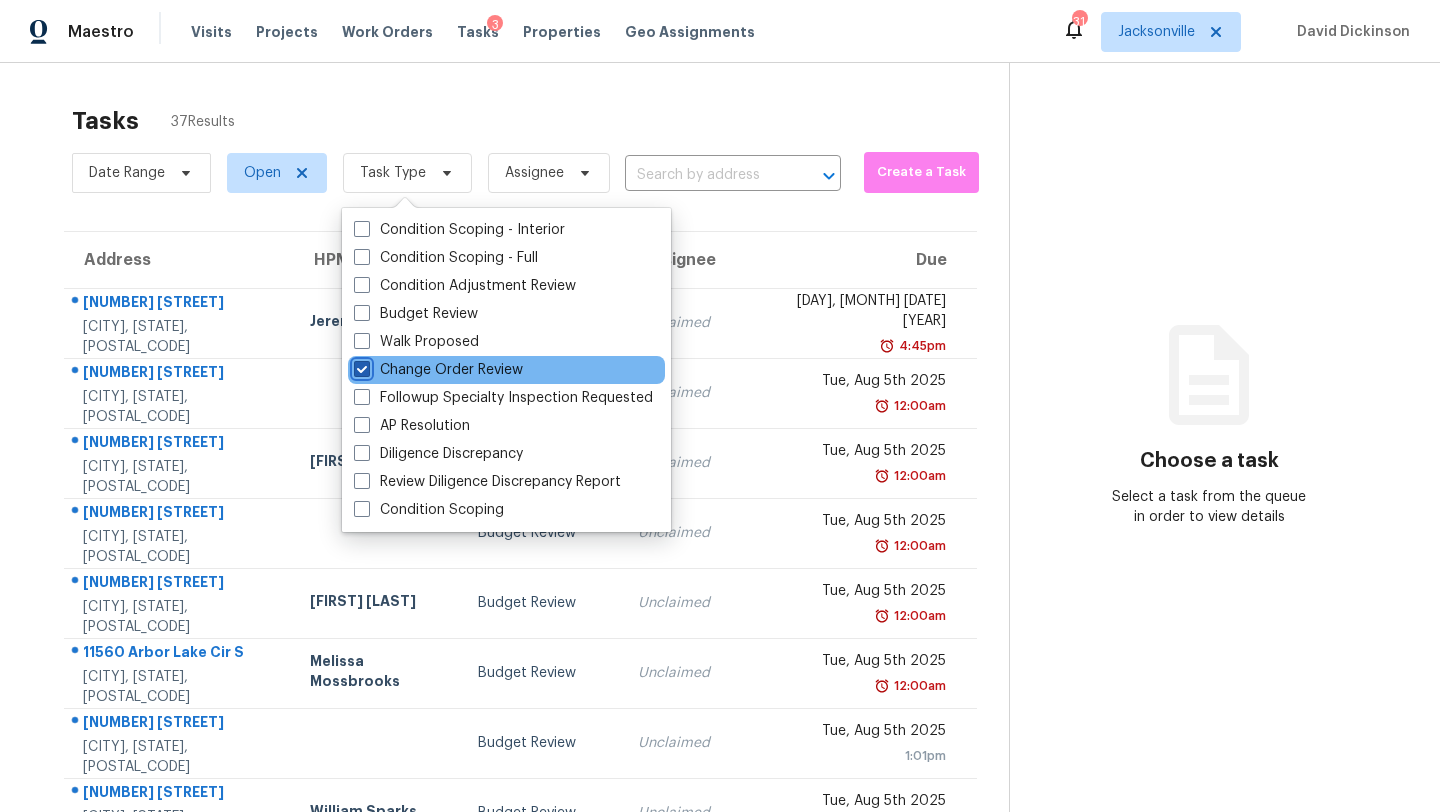 checkbox on "true" 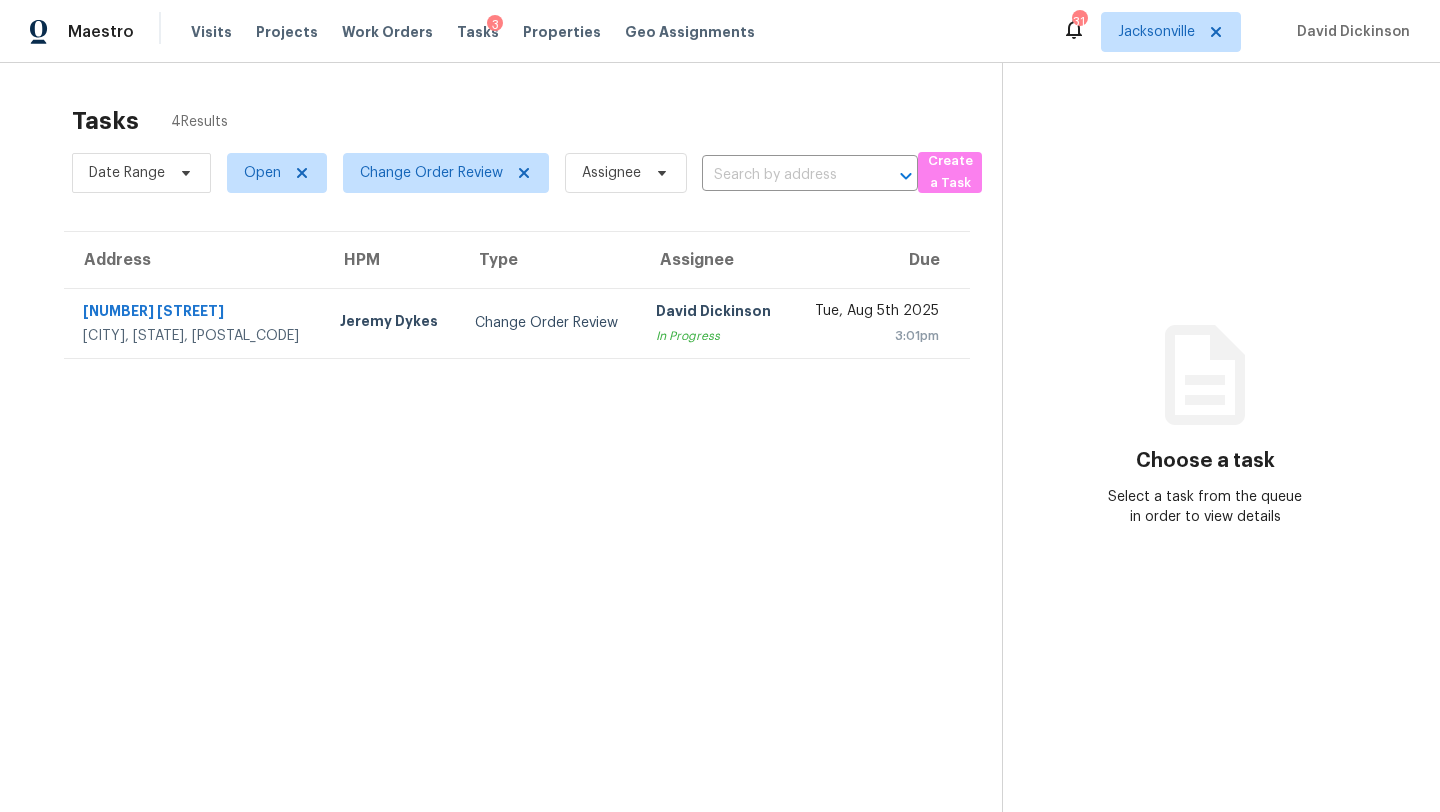 click on "Tasks 4  Results Date Range Open Change Order Review Assignee ​ Create a Task Address HPM Type Assignee Due 5608 Bryner Dr   Jacksonville, FL, 32244 Jeremy Dykes Change Order Review David Dickinson In Progress Tue, Aug 5th 2025 3:01pm Choose a task Select a task from the queue in order to view details" at bounding box center [720, 469] 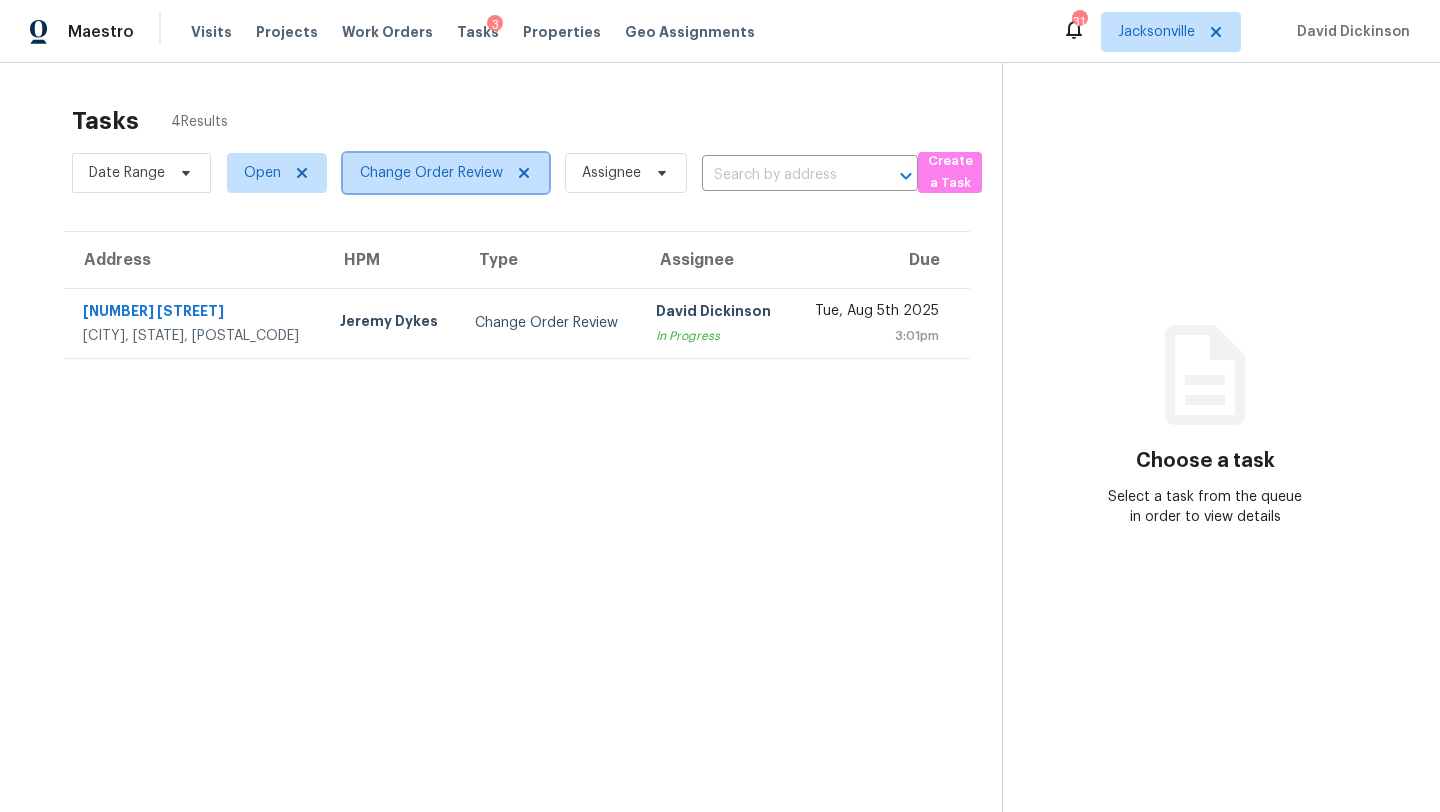 click on "Change Order Review" at bounding box center (431, 173) 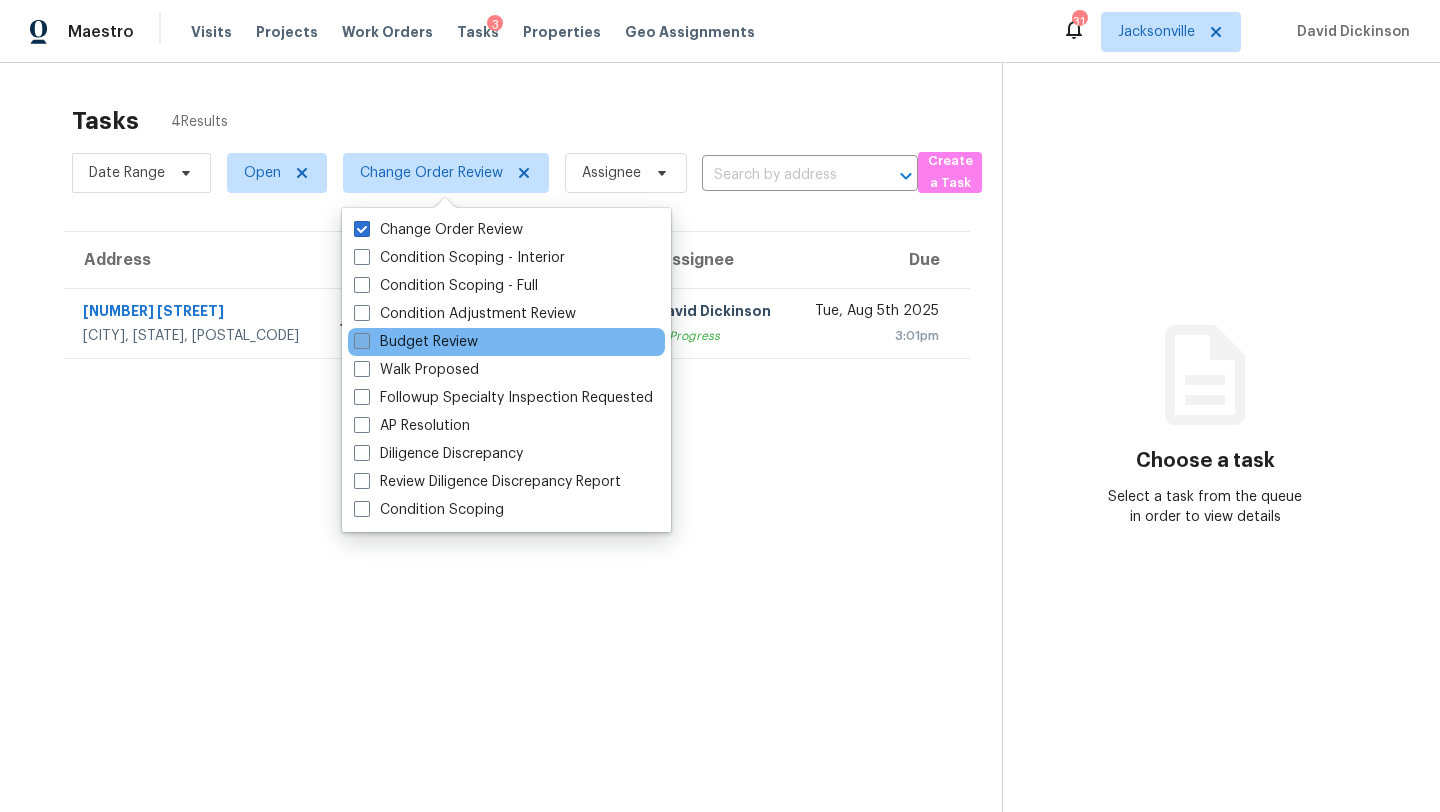 click on "Budget Review" at bounding box center [416, 342] 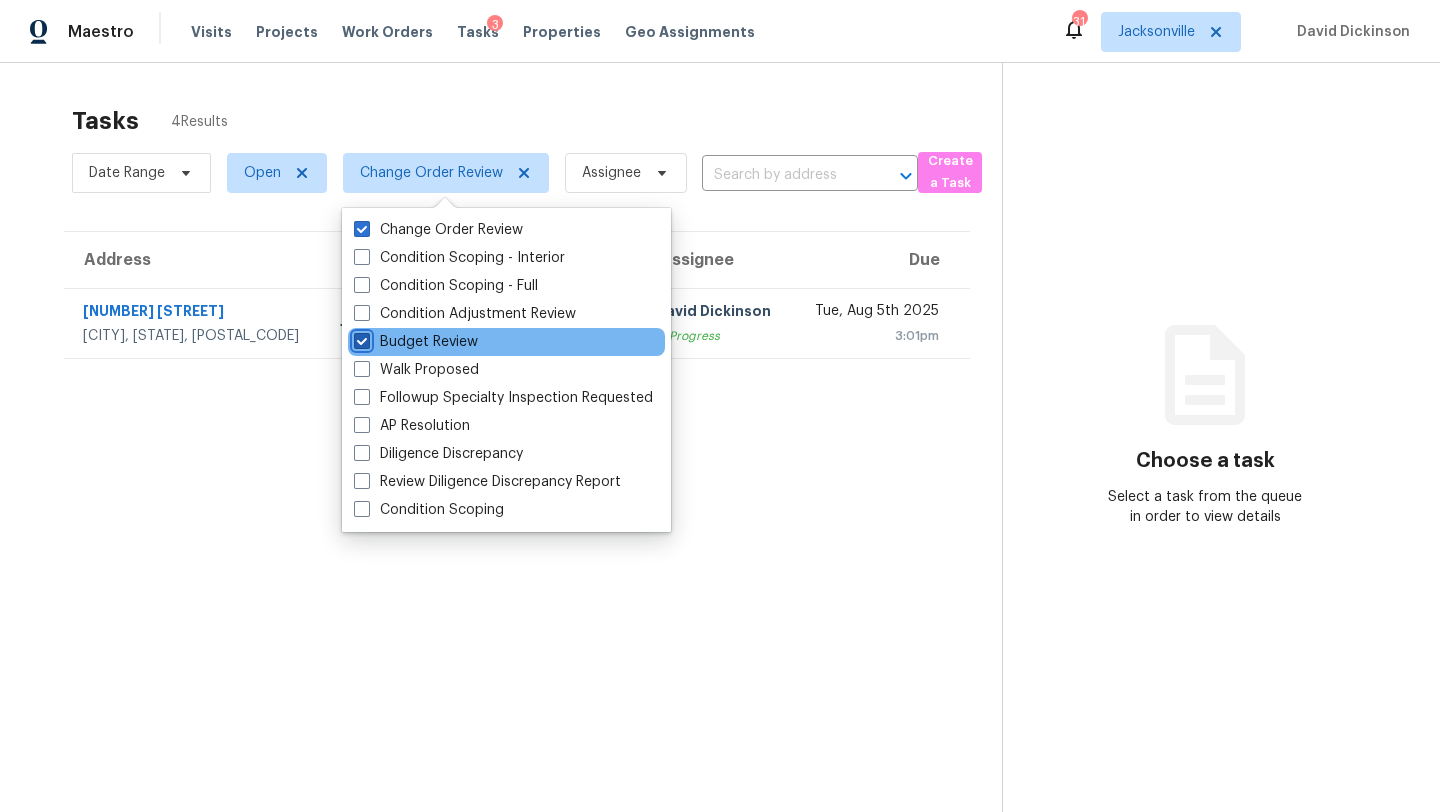 checkbox on "true" 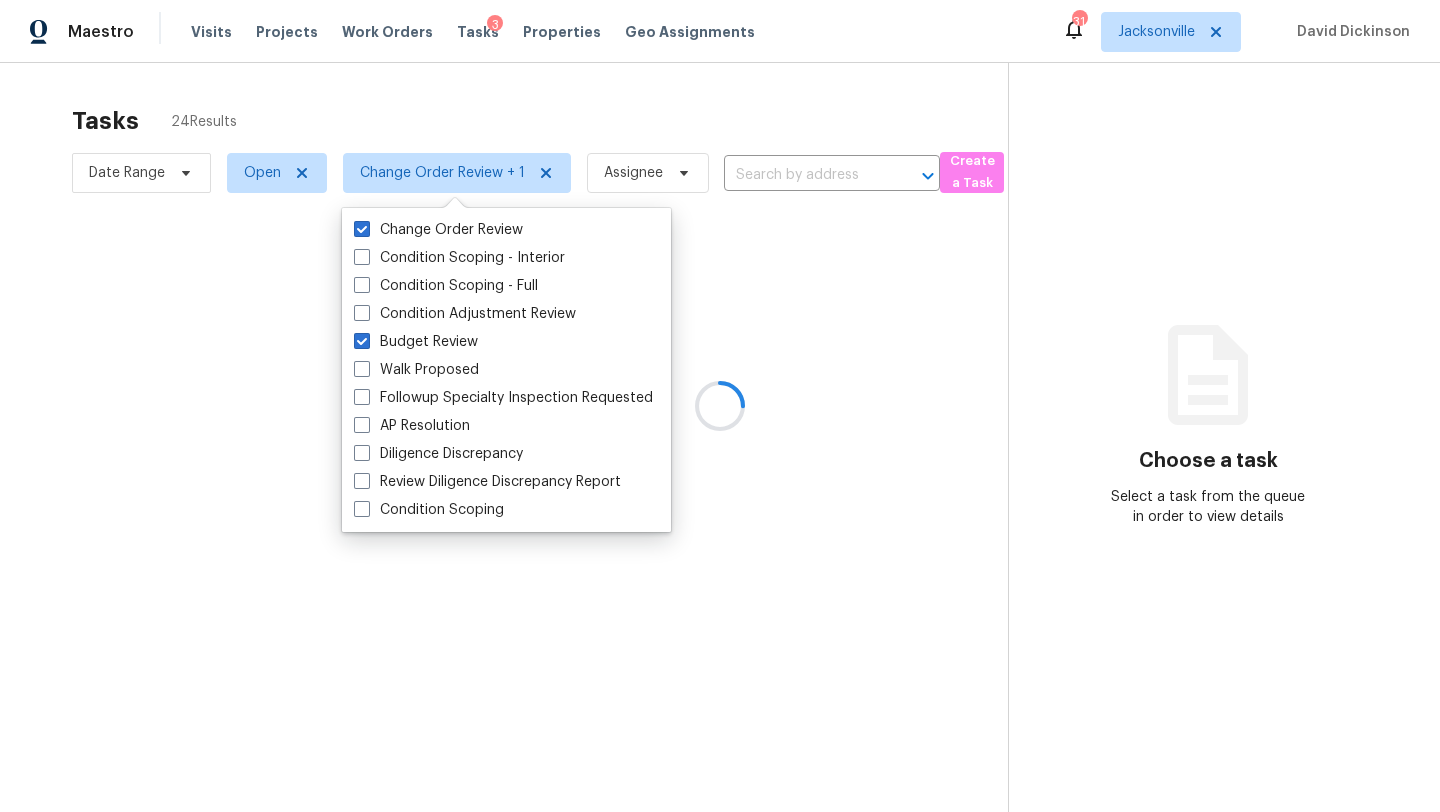 click at bounding box center (720, 406) 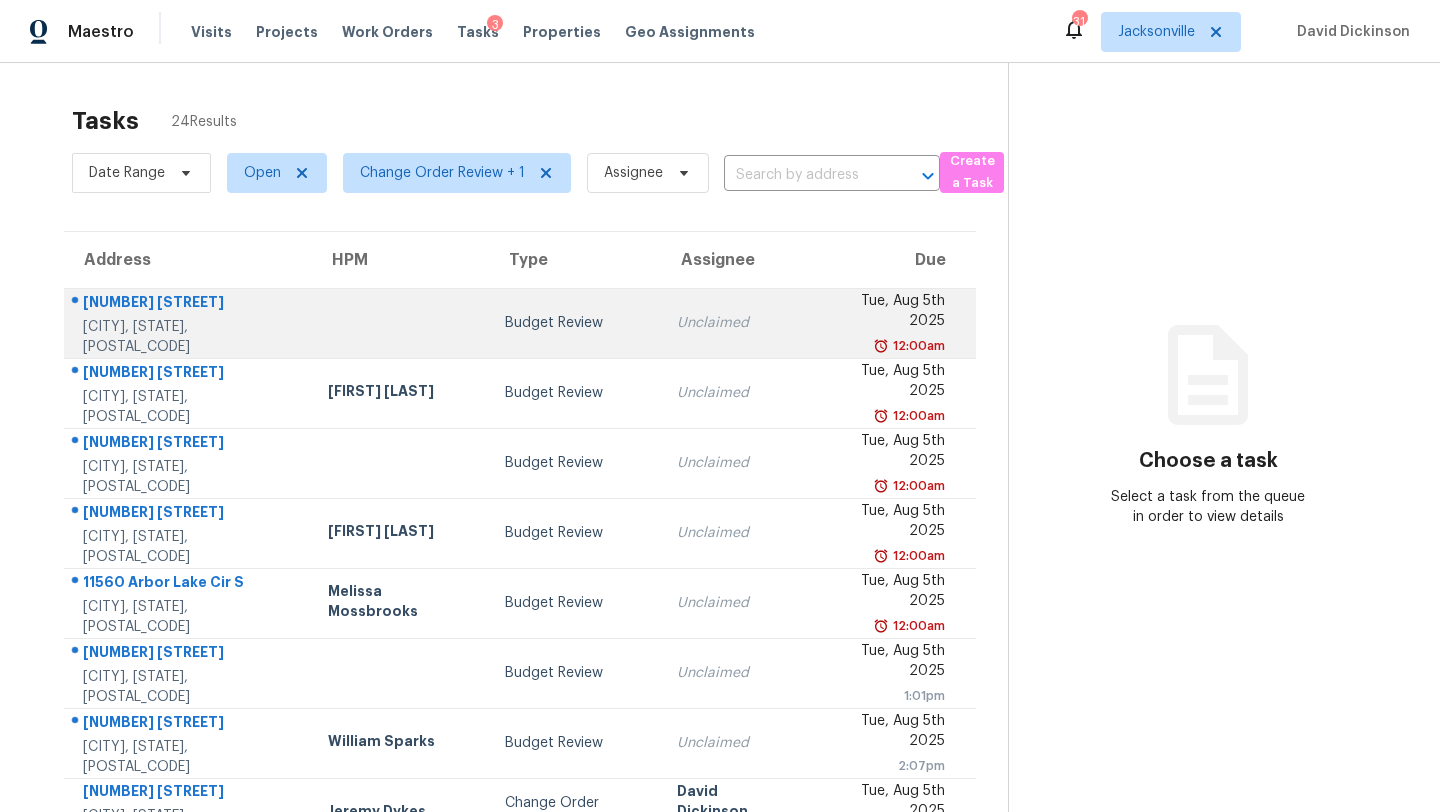 click on "Unclaimed" at bounding box center (734, 323) 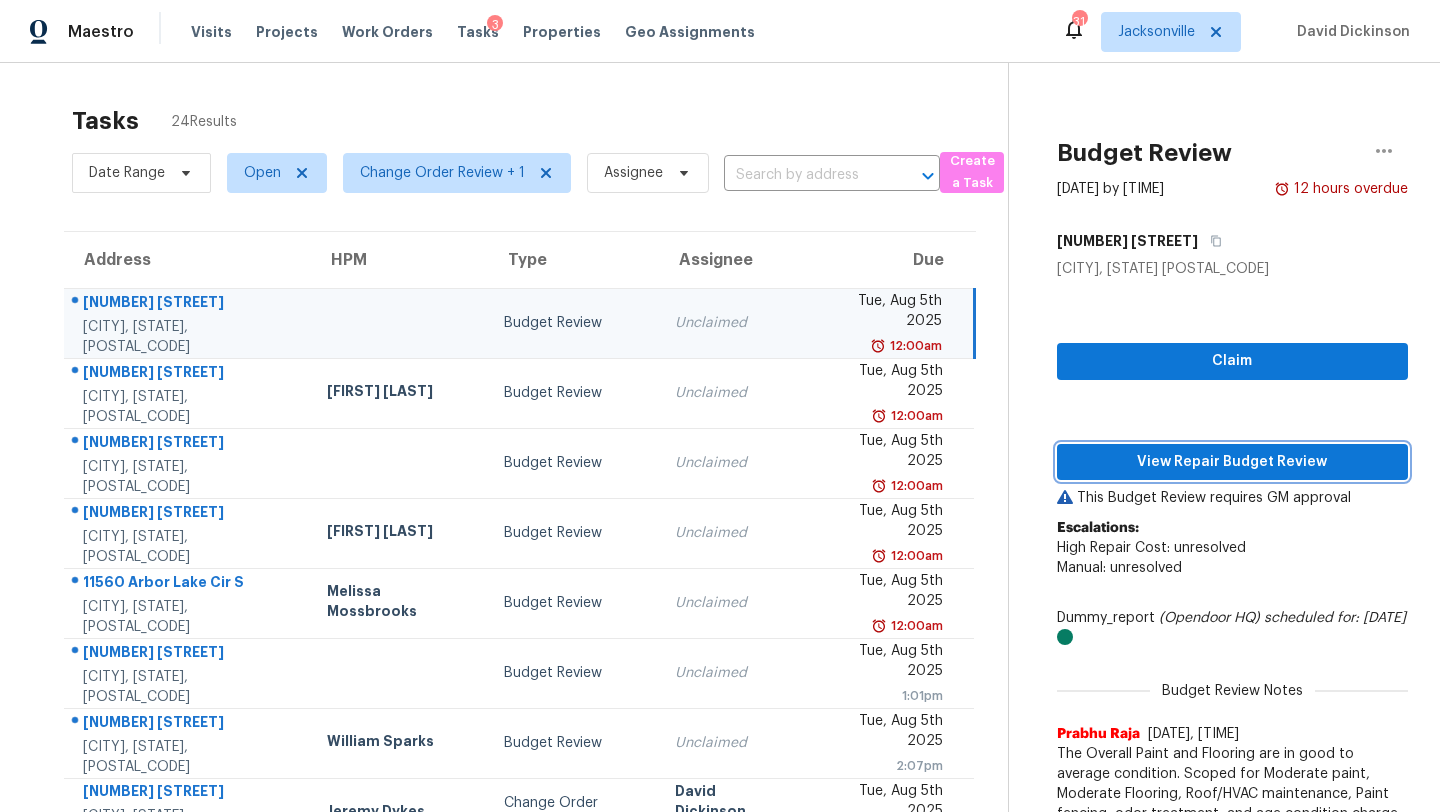 click on "View Repair Budget Review" at bounding box center [1232, 462] 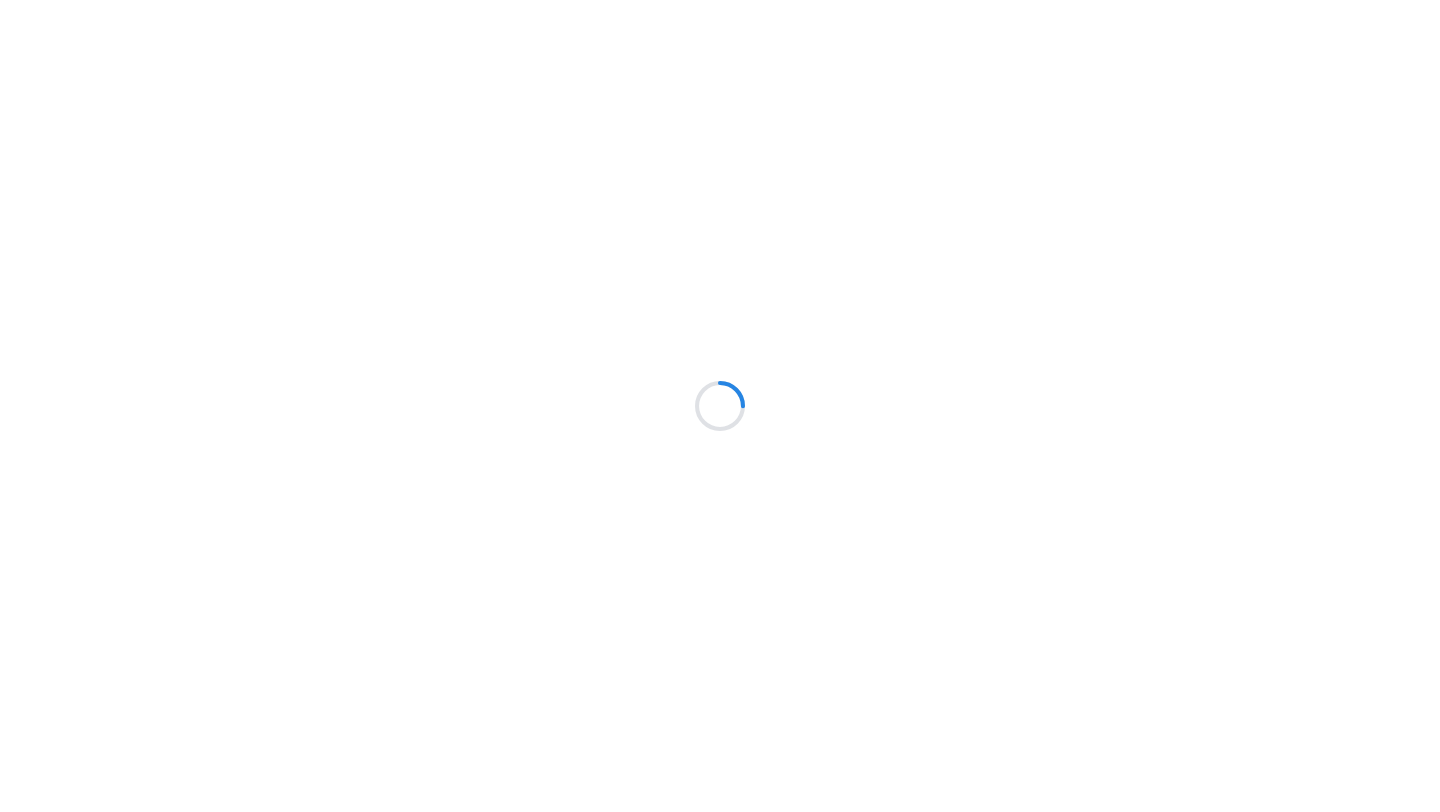 scroll, scrollTop: 0, scrollLeft: 0, axis: both 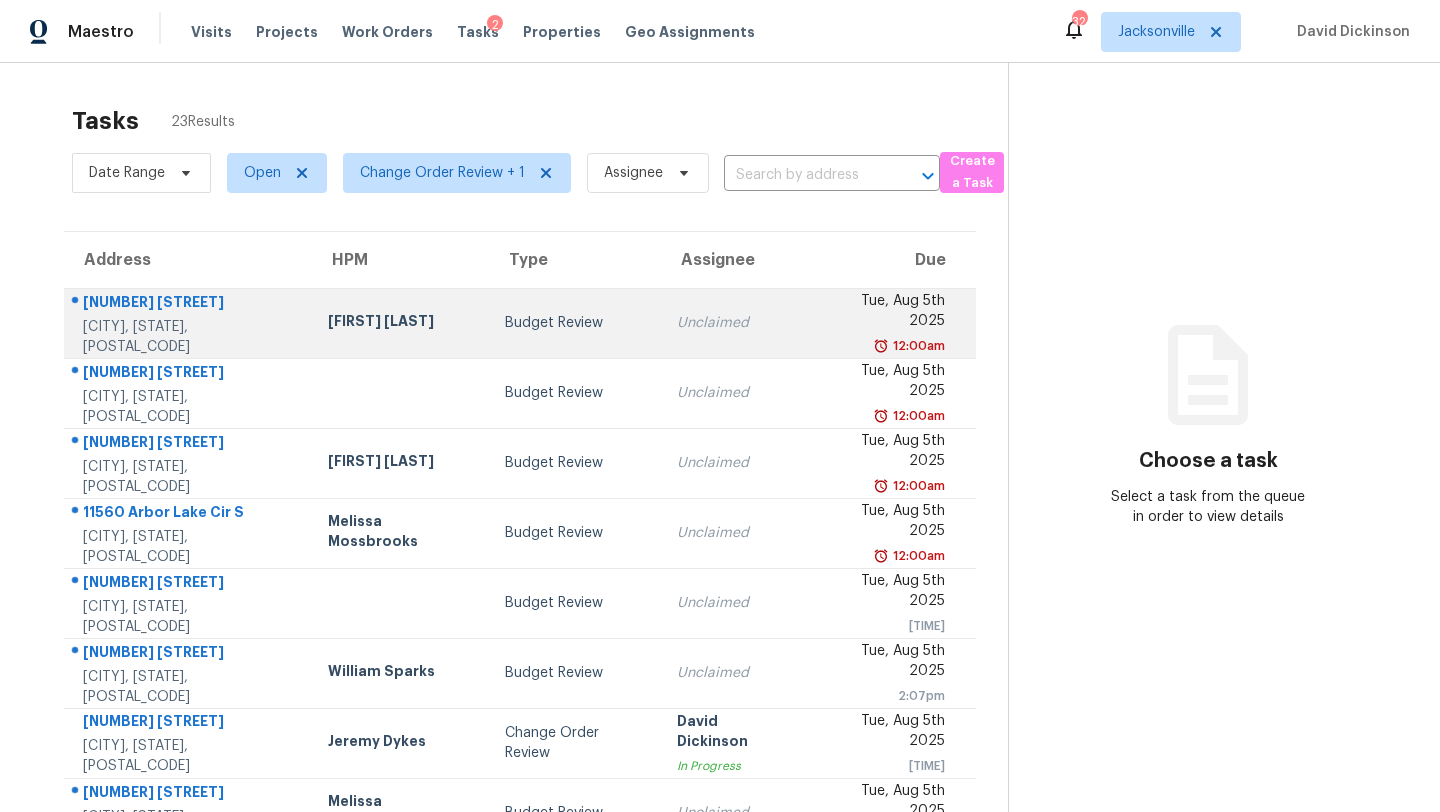 click on "Budget Review" at bounding box center [575, 323] 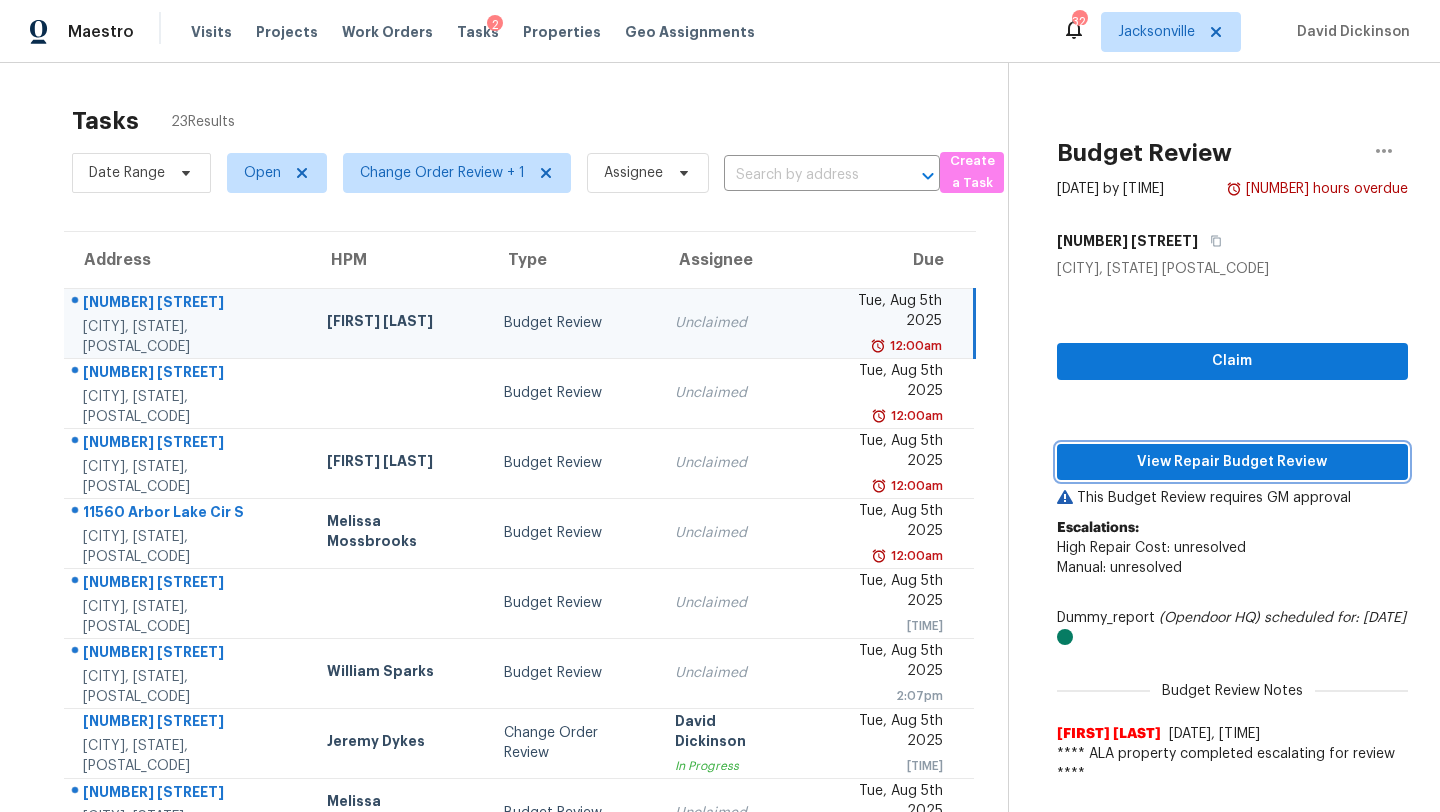 click on "View Repair Budget Review" at bounding box center (1232, 462) 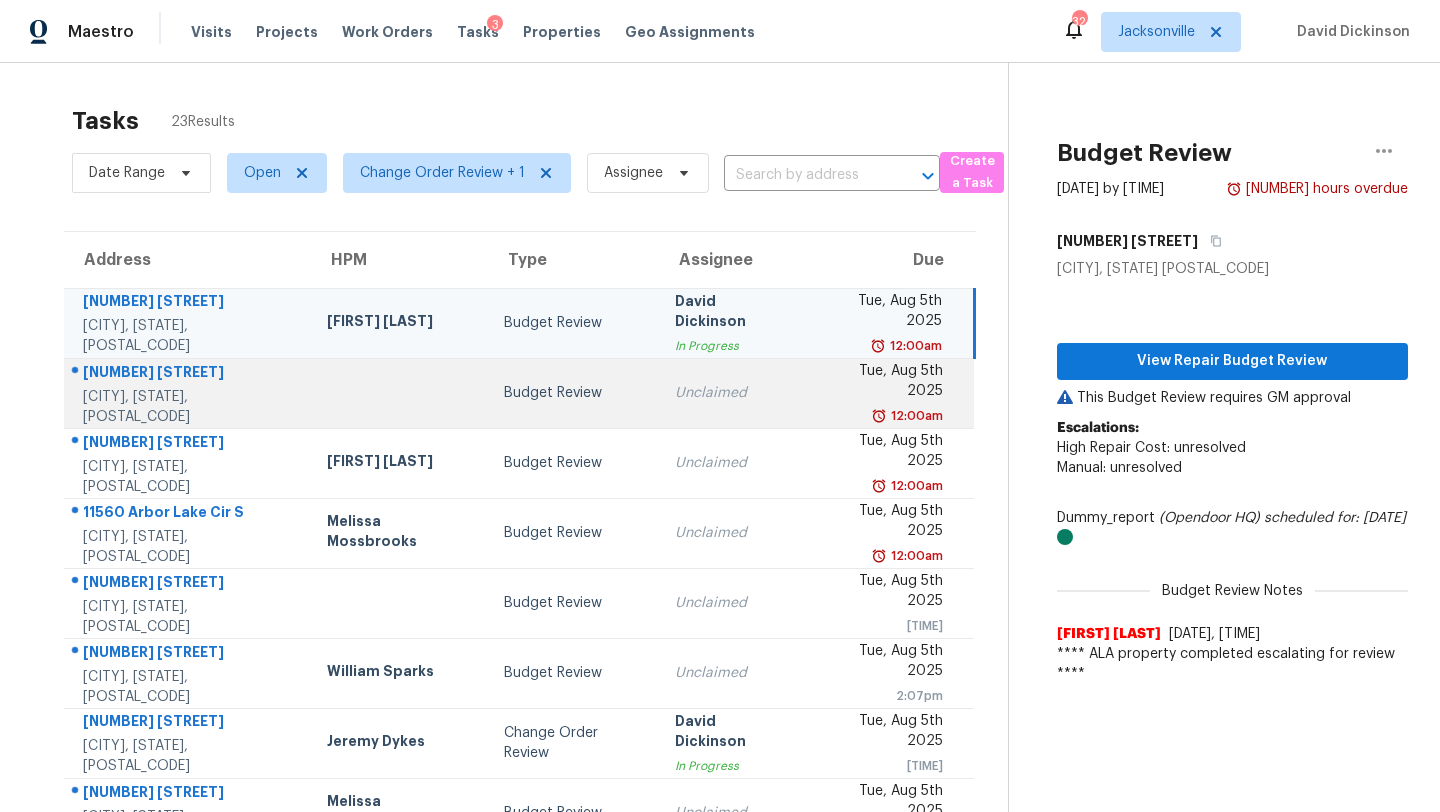 click on "Budget Review" at bounding box center [573, 393] 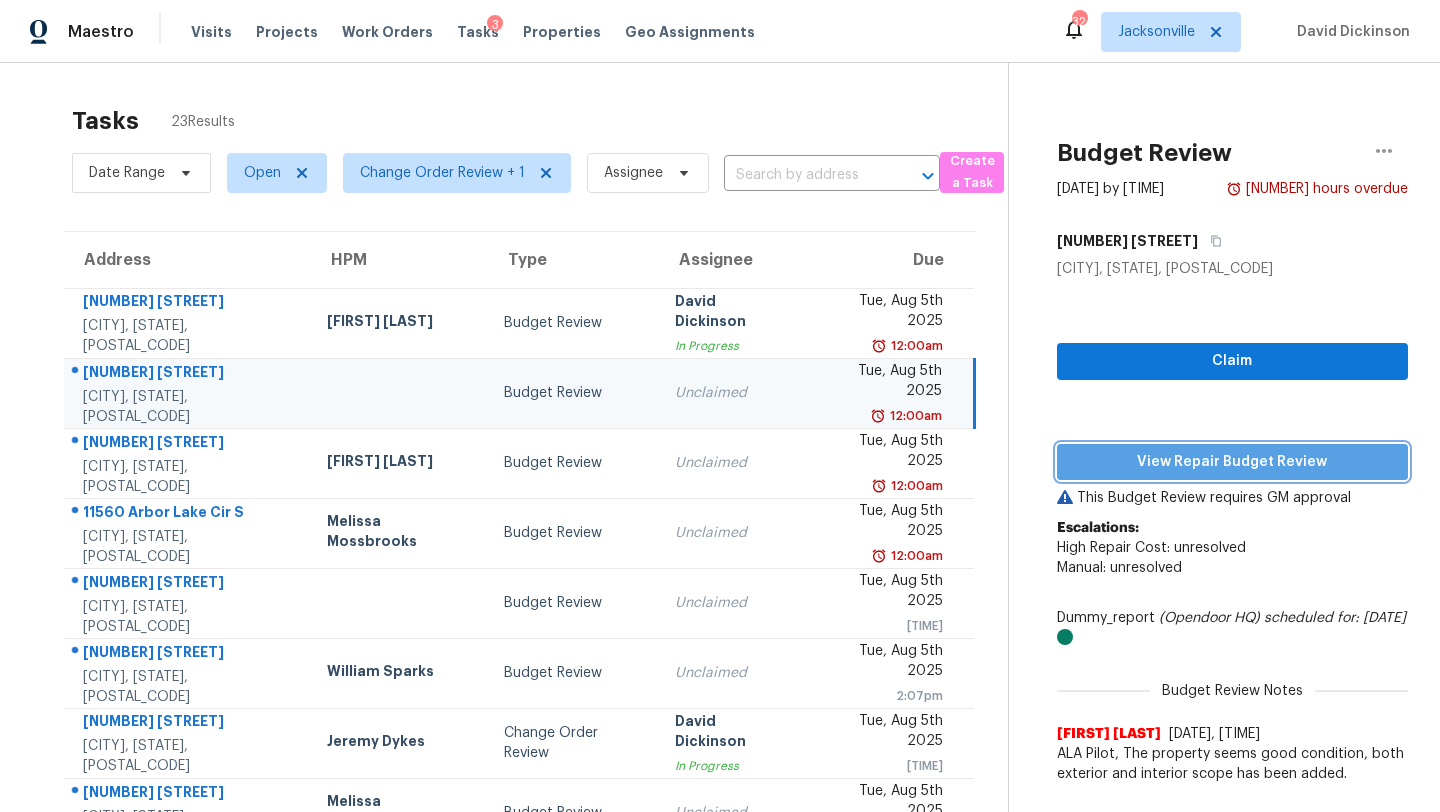 click on "View Repair Budget Review" at bounding box center [1232, 462] 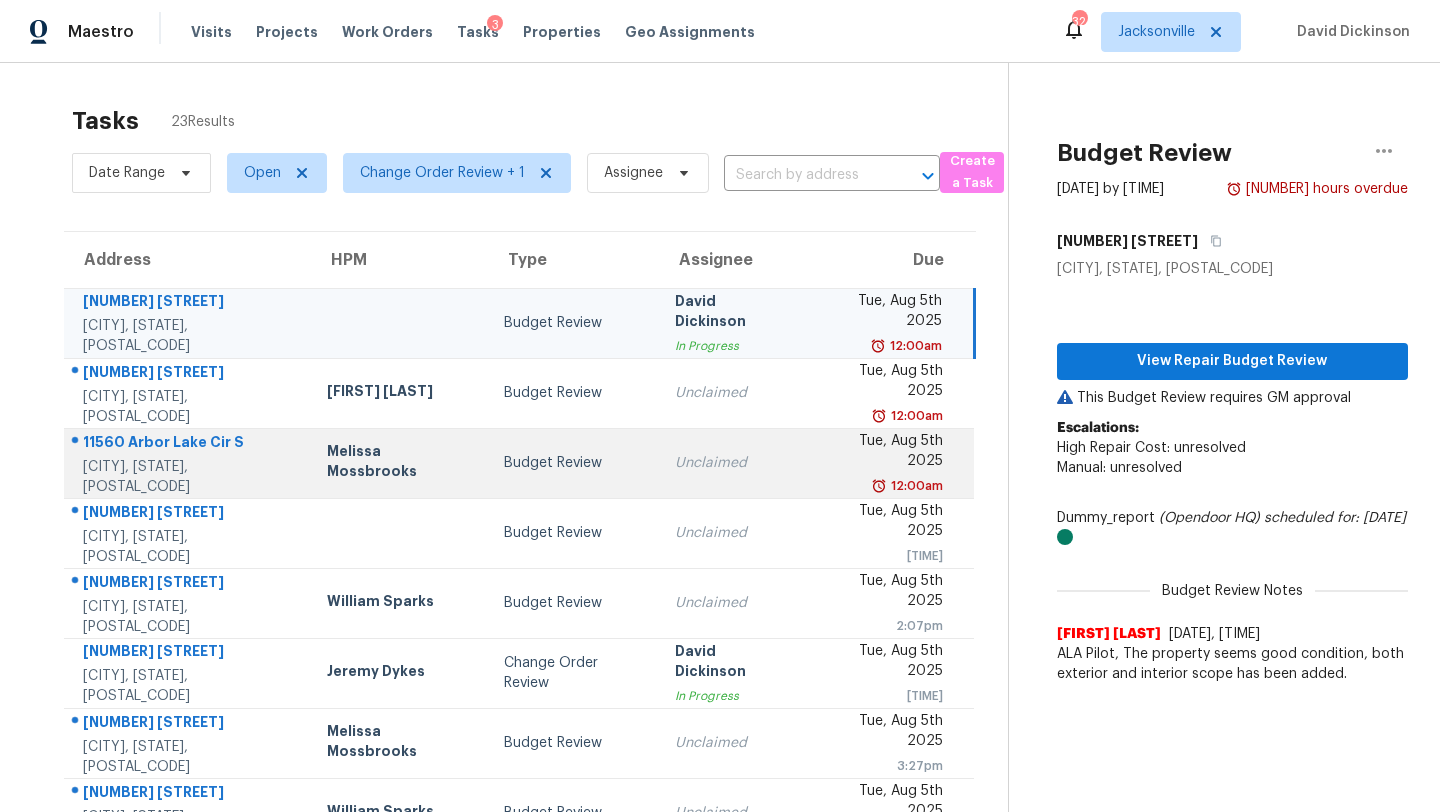click on "Unclaimed" at bounding box center [731, 463] 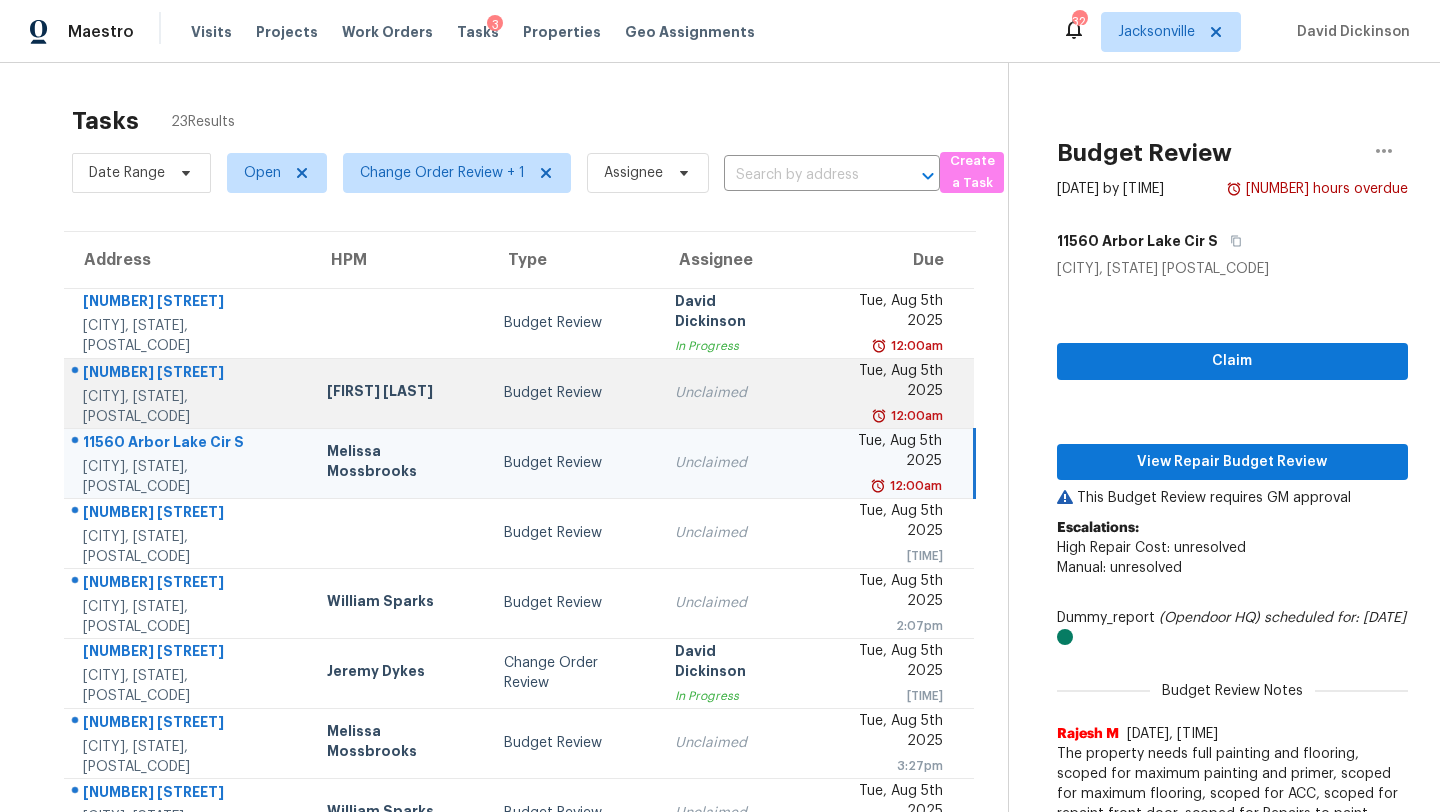 click on "Unclaimed" at bounding box center [731, 393] 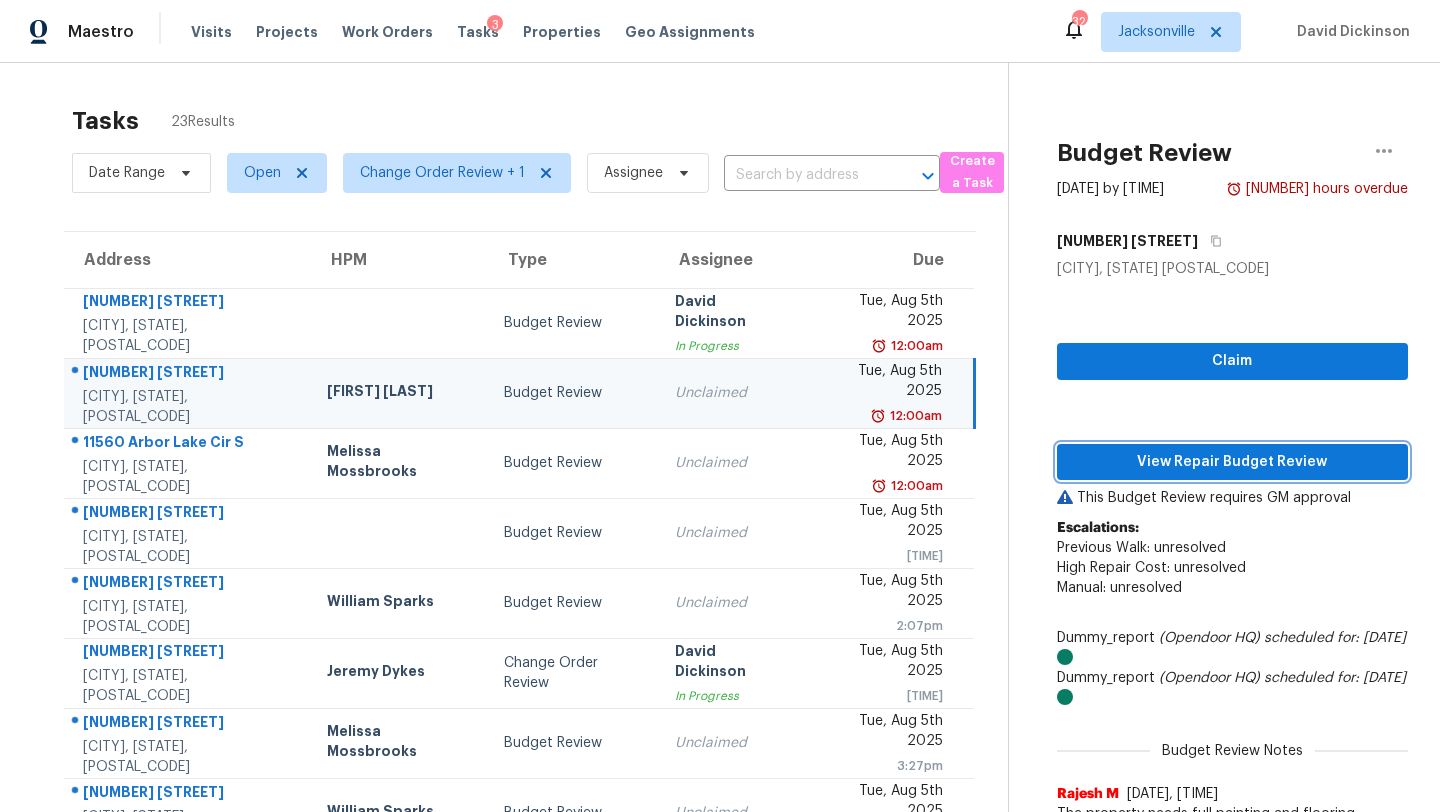 click on "View Repair Budget Review" at bounding box center (1232, 462) 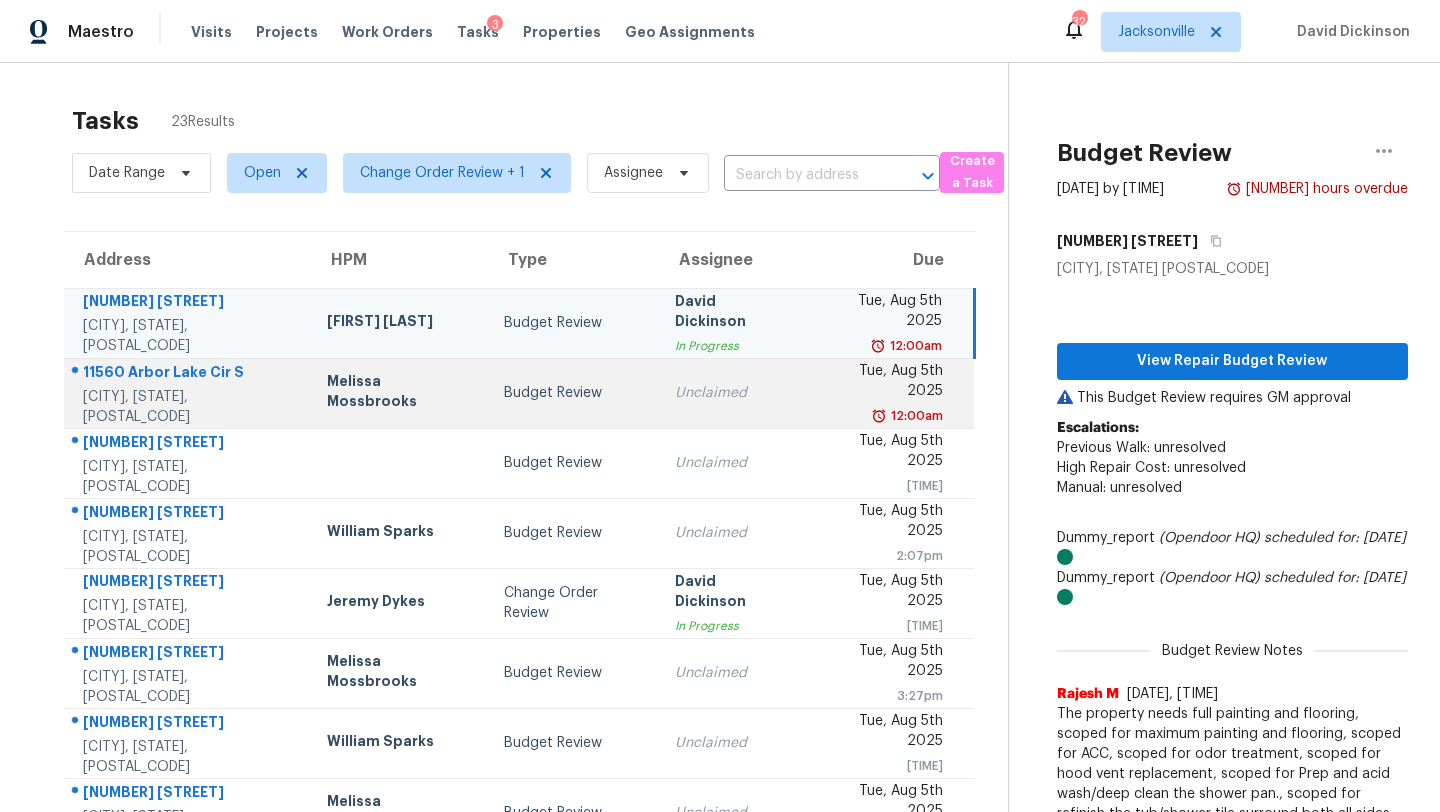 click on "Budget Review" at bounding box center (573, 393) 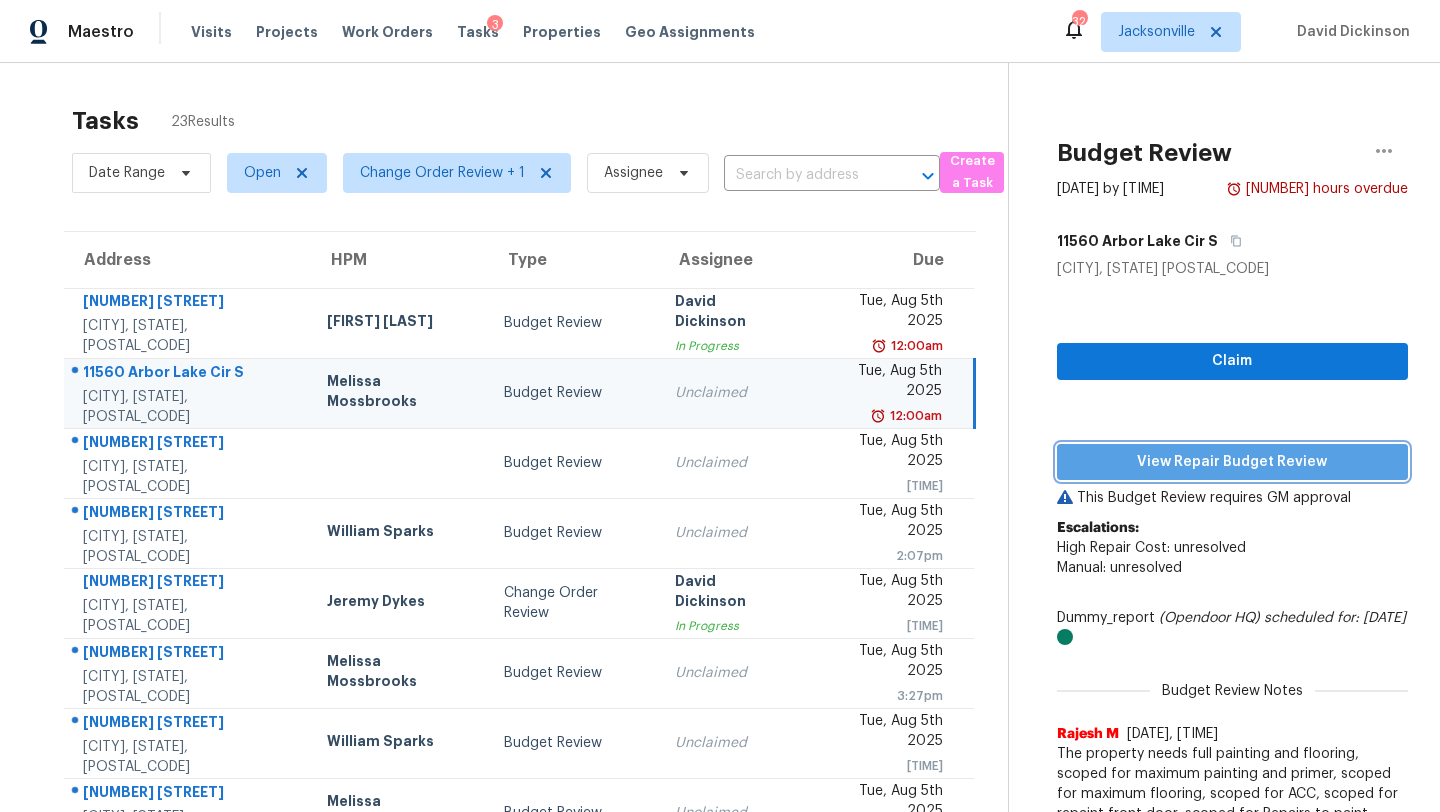 click on "View Repair Budget Review" at bounding box center (1232, 462) 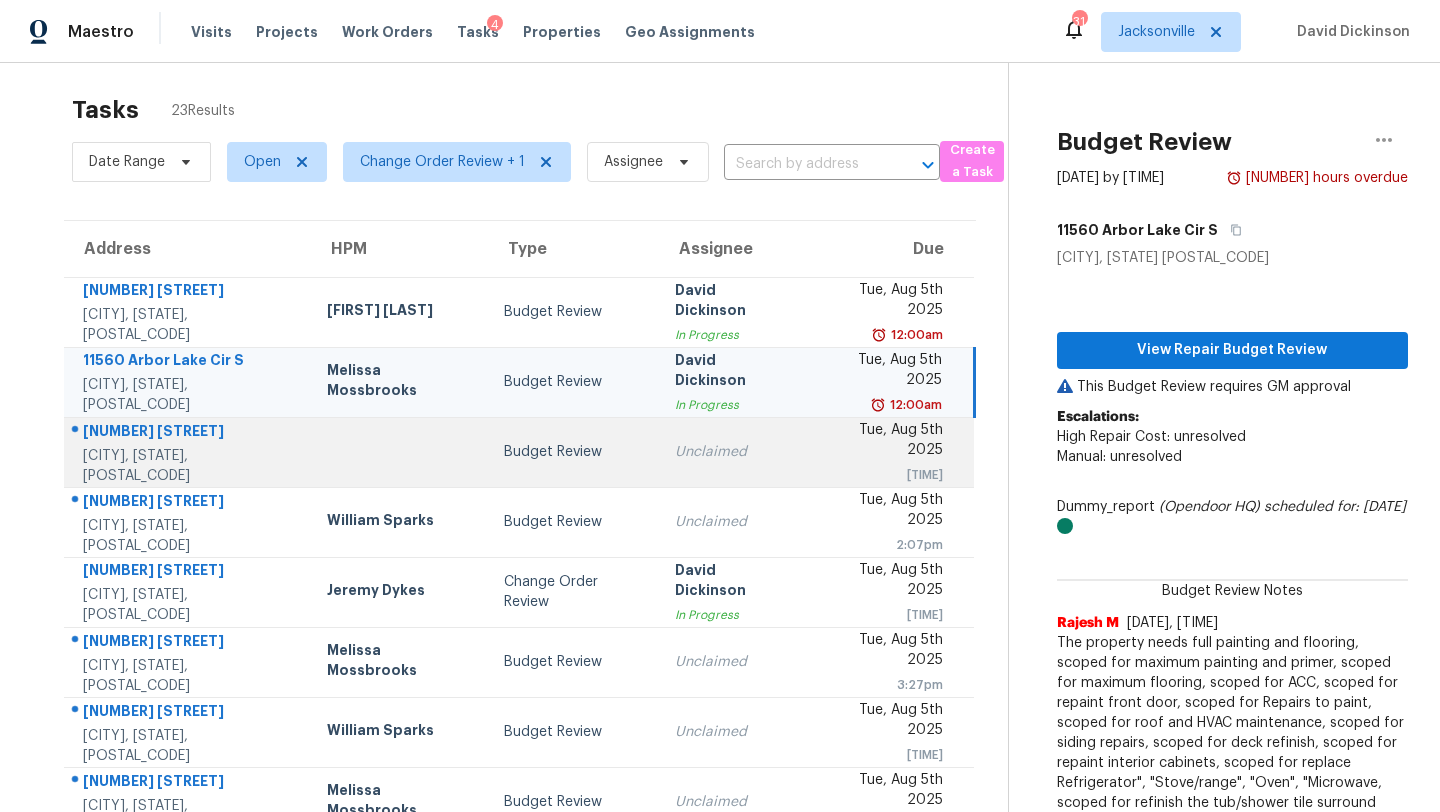 scroll, scrollTop: 7, scrollLeft: 0, axis: vertical 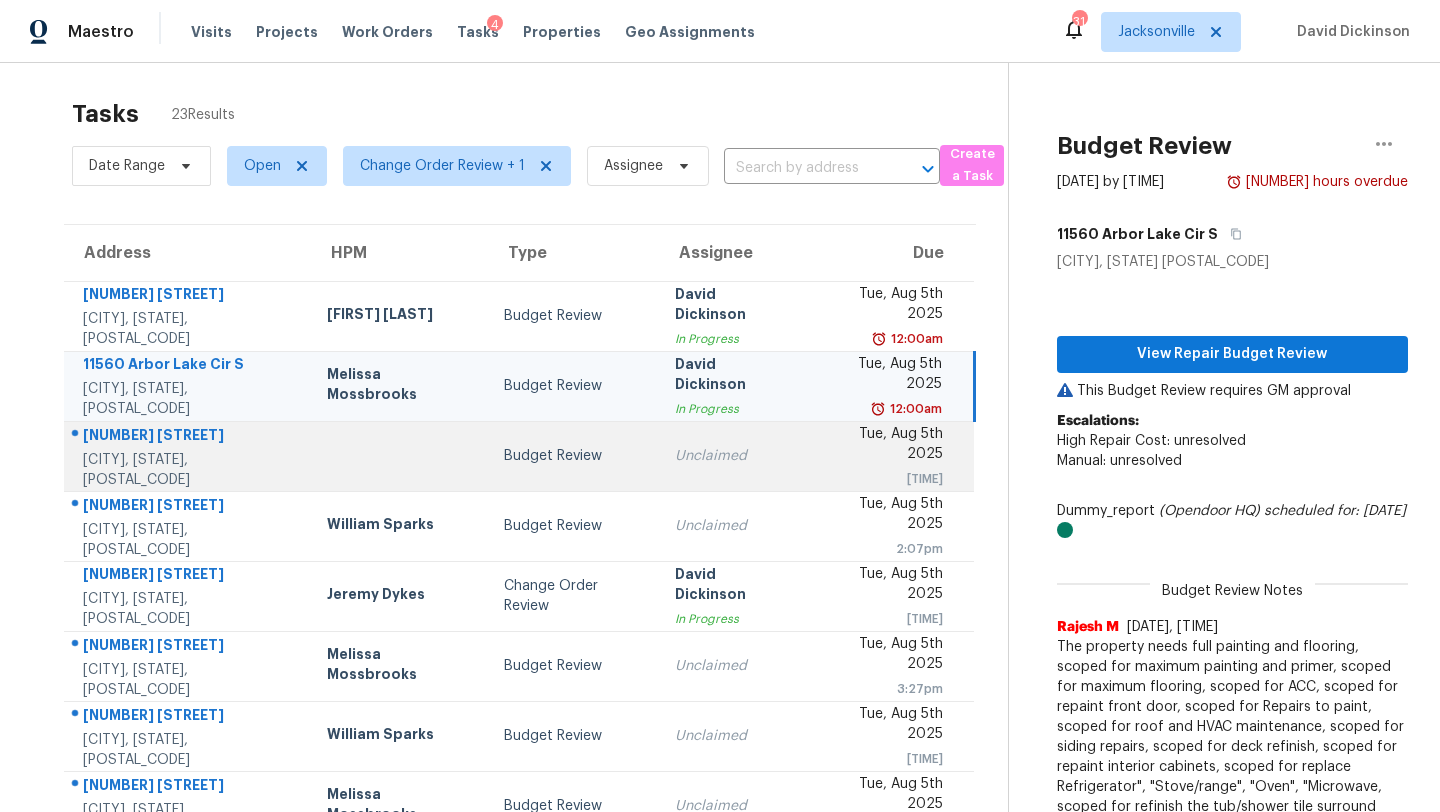 click on "Unclaimed" at bounding box center (731, 456) 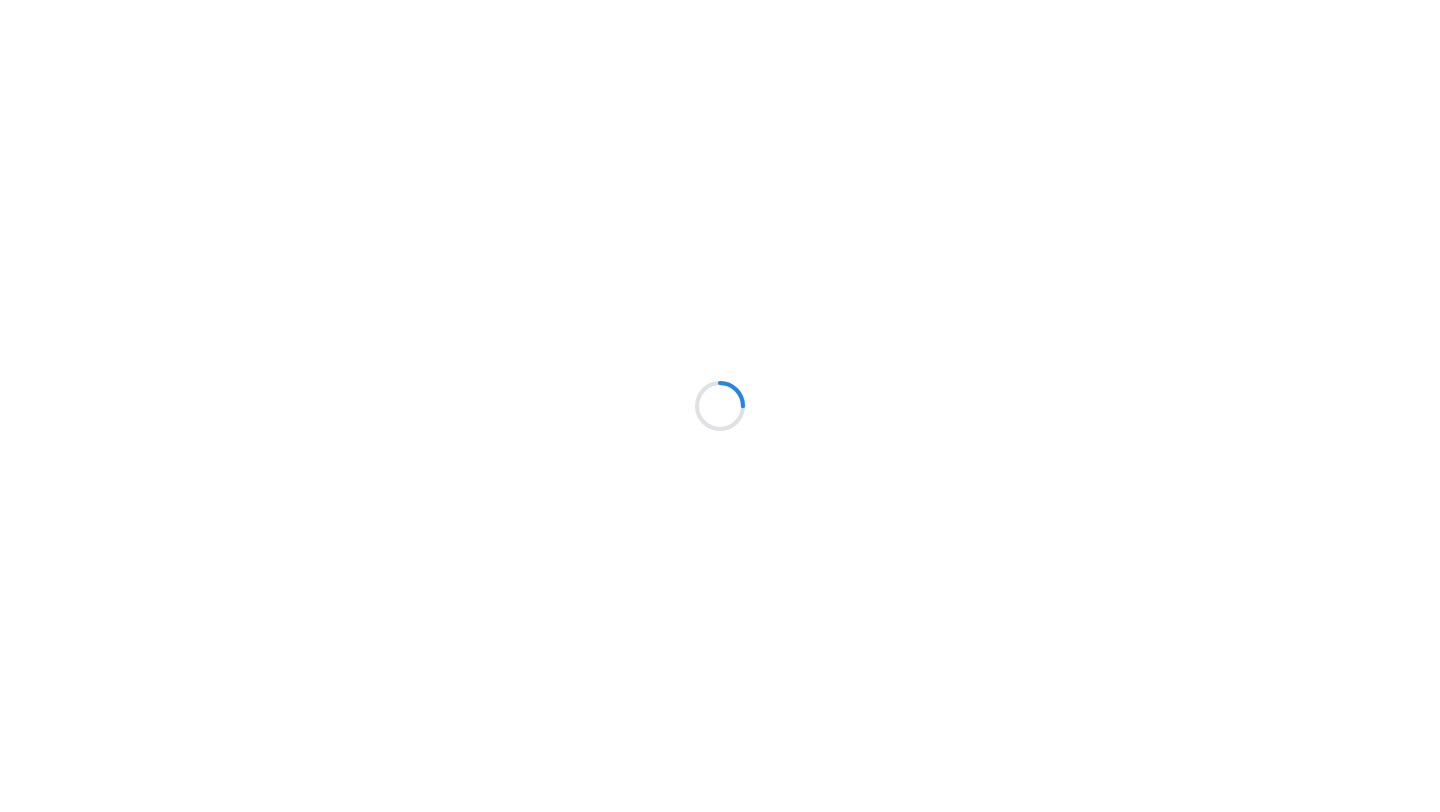 scroll, scrollTop: 0, scrollLeft: 0, axis: both 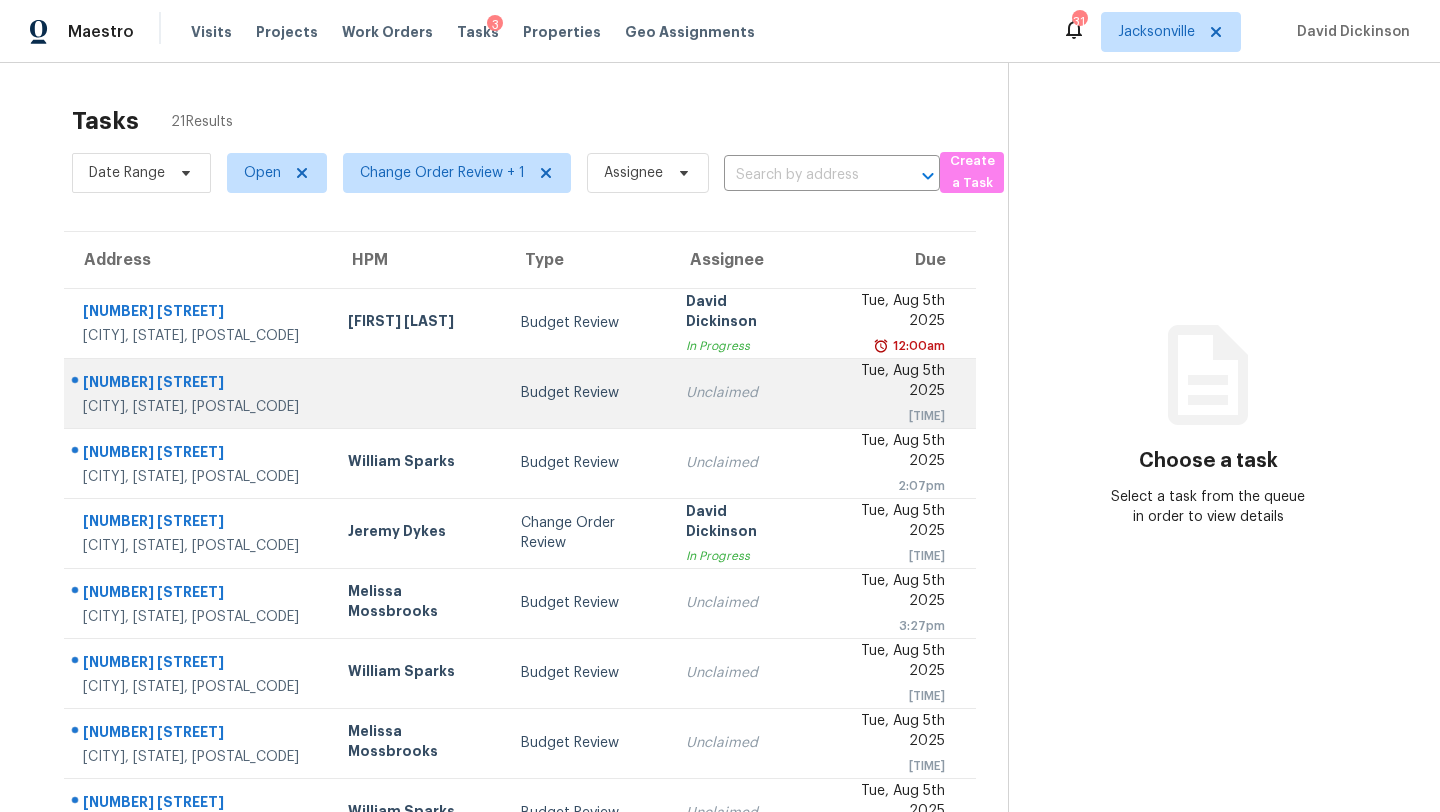 click on "Budget Review" at bounding box center (587, 393) 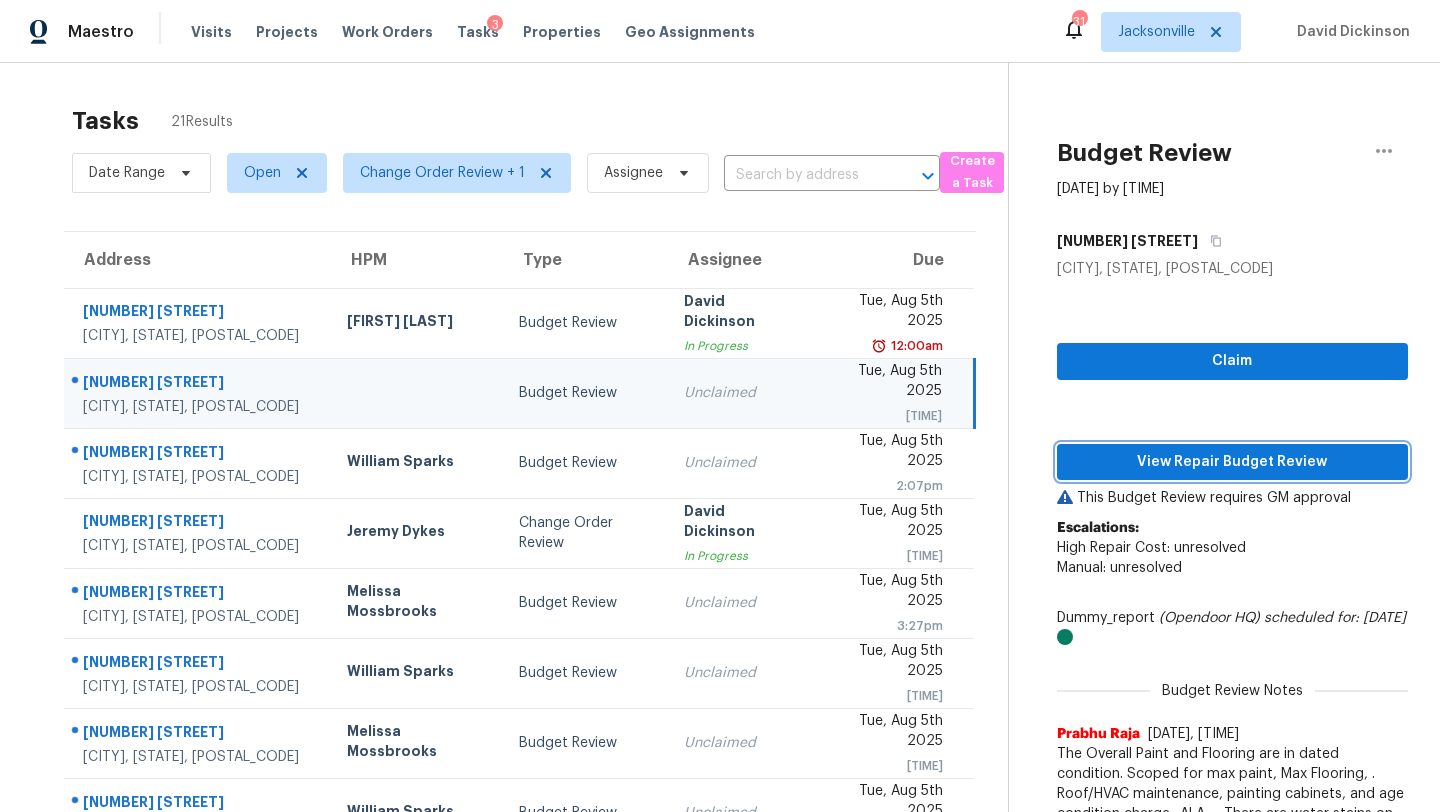 click on "View Repair Budget Review" at bounding box center (1232, 462) 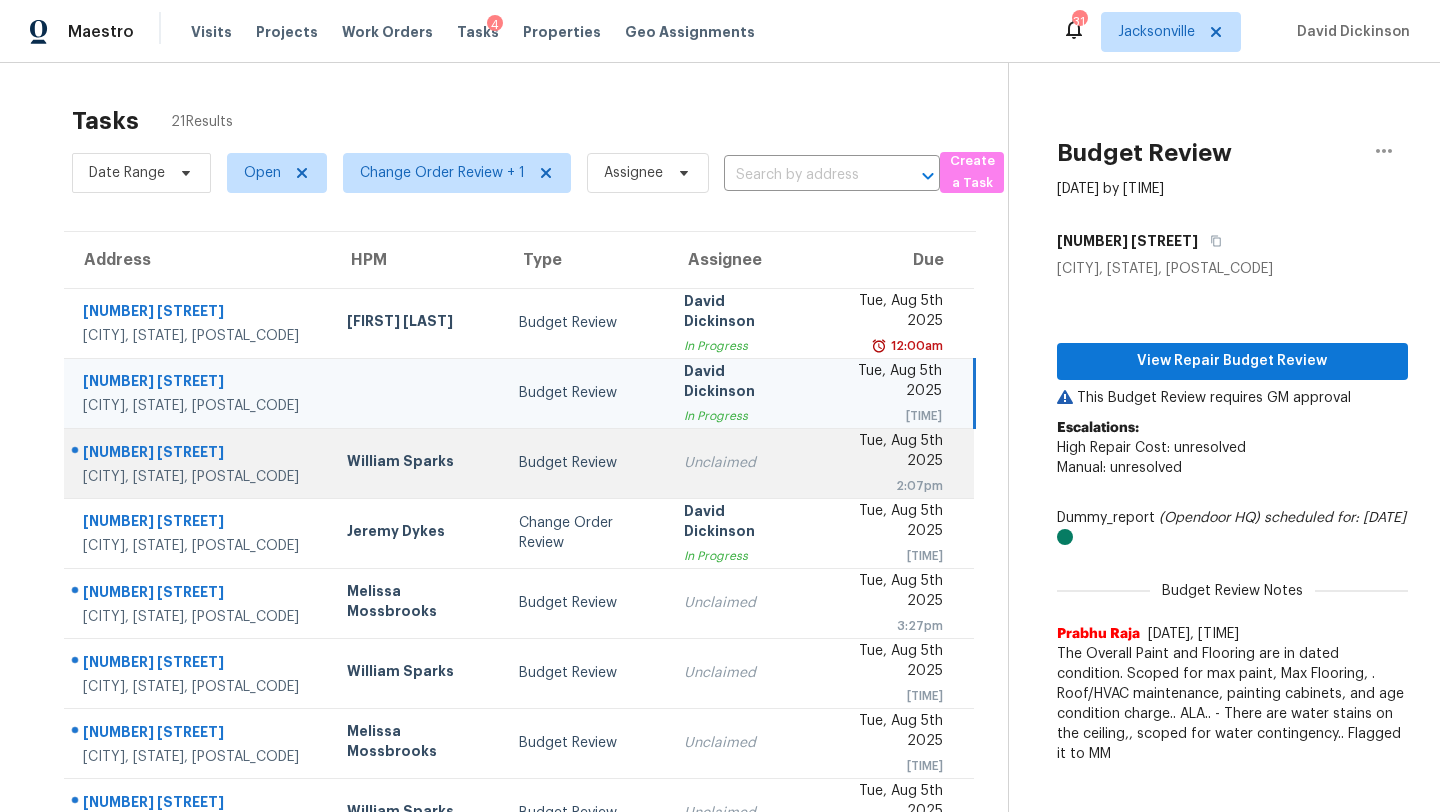 click on "Unclaimed" at bounding box center (739, 463) 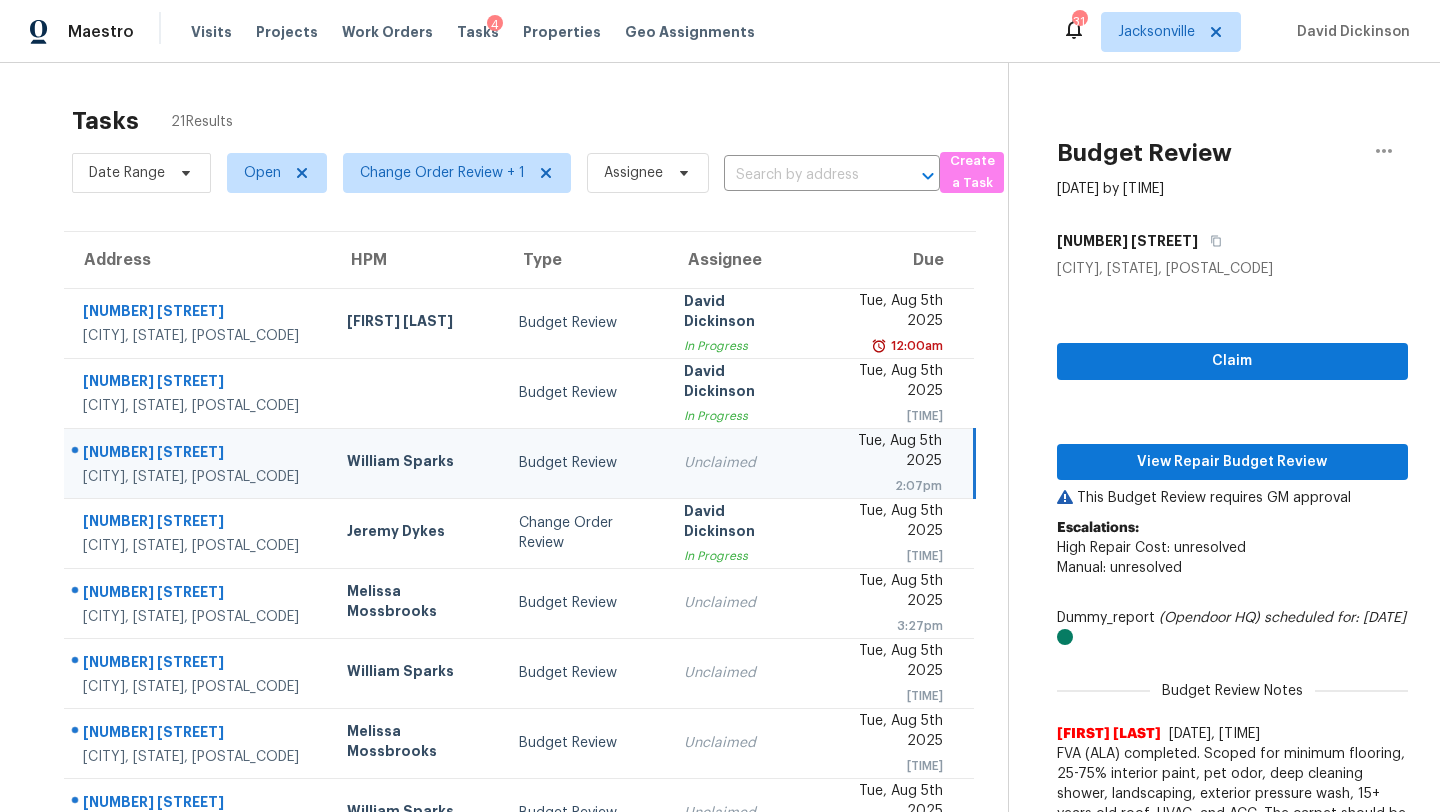 click on "Unclaimed" at bounding box center (739, 463) 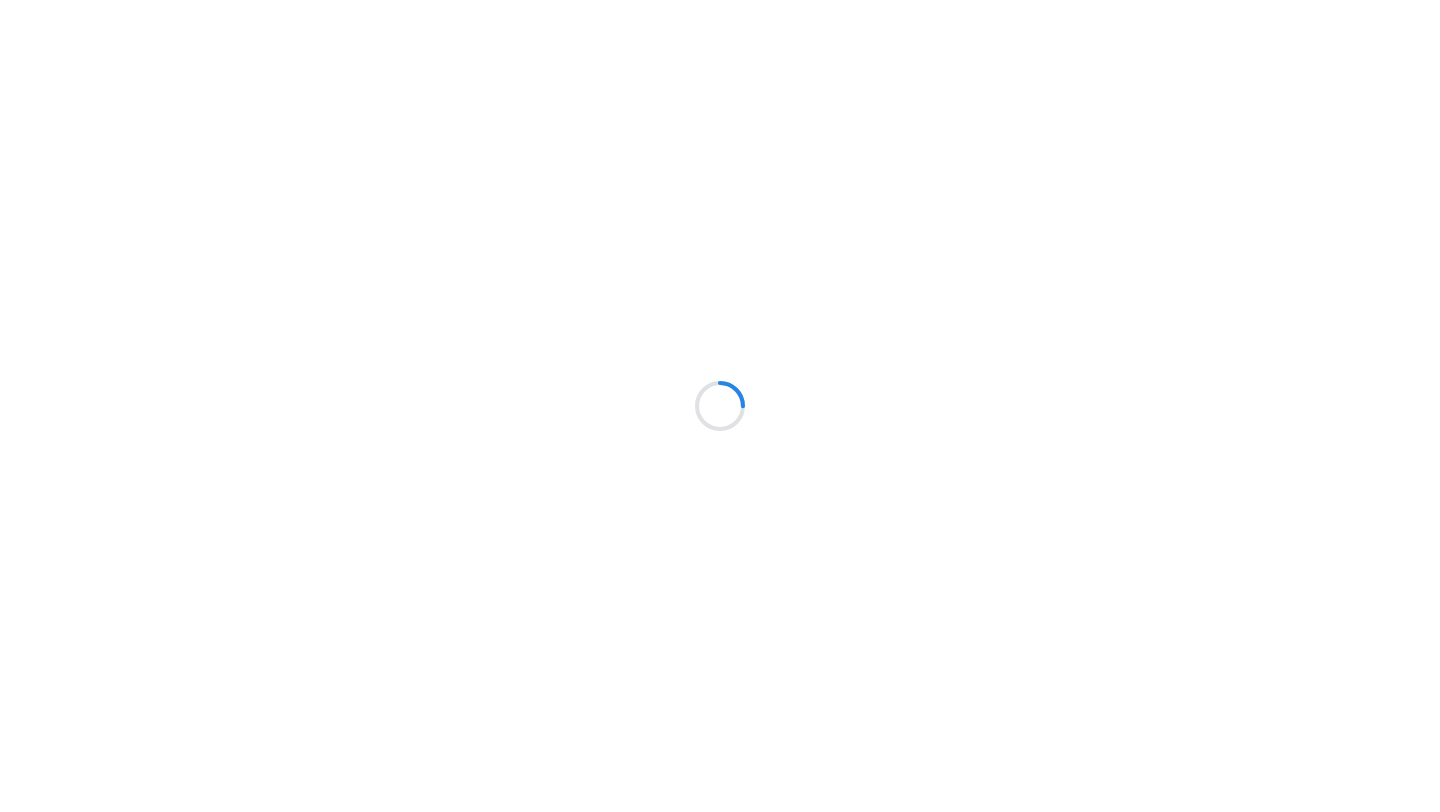 scroll, scrollTop: 0, scrollLeft: 0, axis: both 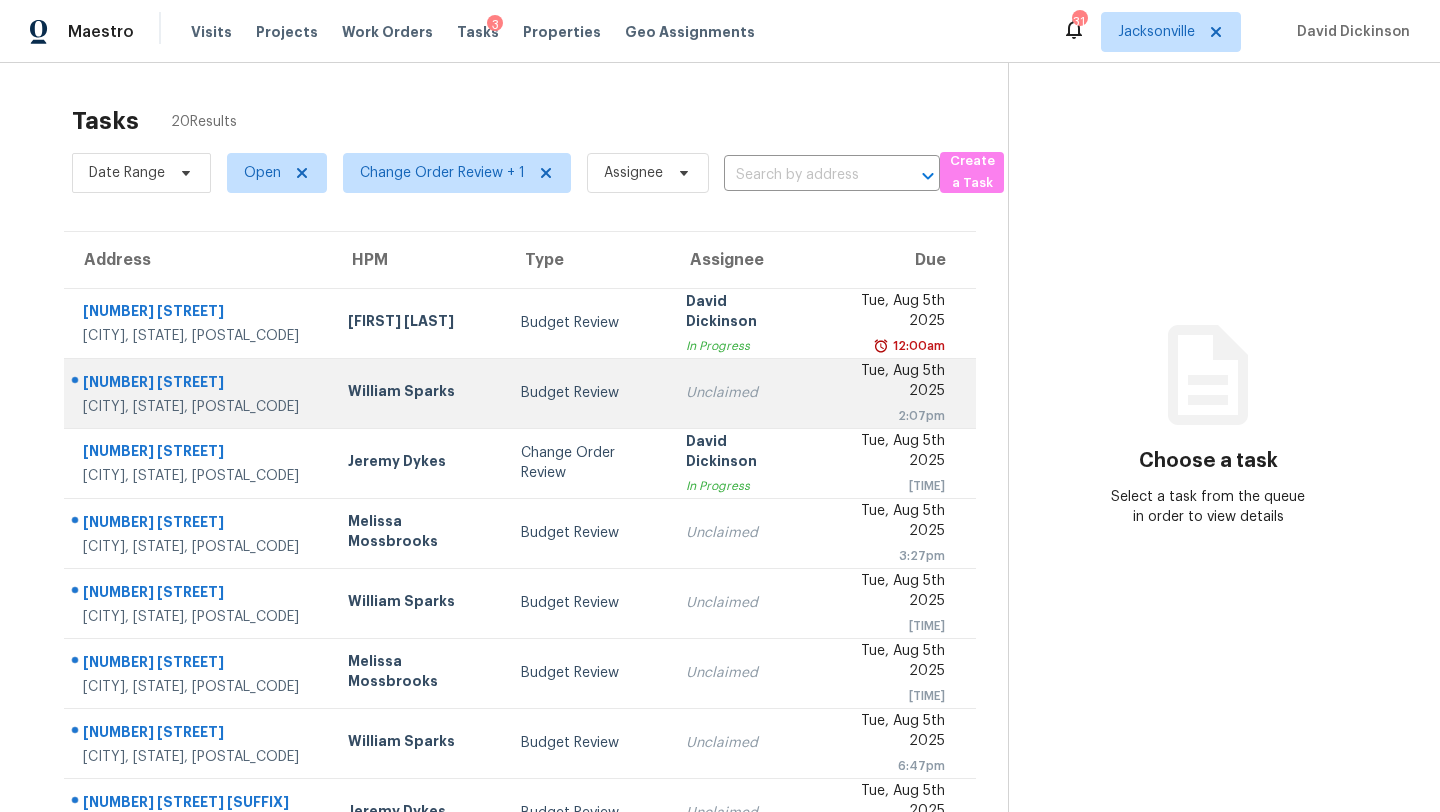 click on "Budget Review" at bounding box center [587, 393] 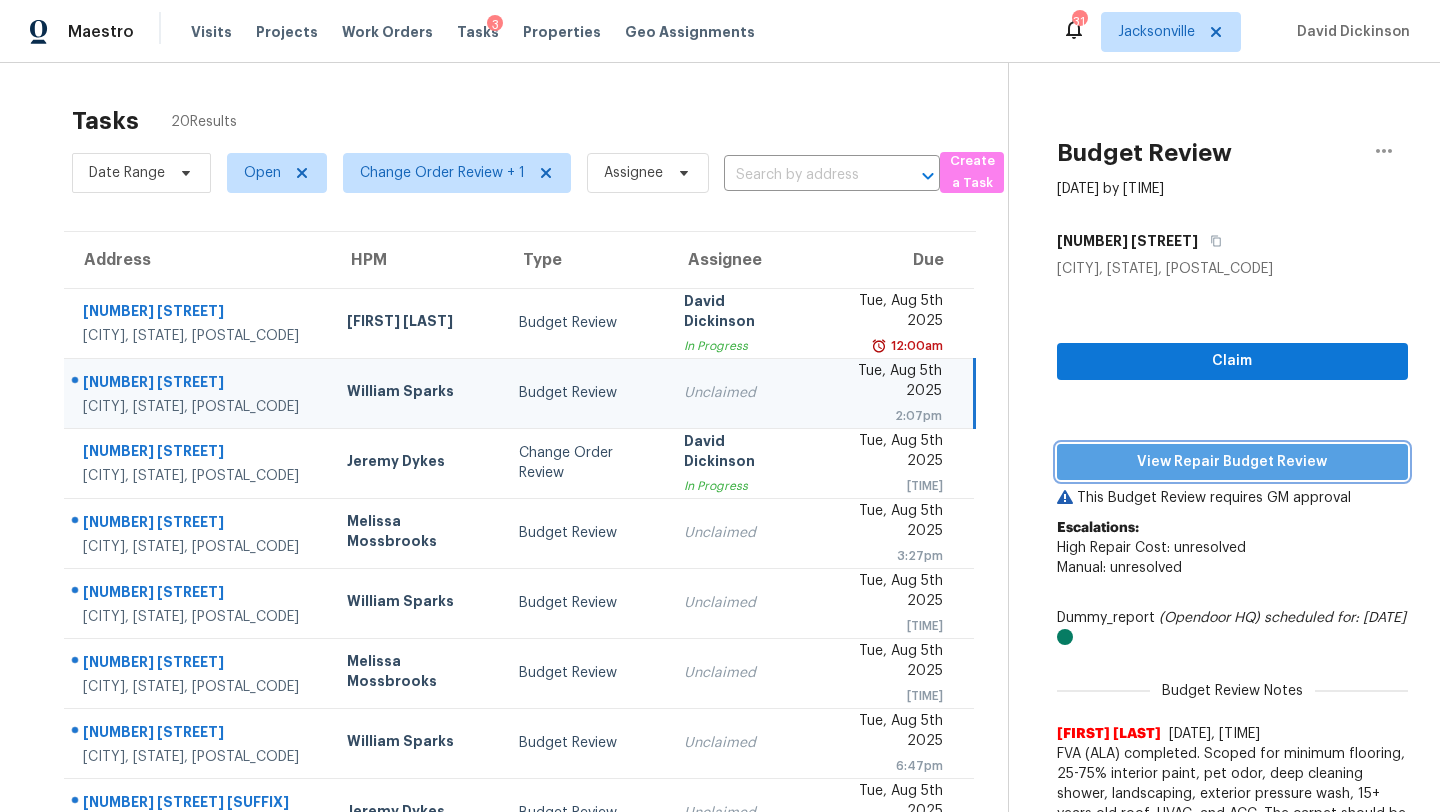 click on "View Repair Budget Review" at bounding box center [1232, 462] 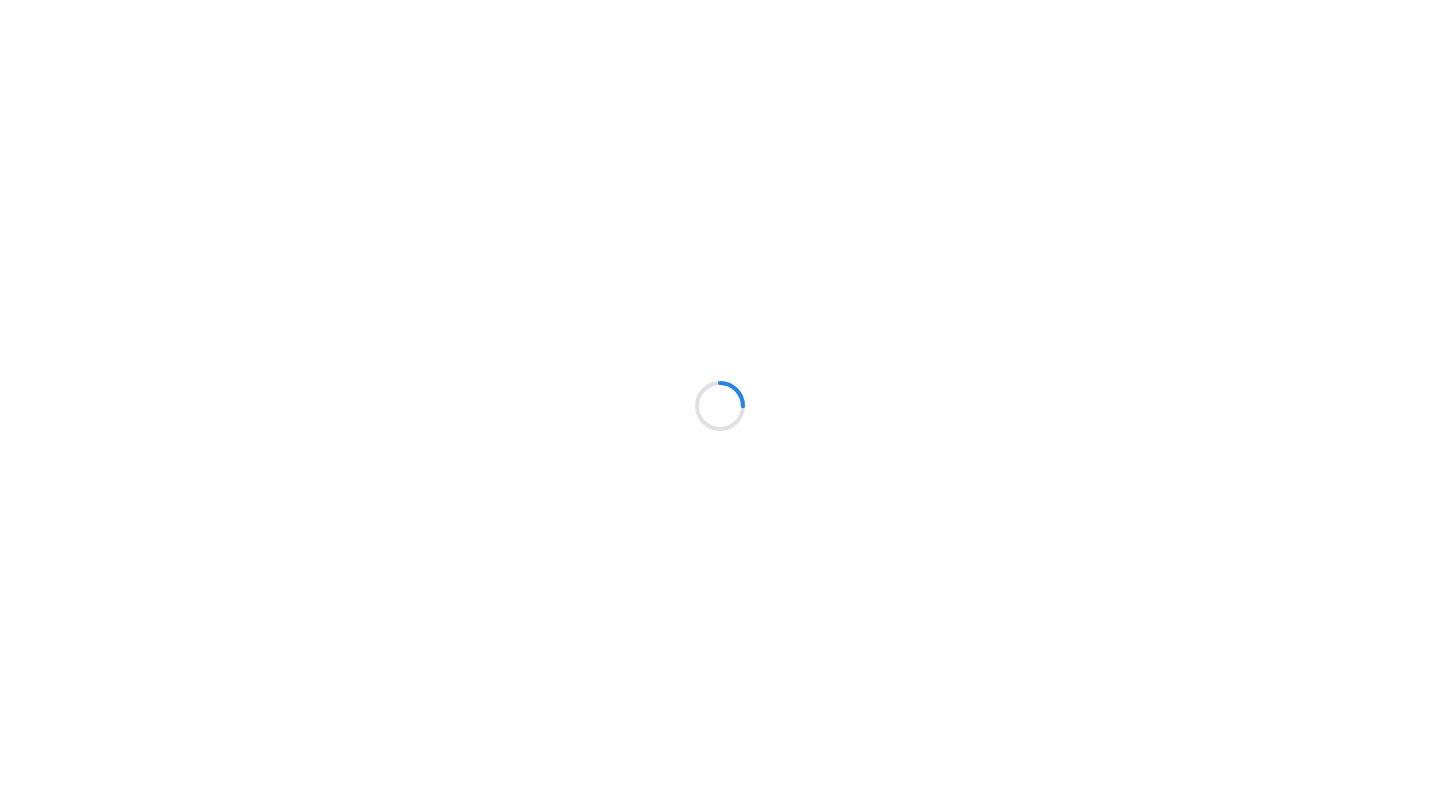 scroll, scrollTop: 0, scrollLeft: 0, axis: both 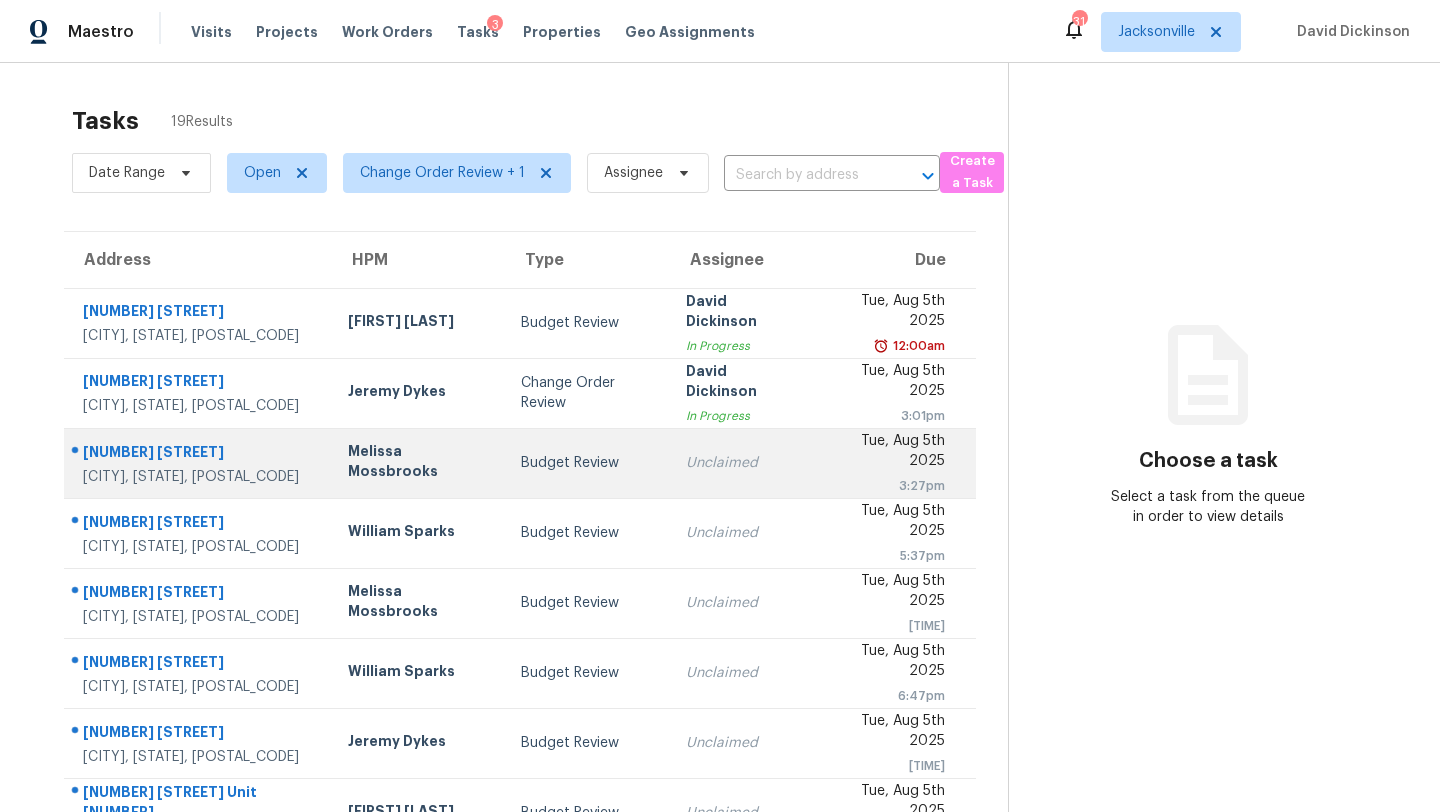 click on "Unclaimed" at bounding box center (741, 463) 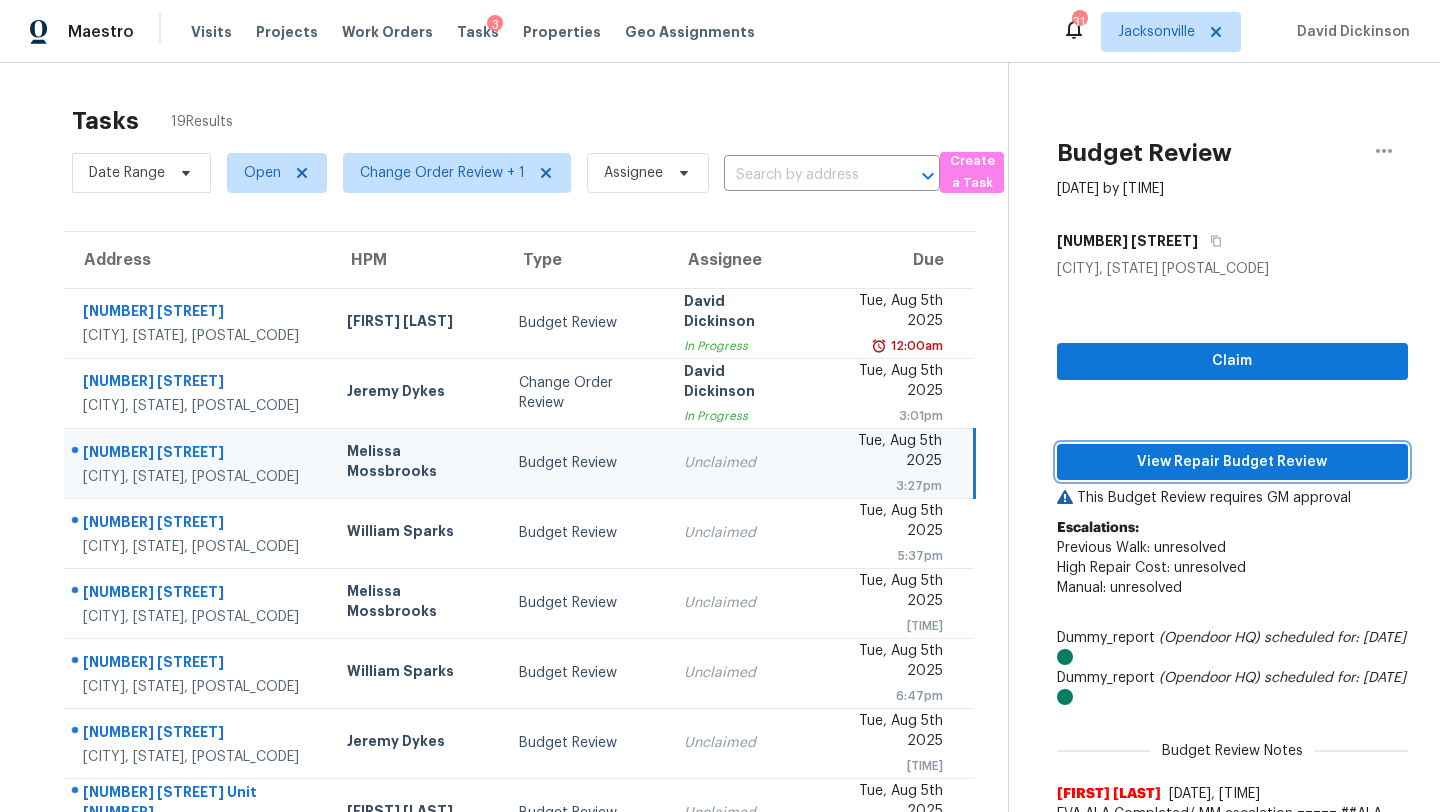 click on "View Repair Budget Review" at bounding box center (1232, 462) 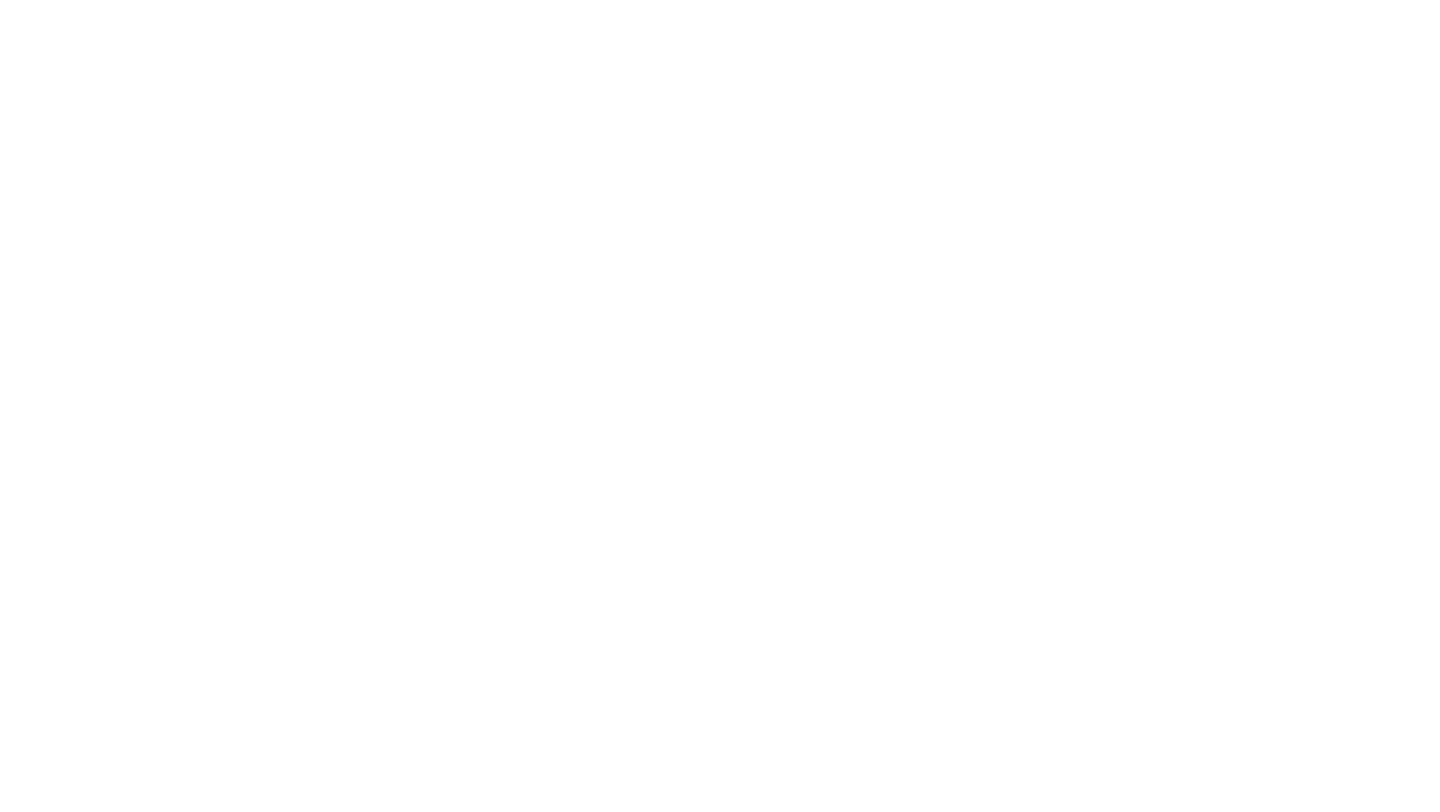 scroll, scrollTop: 0, scrollLeft: 0, axis: both 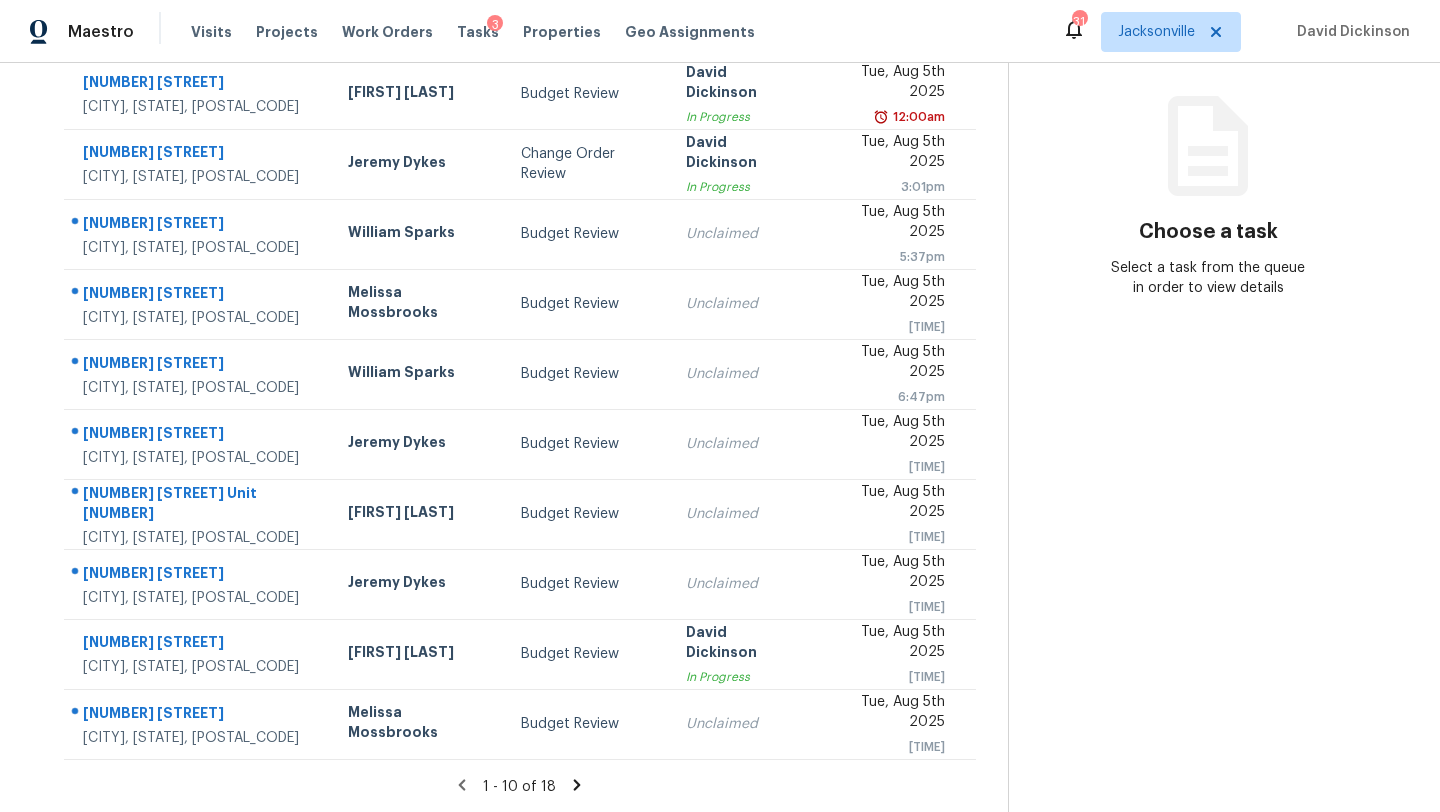 click 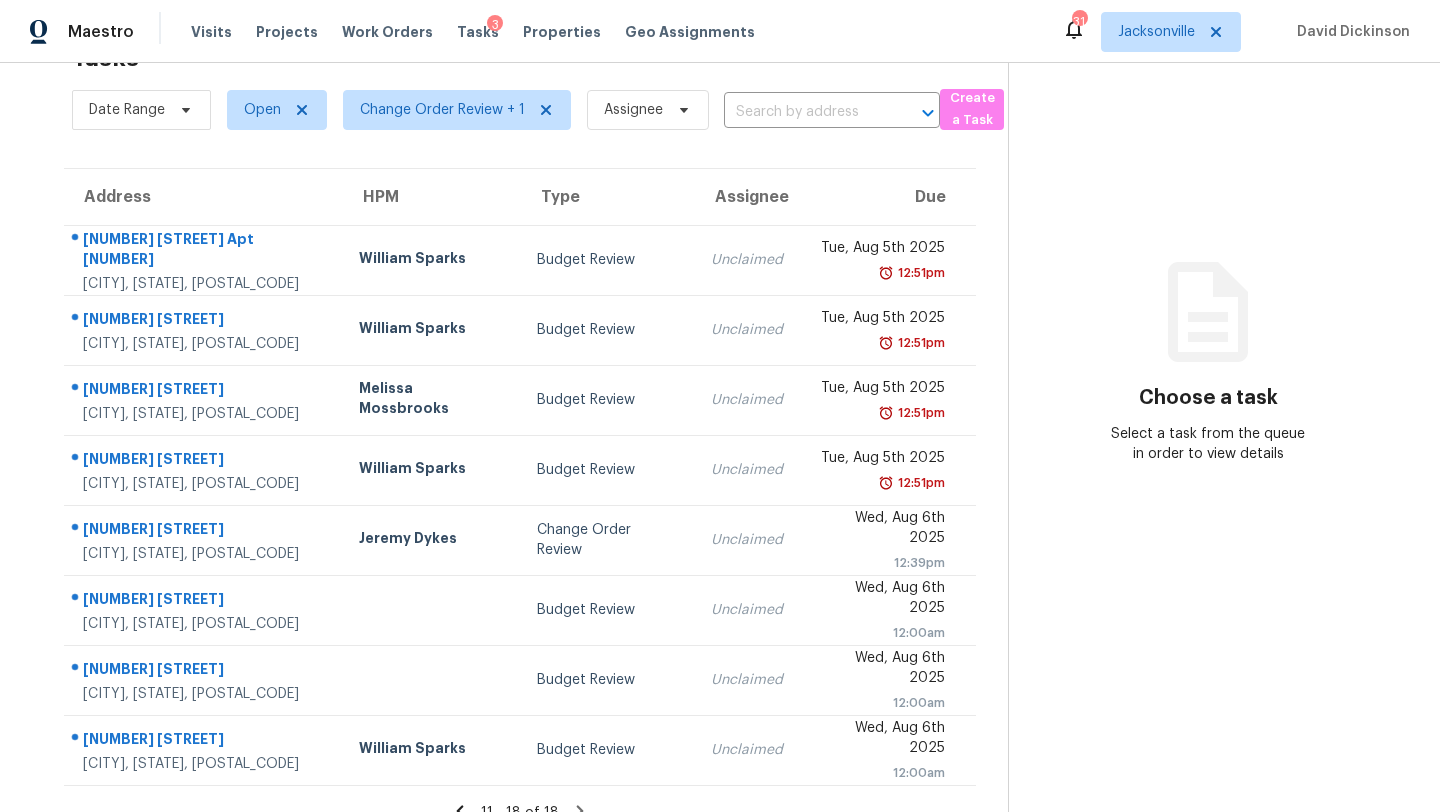 scroll, scrollTop: 89, scrollLeft: 0, axis: vertical 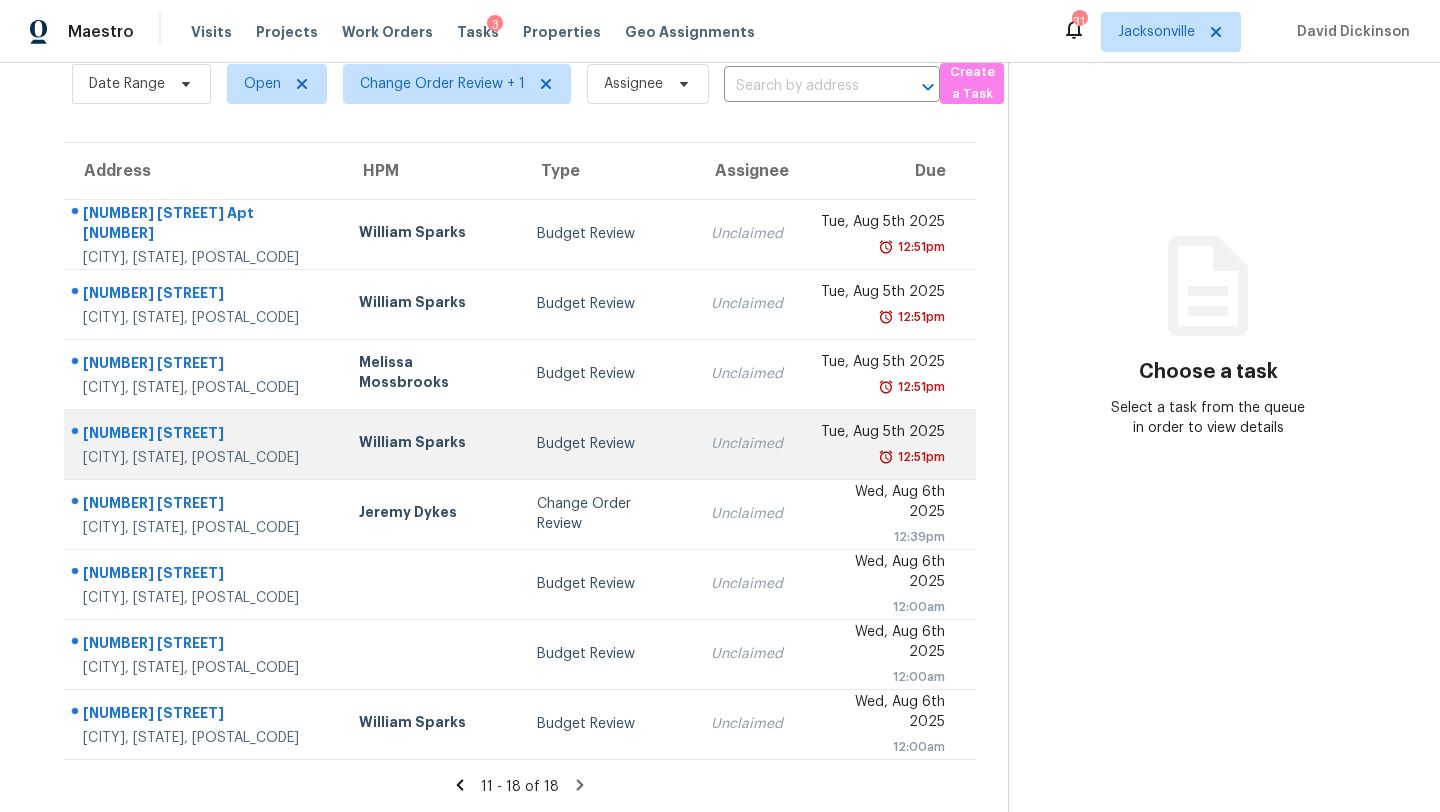 click on "Tue, Aug 5th 2025" at bounding box center (879, 434) 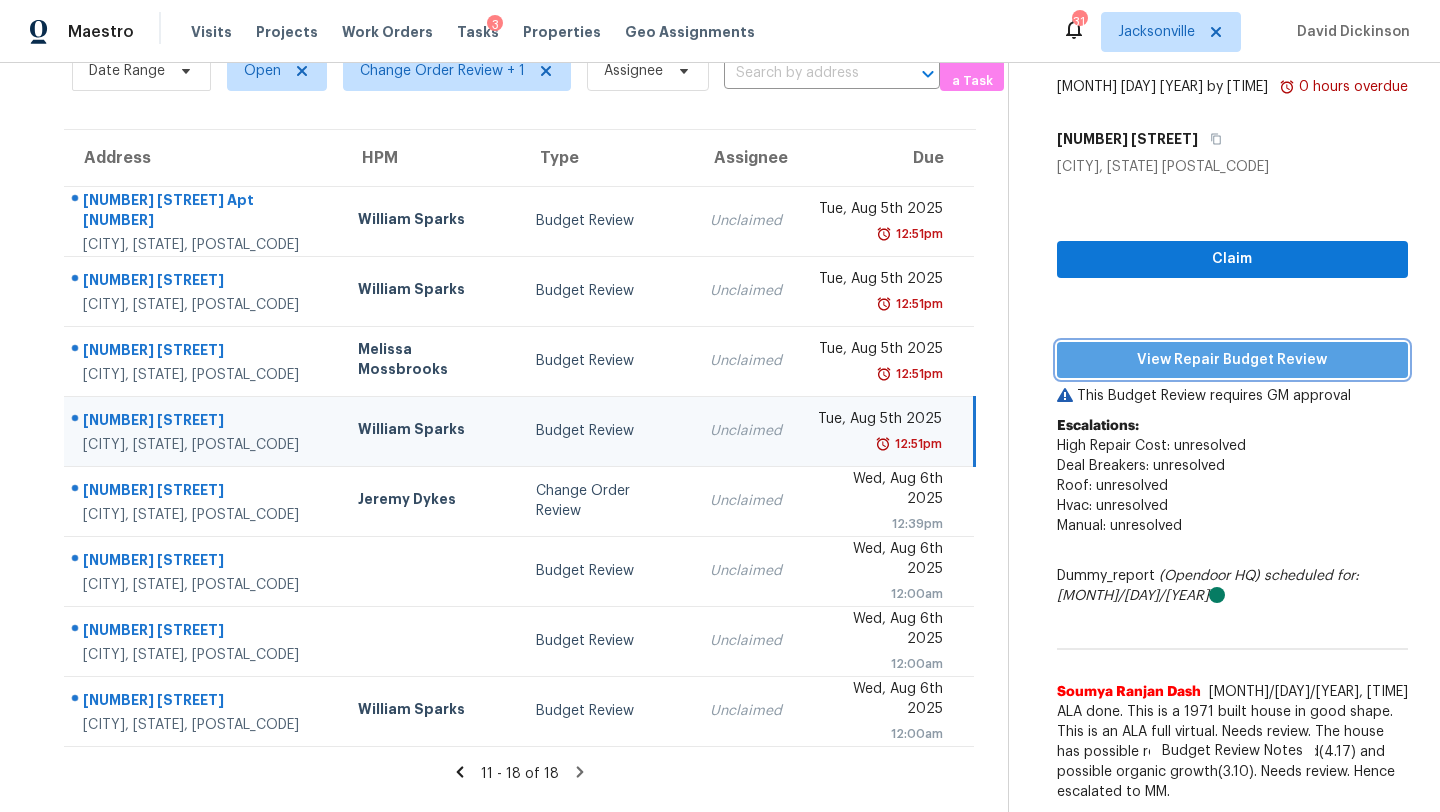 click on "View Repair Budget Review" at bounding box center (1232, 360) 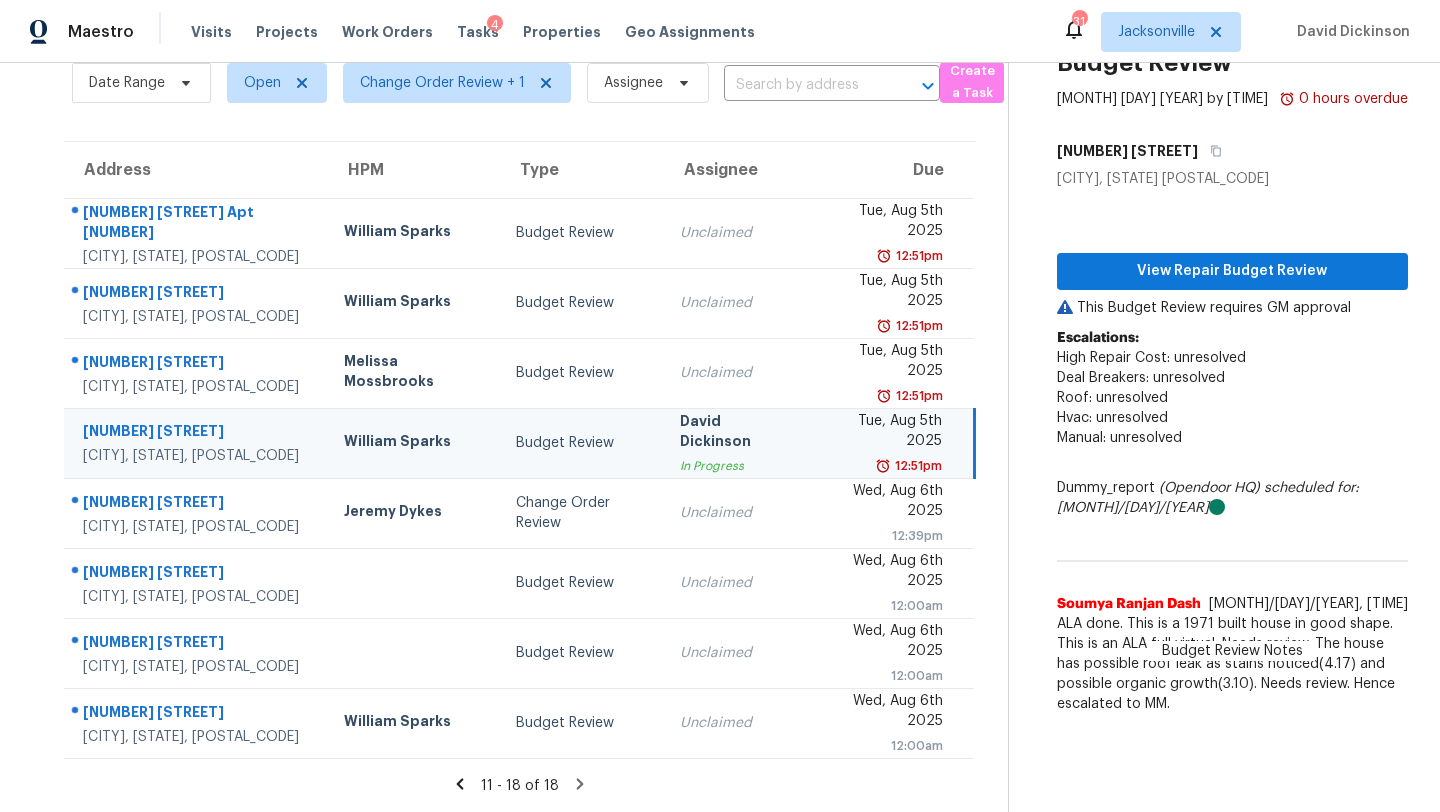 scroll, scrollTop: 89, scrollLeft: 0, axis: vertical 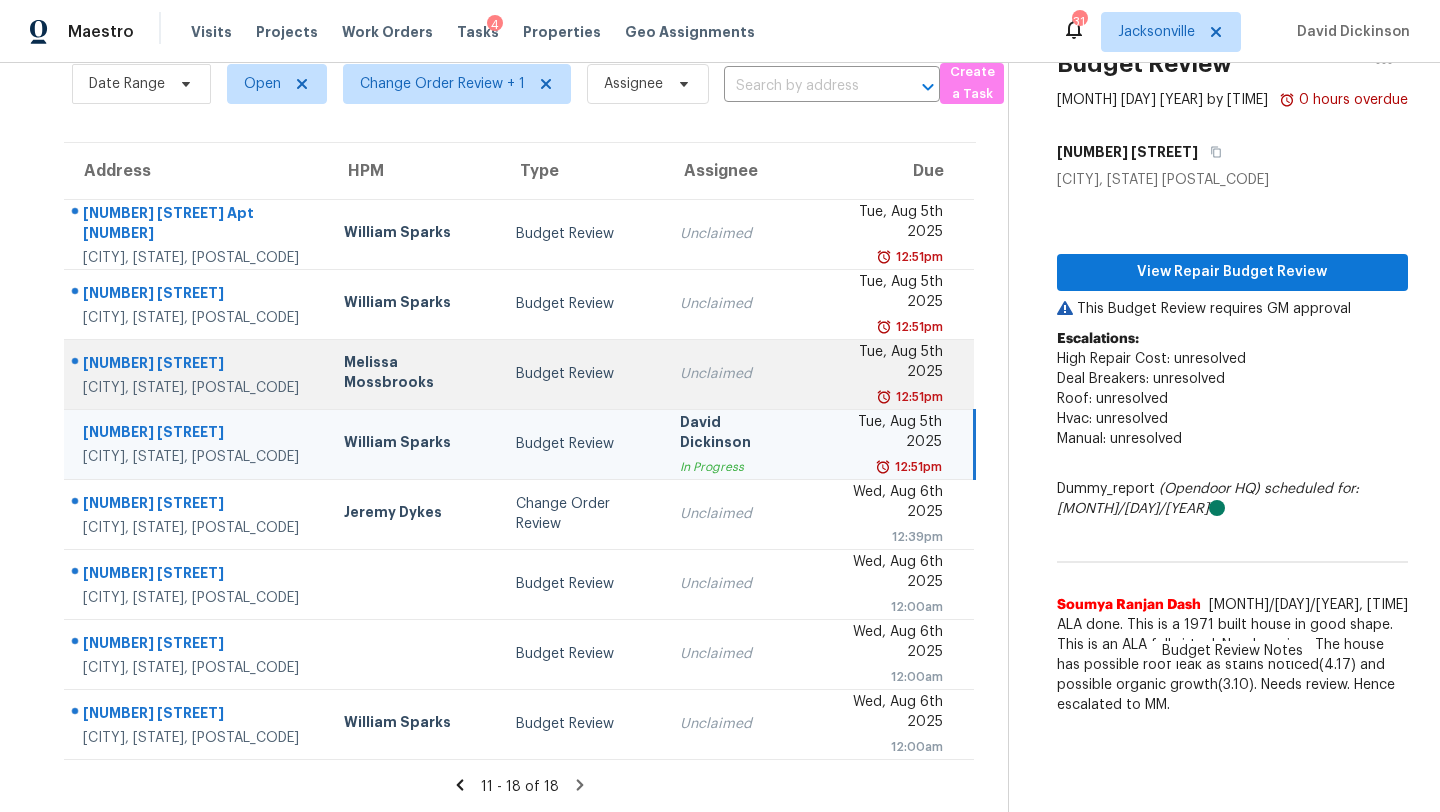 click on "Unclaimed" at bounding box center [735, 374] 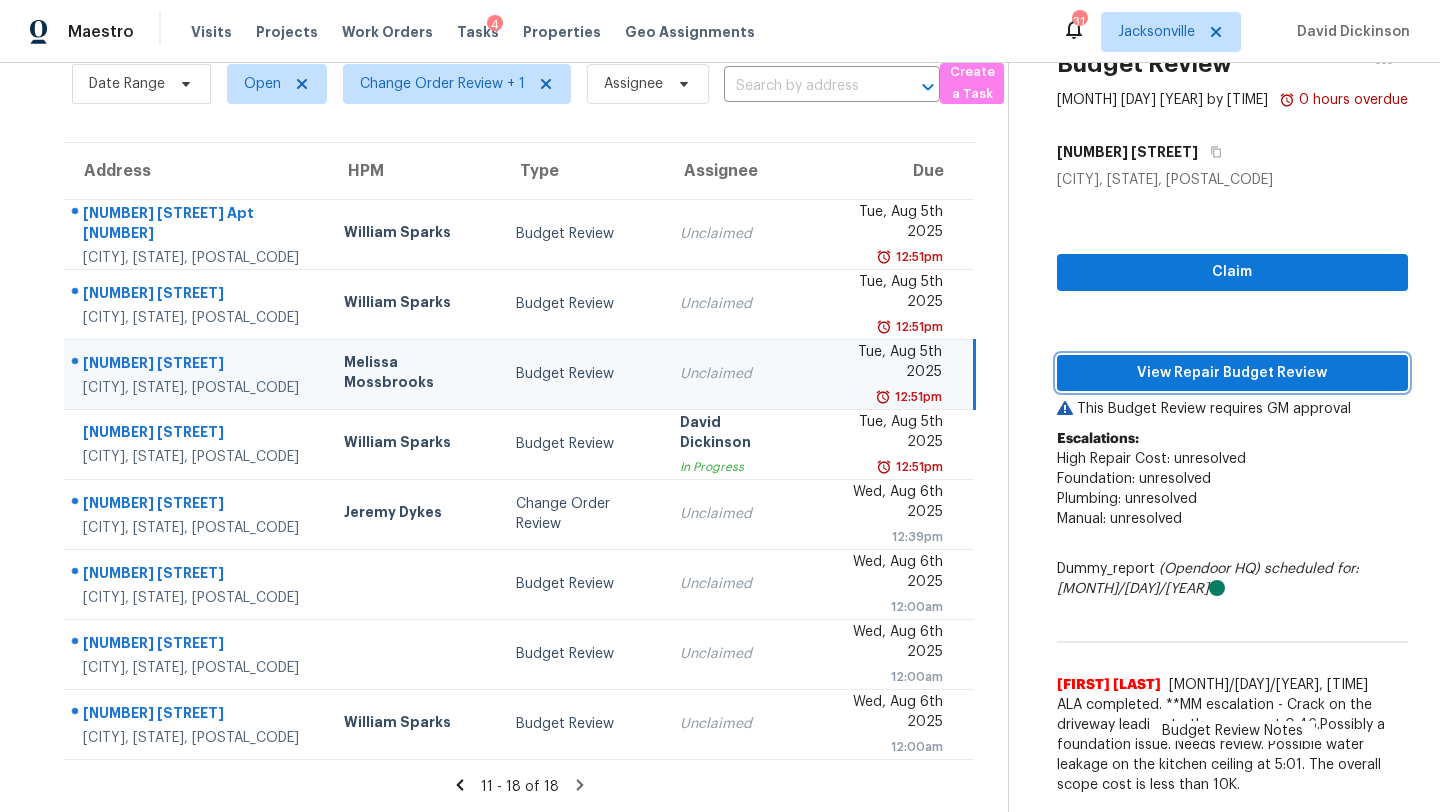 click on "View Repair Budget Review" at bounding box center (1232, 373) 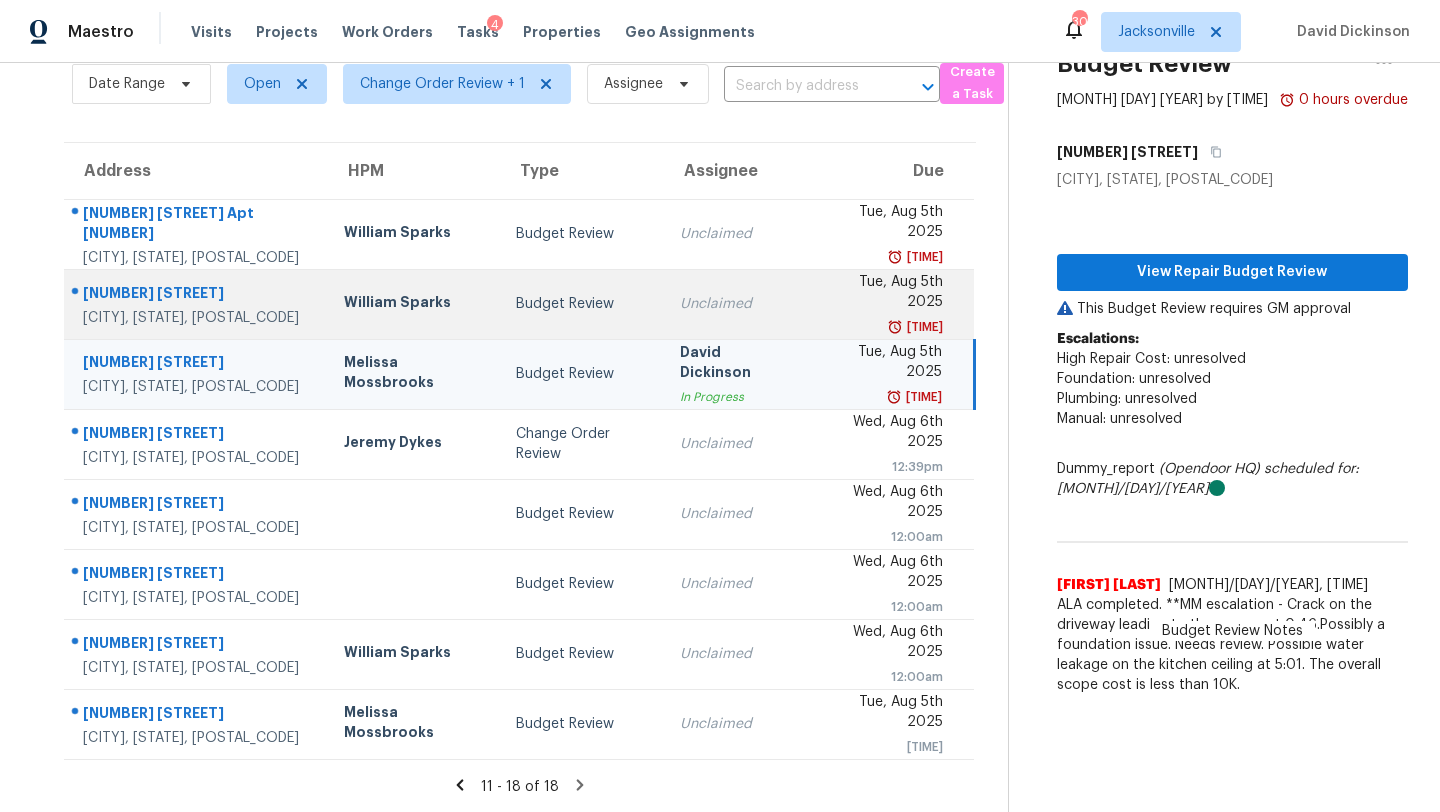 click on "Budget Review" at bounding box center (582, 304) 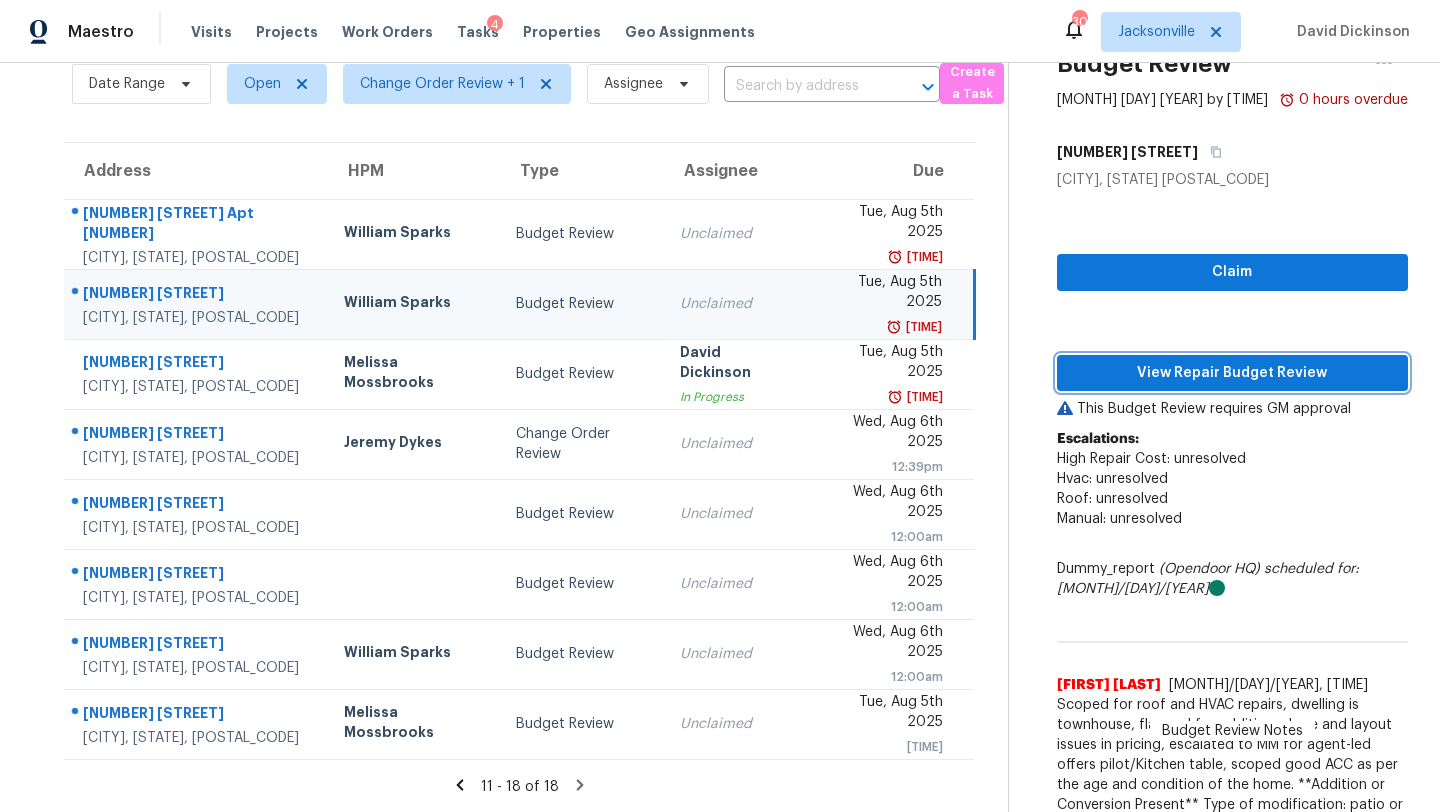 click on "View Repair Budget Review" at bounding box center [1232, 373] 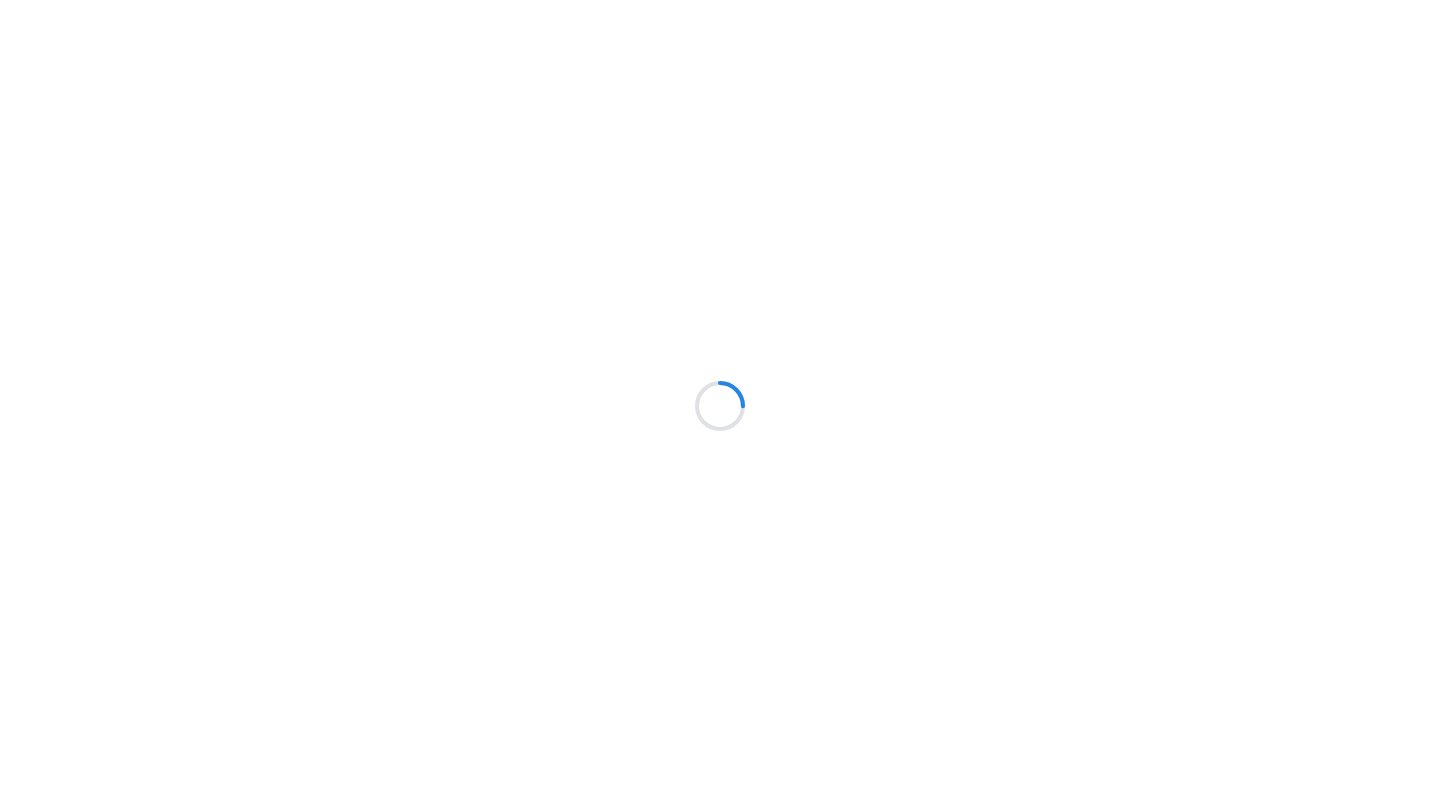 scroll, scrollTop: 0, scrollLeft: 0, axis: both 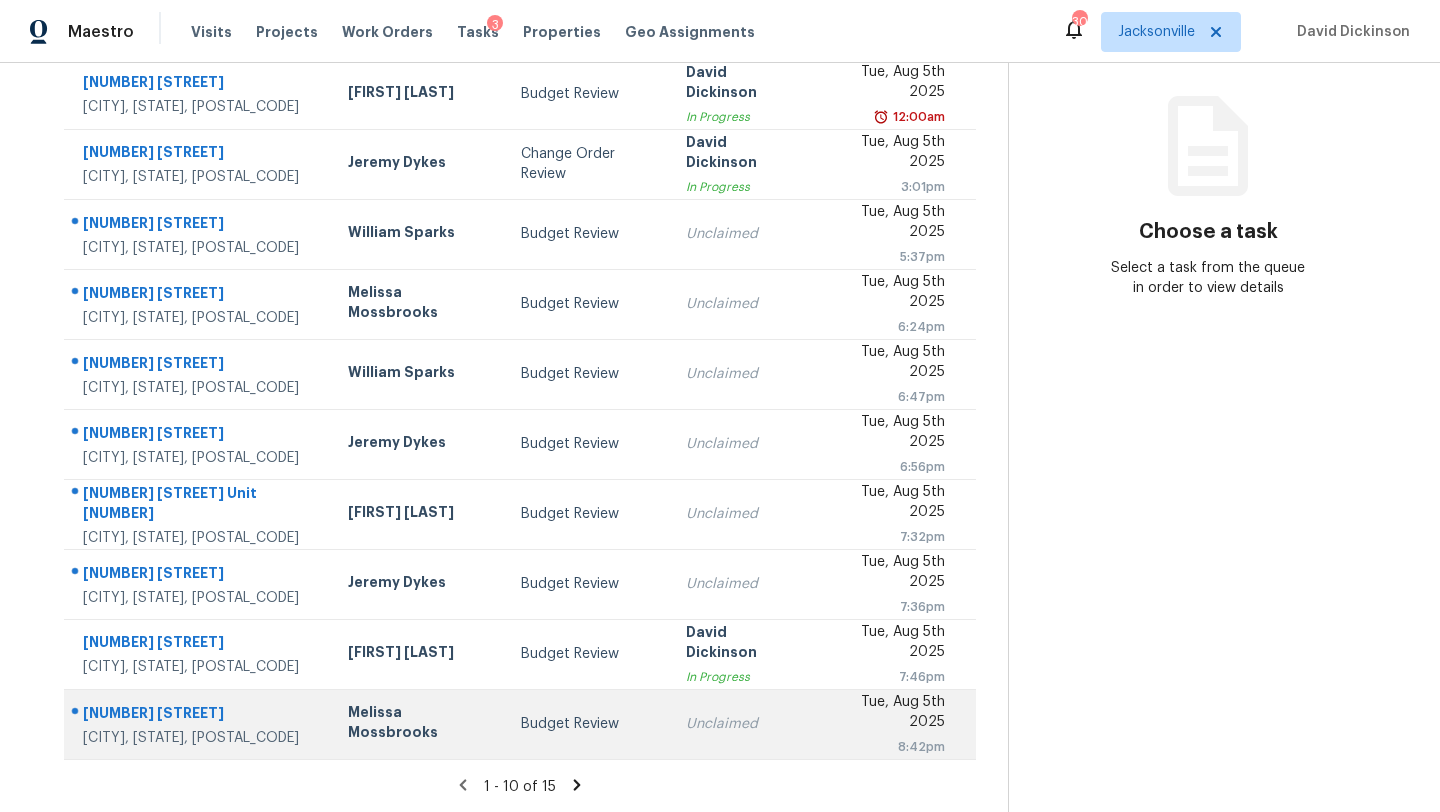 click on "Budget Review" at bounding box center (587, 724) 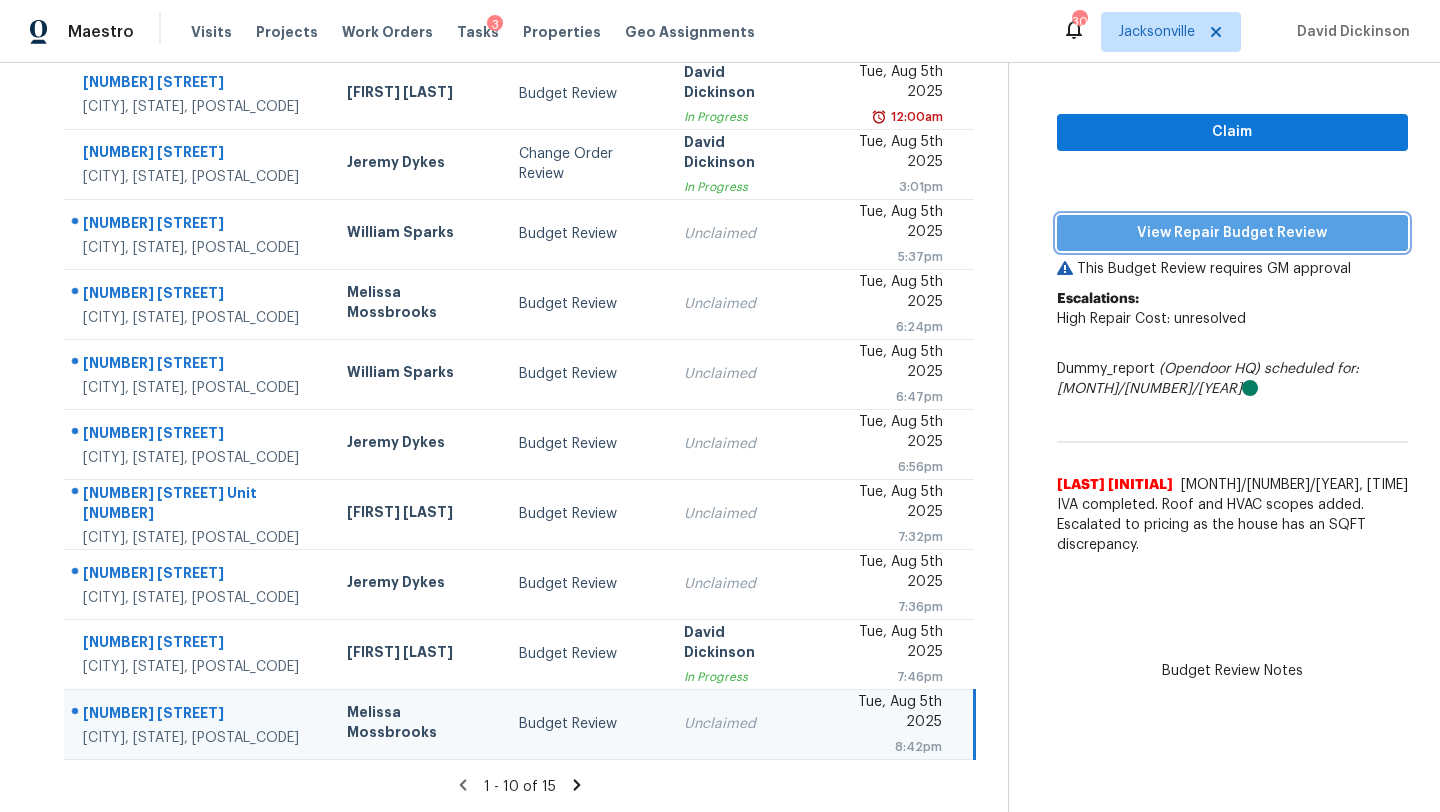 click on "View Repair Budget Review" at bounding box center [1232, 233] 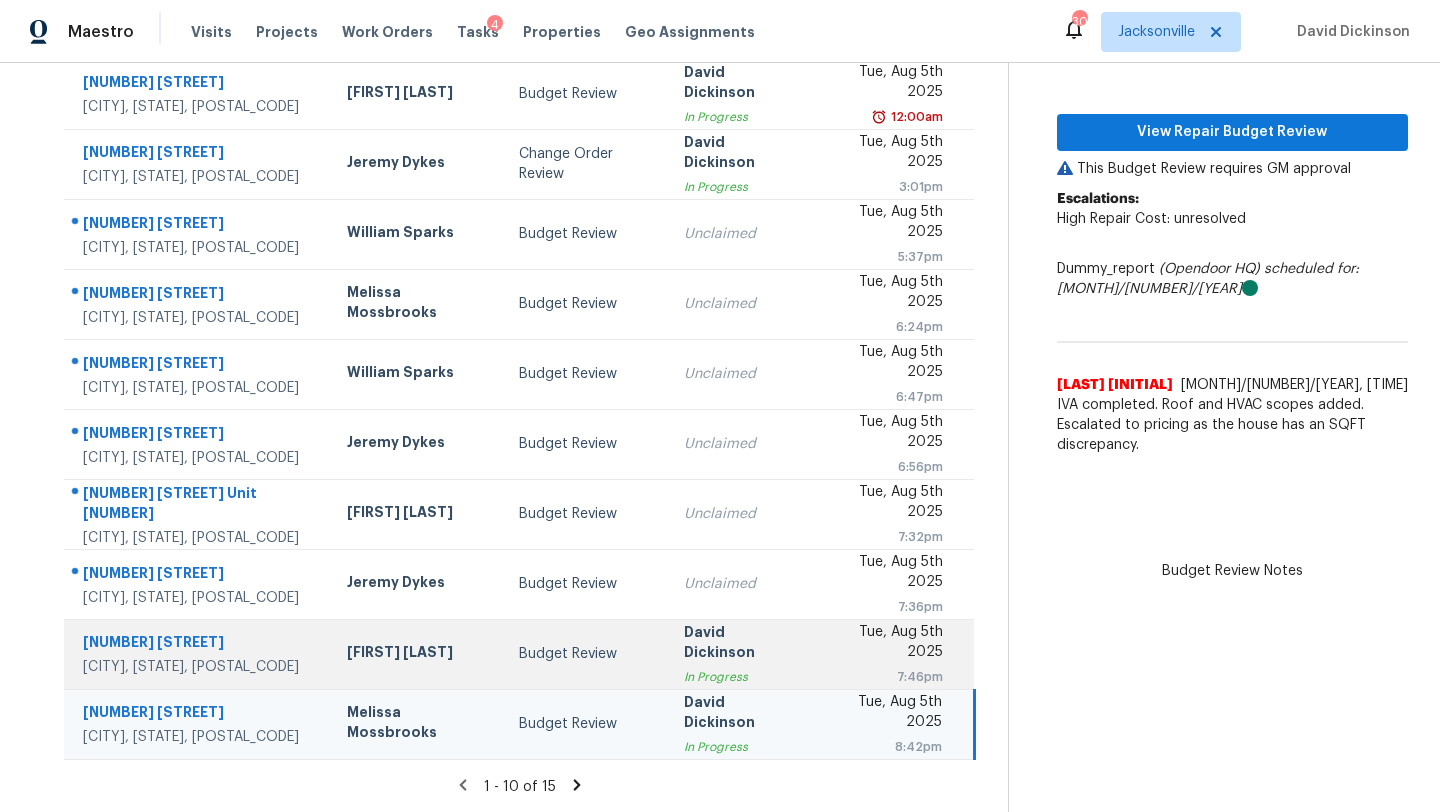 click on "David Dickinson" at bounding box center [739, 644] 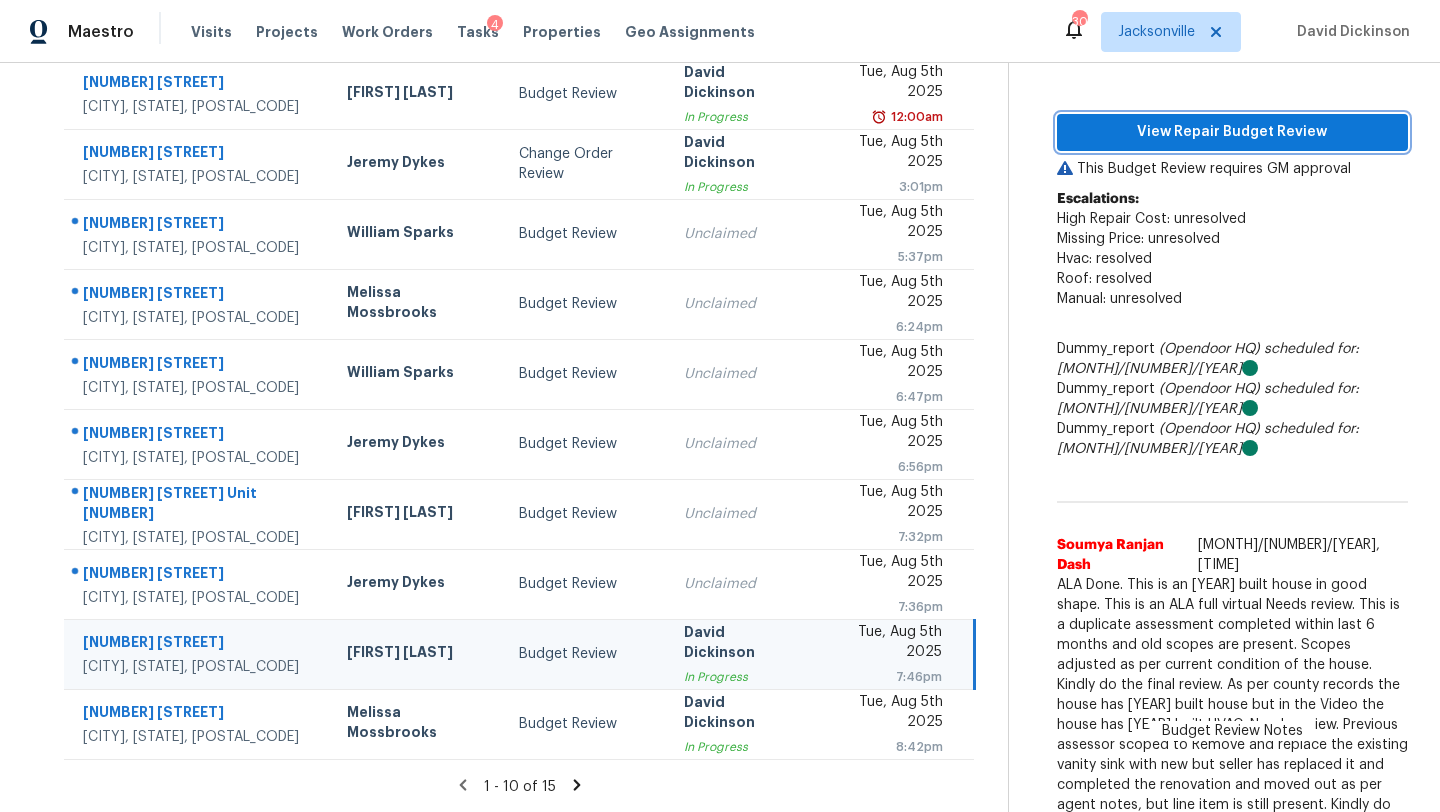 click on "View Repair Budget Review" at bounding box center (1232, 132) 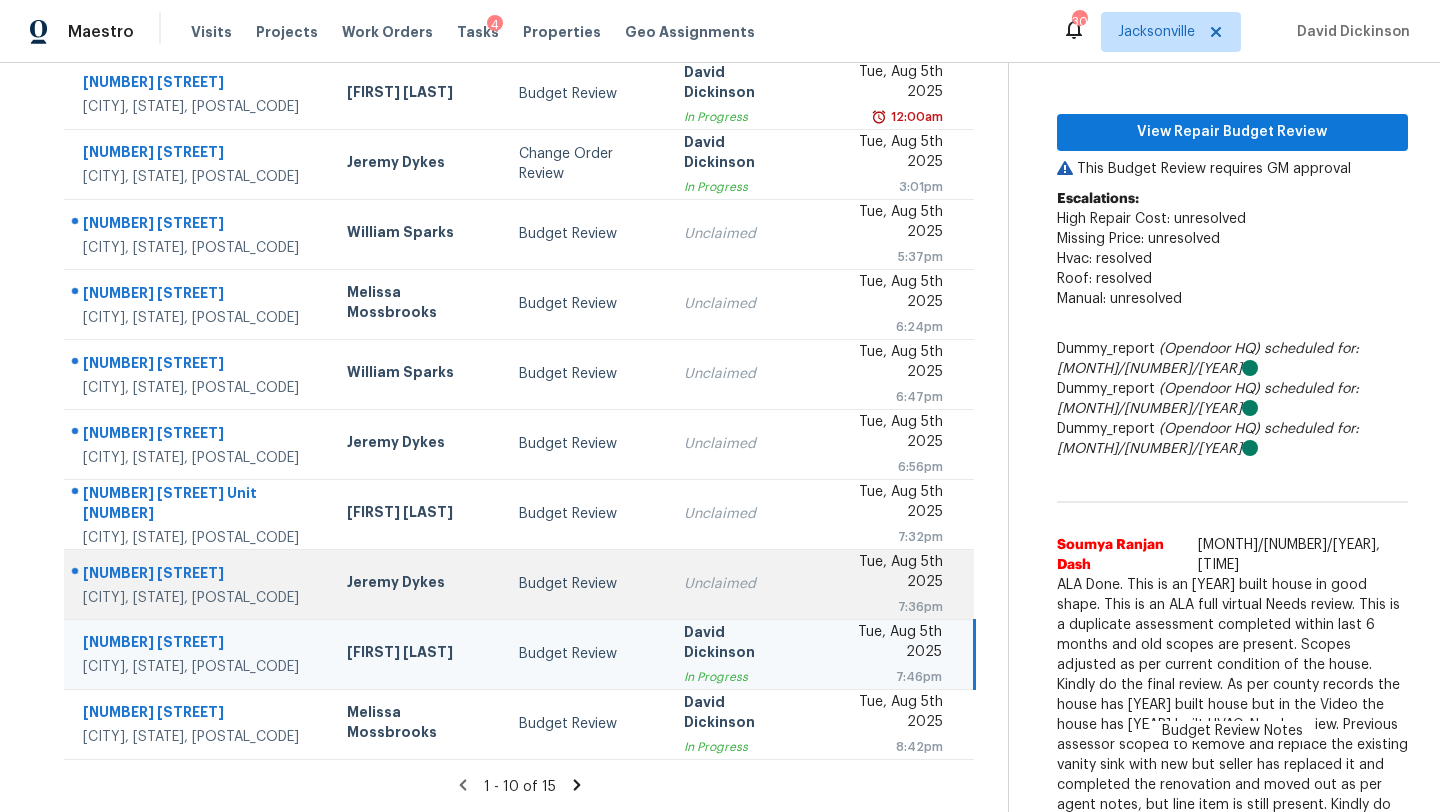 click on "[DAY], [MONTH] [NUMBER] [YEAR] [TIME]" at bounding box center (892, 584) 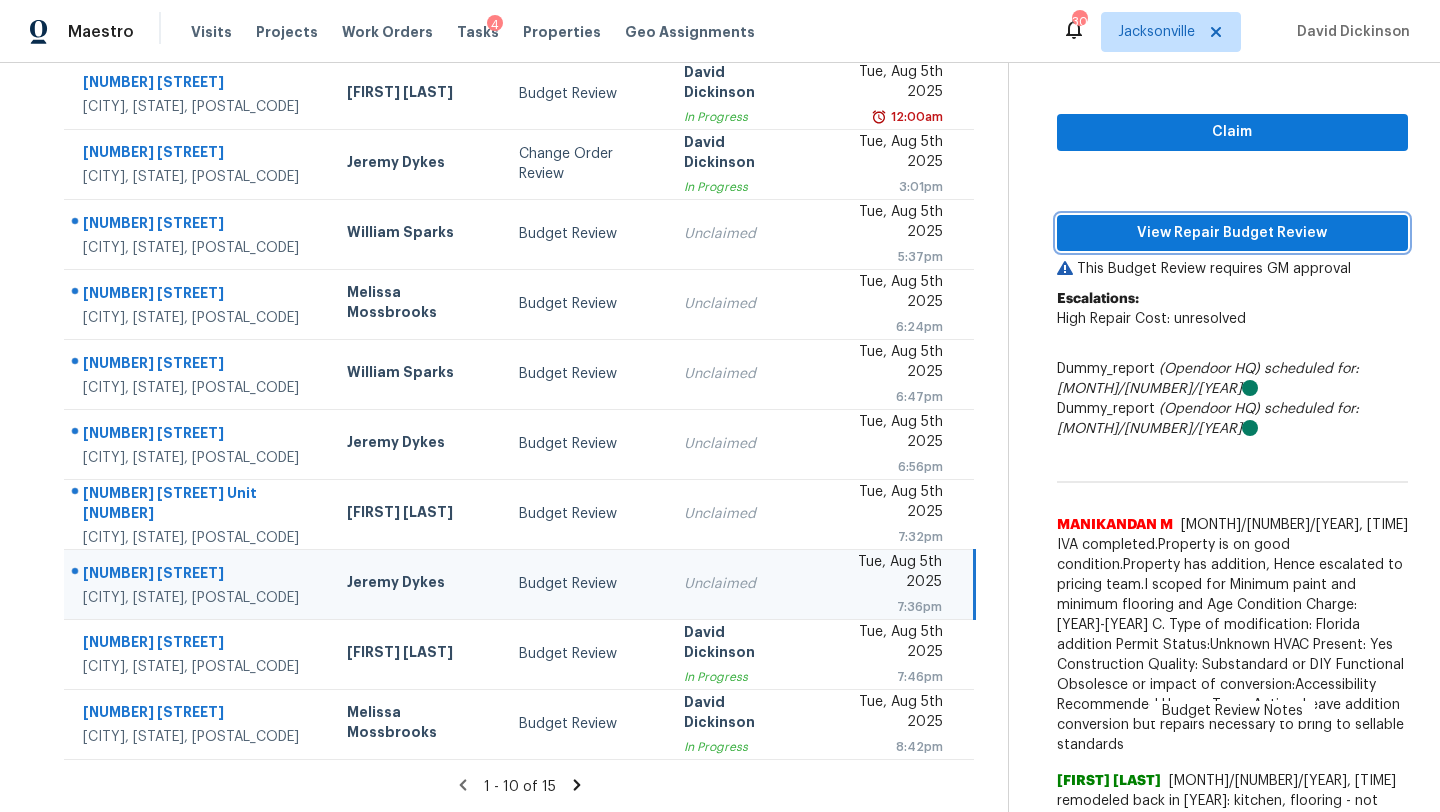 click on "View Repair Budget Review" at bounding box center [1232, 233] 